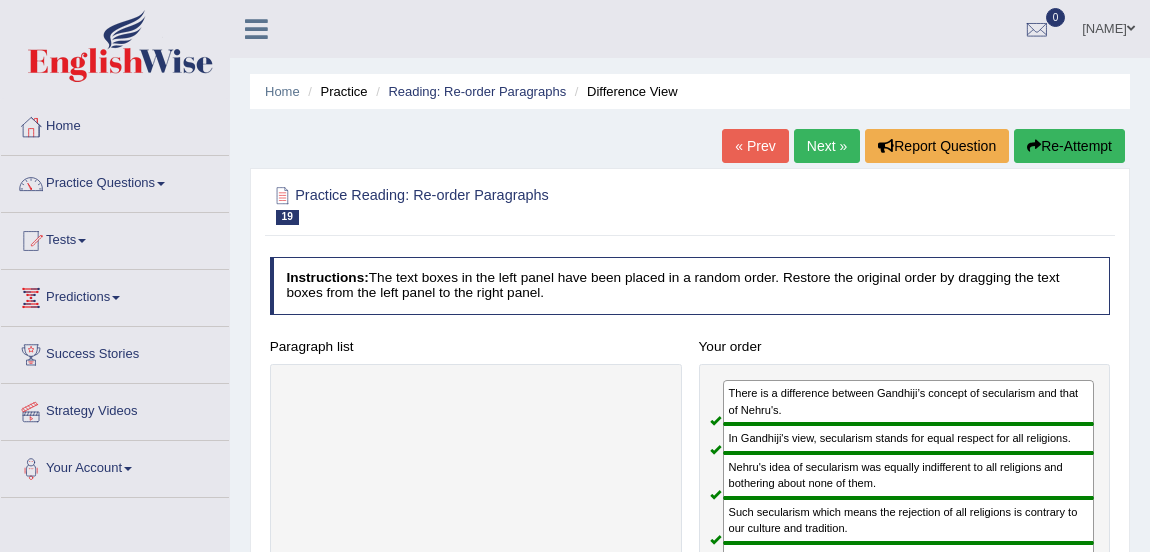 scroll, scrollTop: 293, scrollLeft: 0, axis: vertical 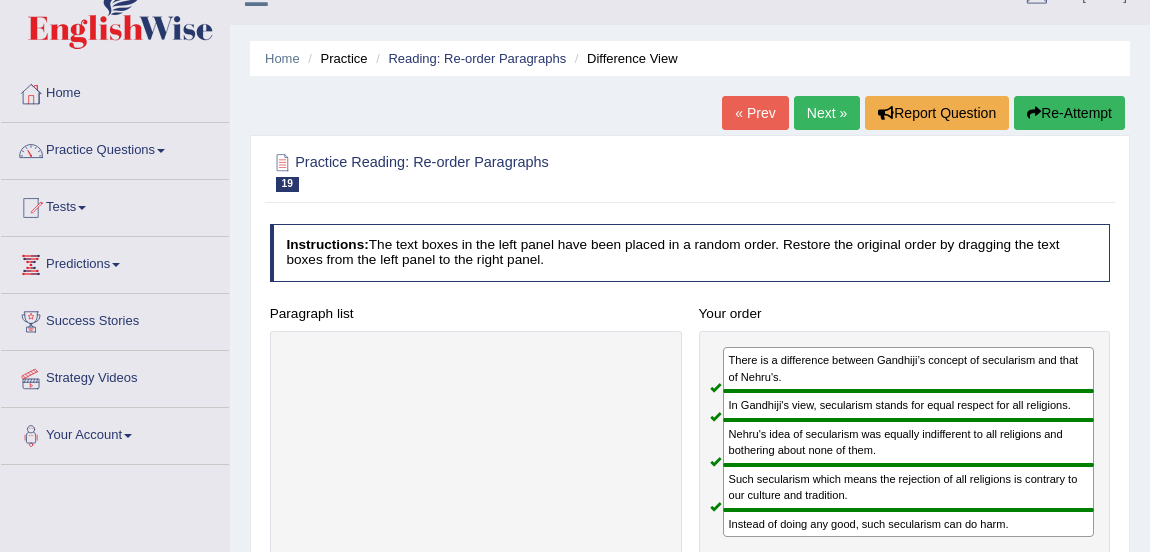 click on "Next »" at bounding box center [827, 113] 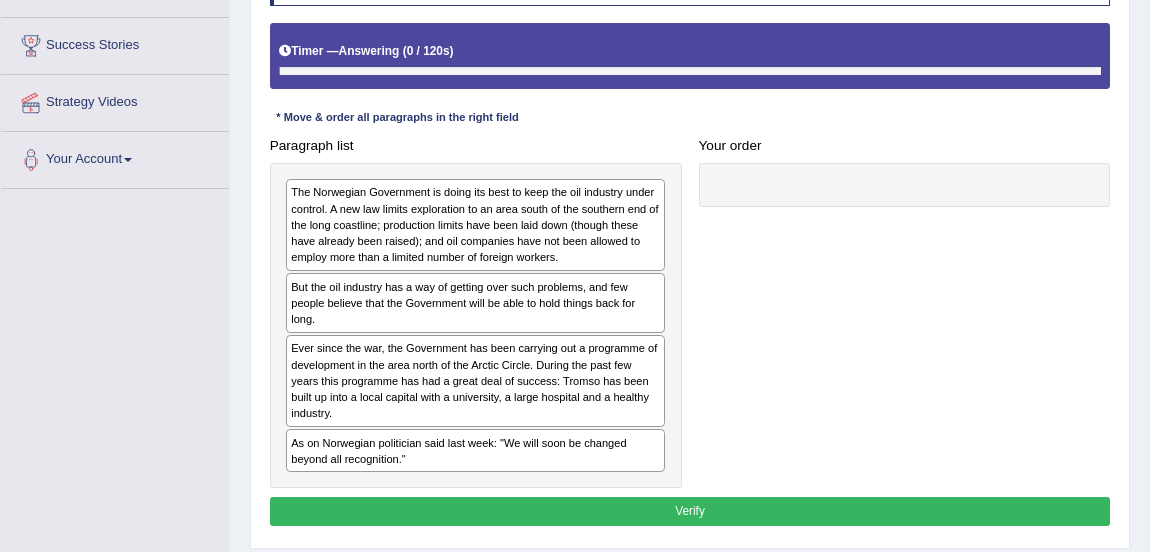 scroll, scrollTop: 309, scrollLeft: 0, axis: vertical 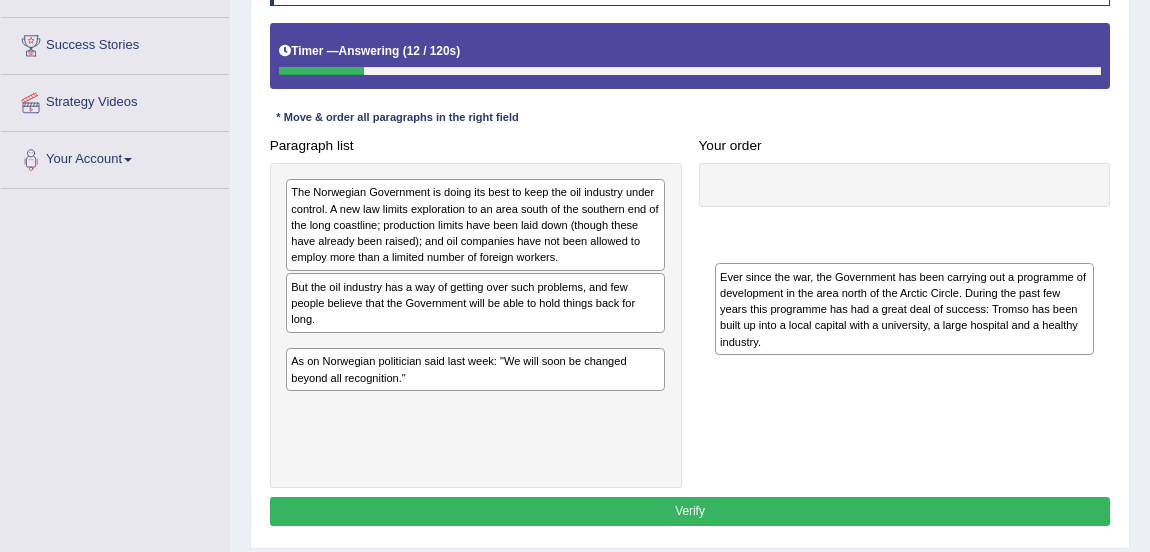 drag, startPoint x: 400, startPoint y: 376, endPoint x: 969, endPoint y: 232, distance: 586.93866 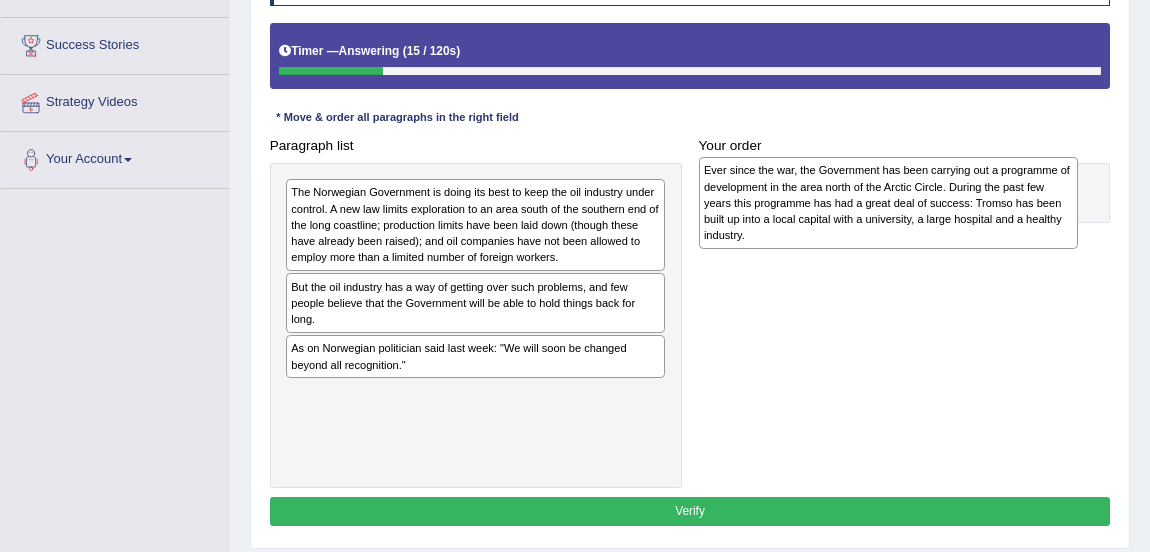 drag, startPoint x: 358, startPoint y: 377, endPoint x: 849, endPoint y: 199, distance: 522.2691 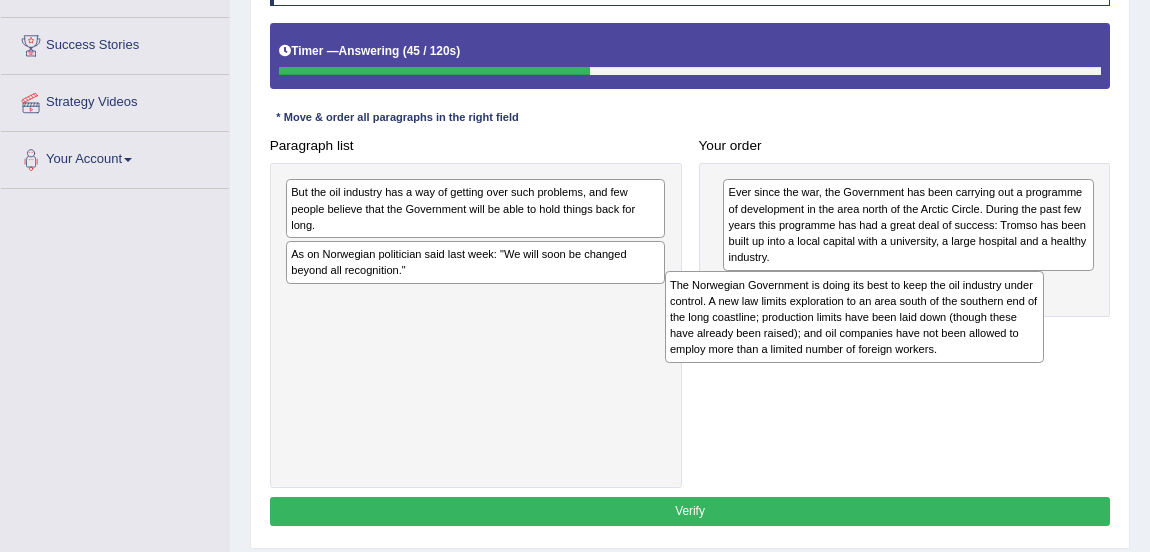 drag, startPoint x: 447, startPoint y: 213, endPoint x: 937, endPoint y: 327, distance: 503.0865 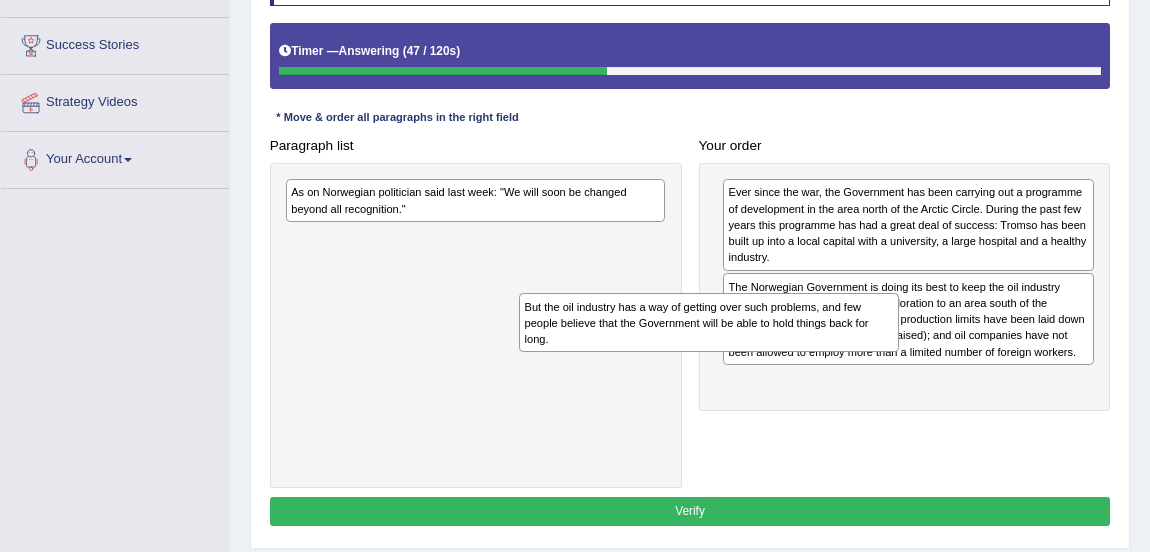 drag, startPoint x: 434, startPoint y: 201, endPoint x: 833, endPoint y: 379, distance: 436.90387 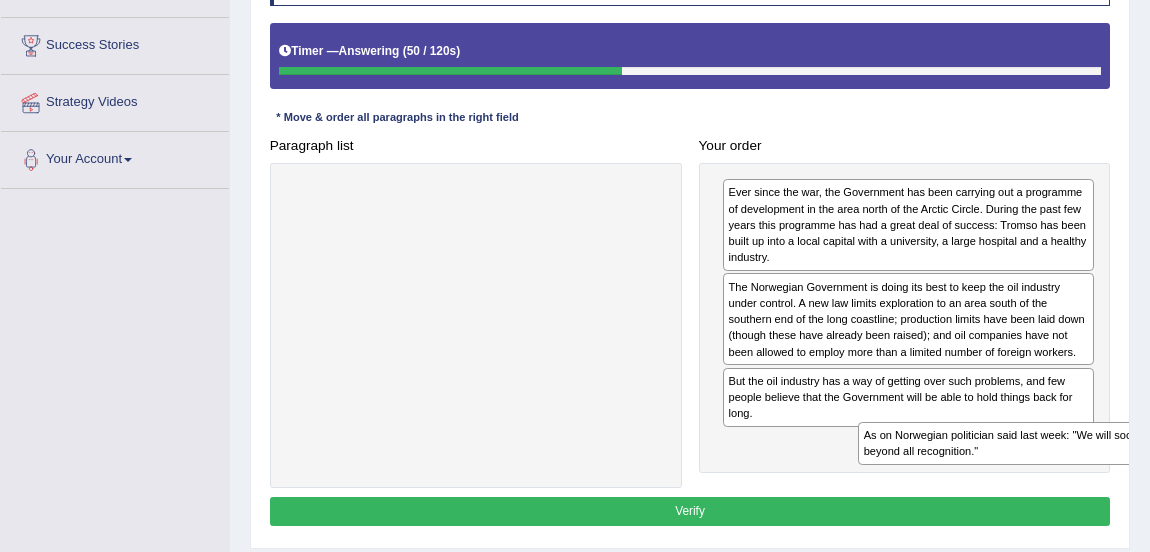 drag, startPoint x: 422, startPoint y: 193, endPoint x: 1110, endPoint y: 518, distance: 760.90015 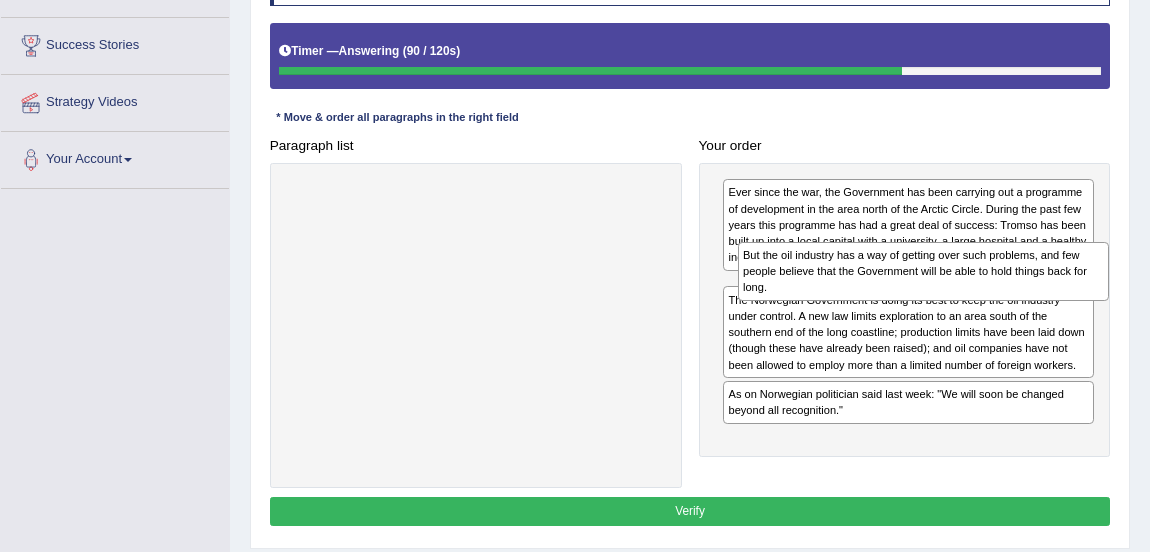 drag, startPoint x: 812, startPoint y: 399, endPoint x: 835, endPoint y: 293, distance: 108.46658 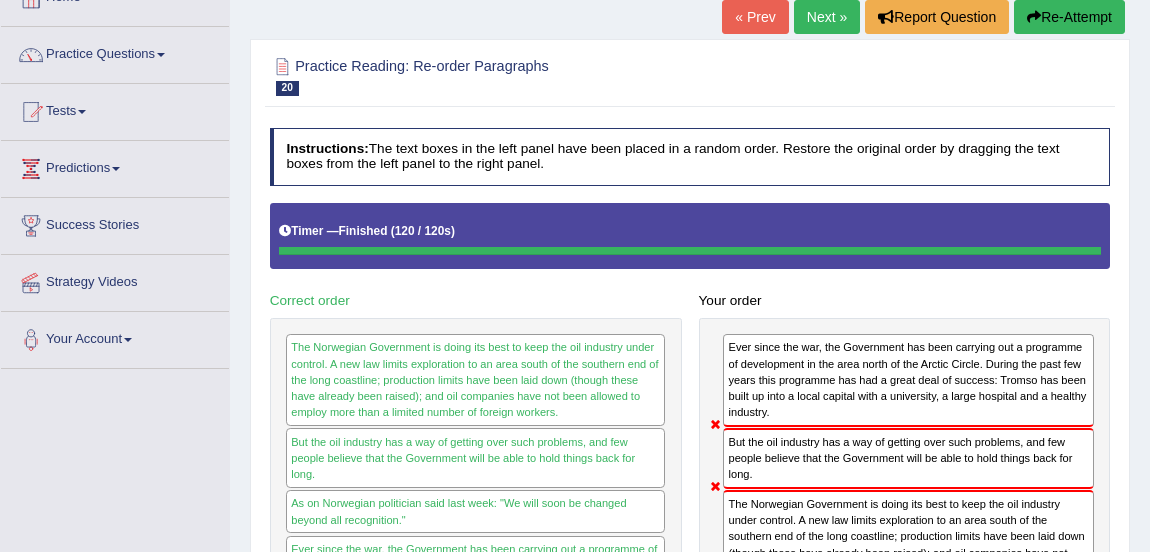 scroll, scrollTop: 126, scrollLeft: 0, axis: vertical 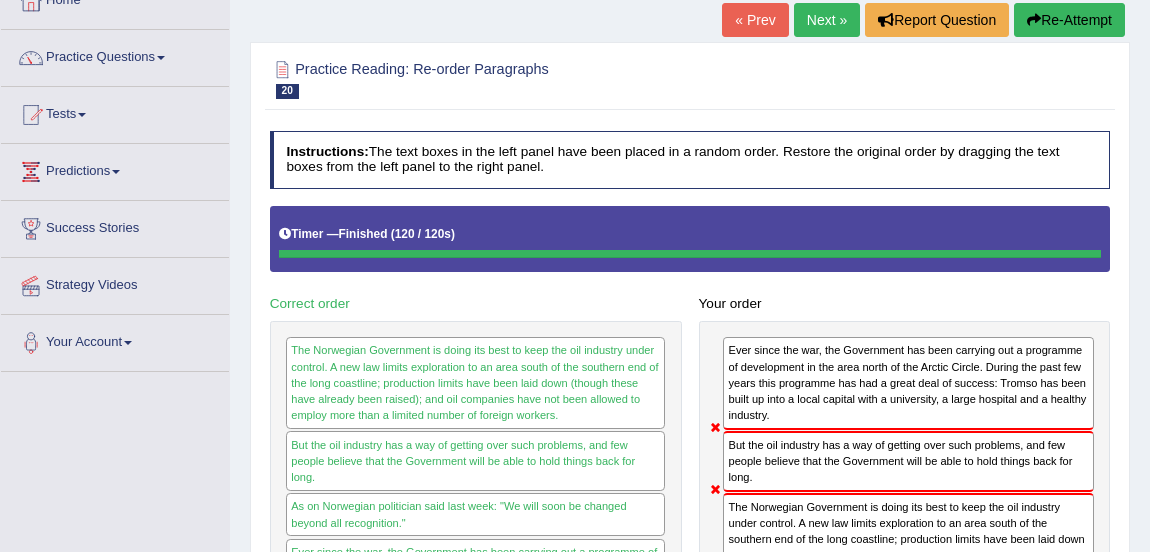 click at bounding box center (690, 78) 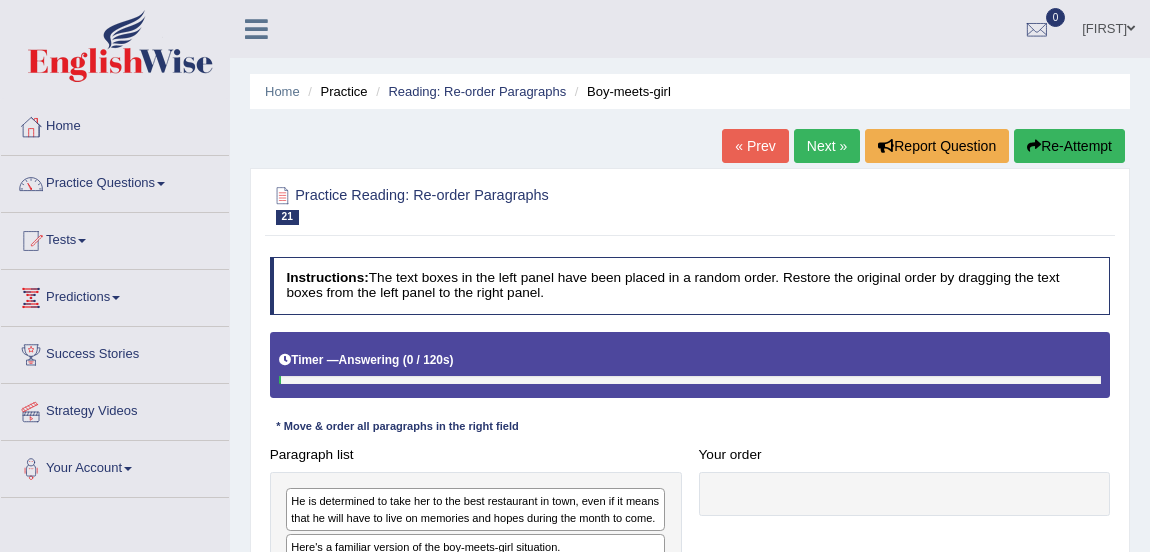 scroll, scrollTop: 371, scrollLeft: 0, axis: vertical 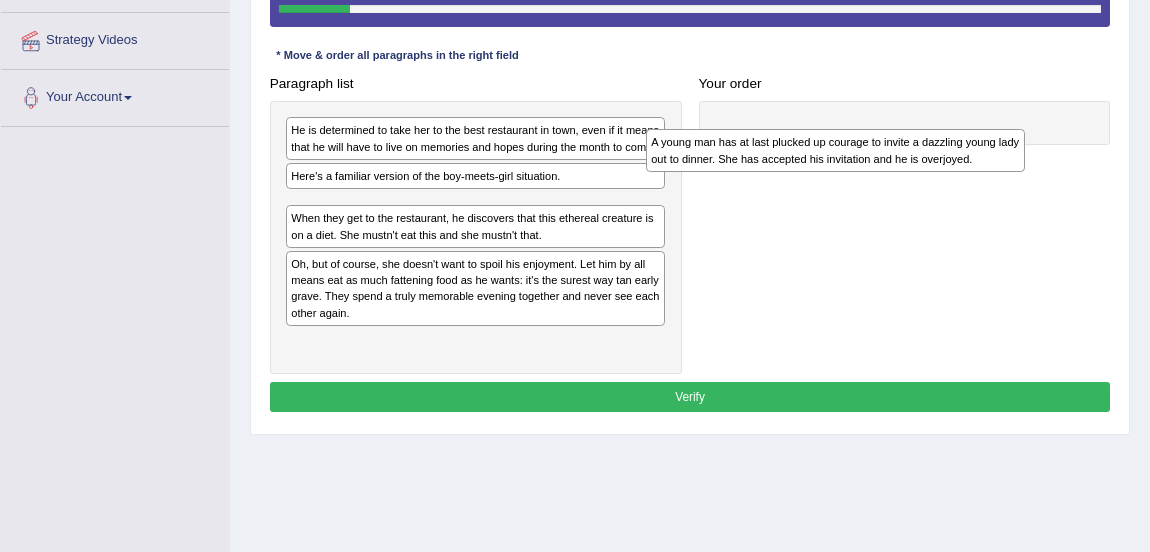 drag, startPoint x: 374, startPoint y: 263, endPoint x: 827, endPoint y: 119, distance: 475.33673 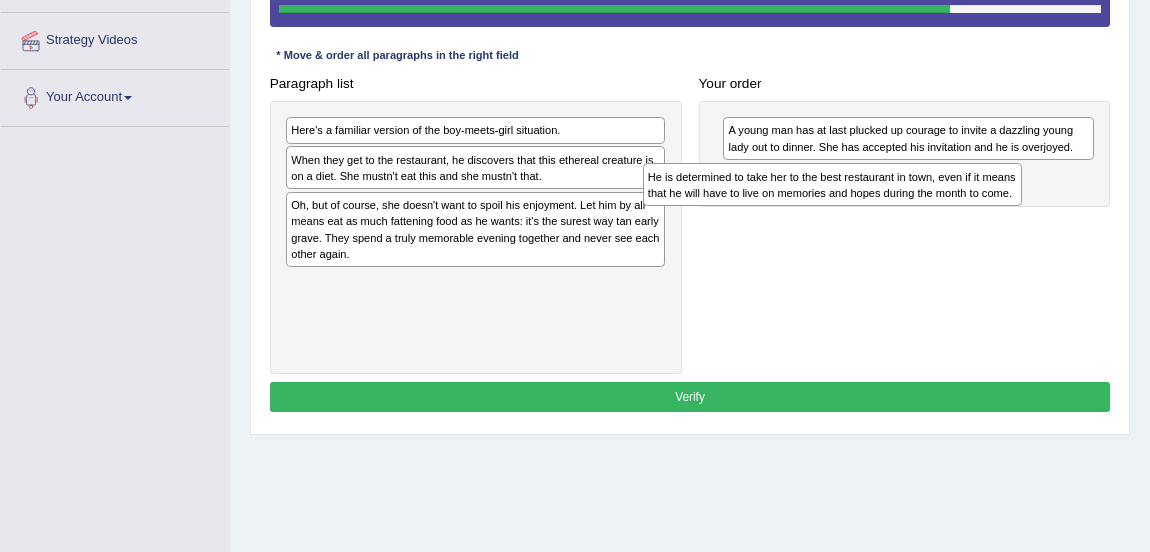 drag, startPoint x: 438, startPoint y: 137, endPoint x: 869, endPoint y: 194, distance: 434.7528 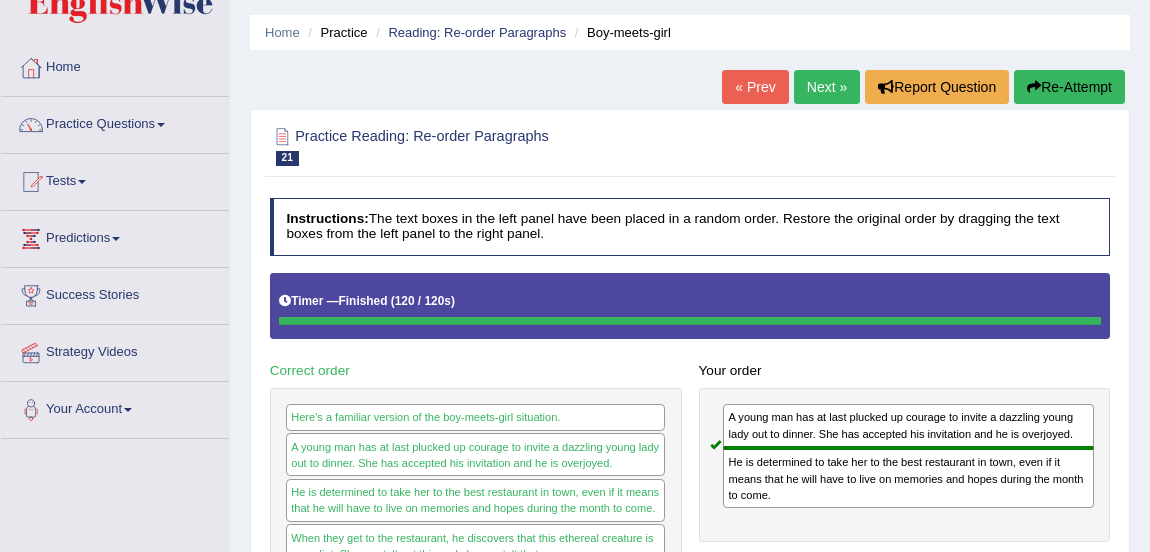scroll, scrollTop: 55, scrollLeft: 0, axis: vertical 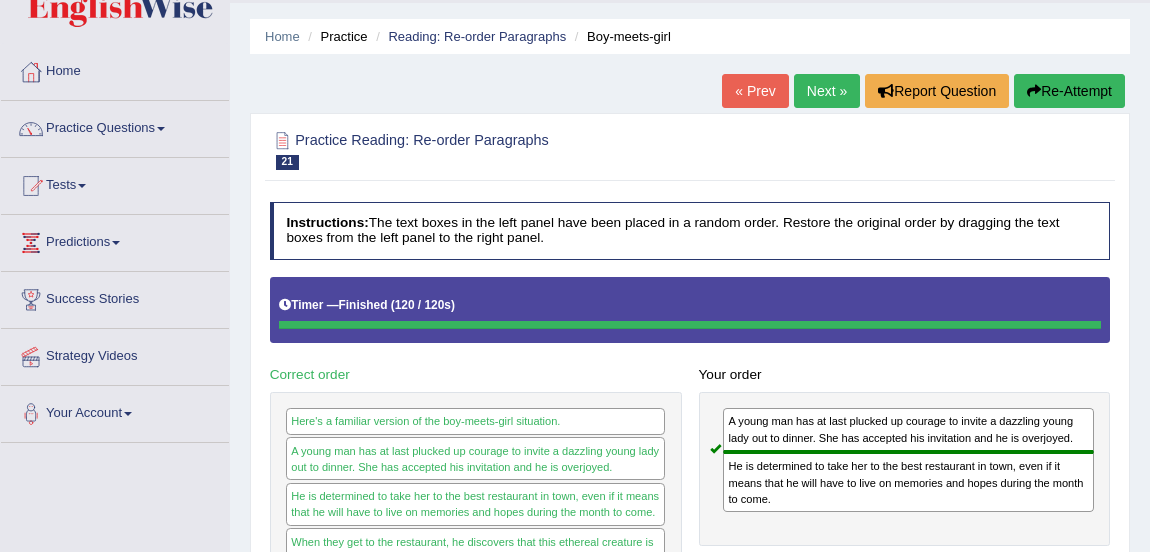 click on "Re-Attempt" at bounding box center (1069, 91) 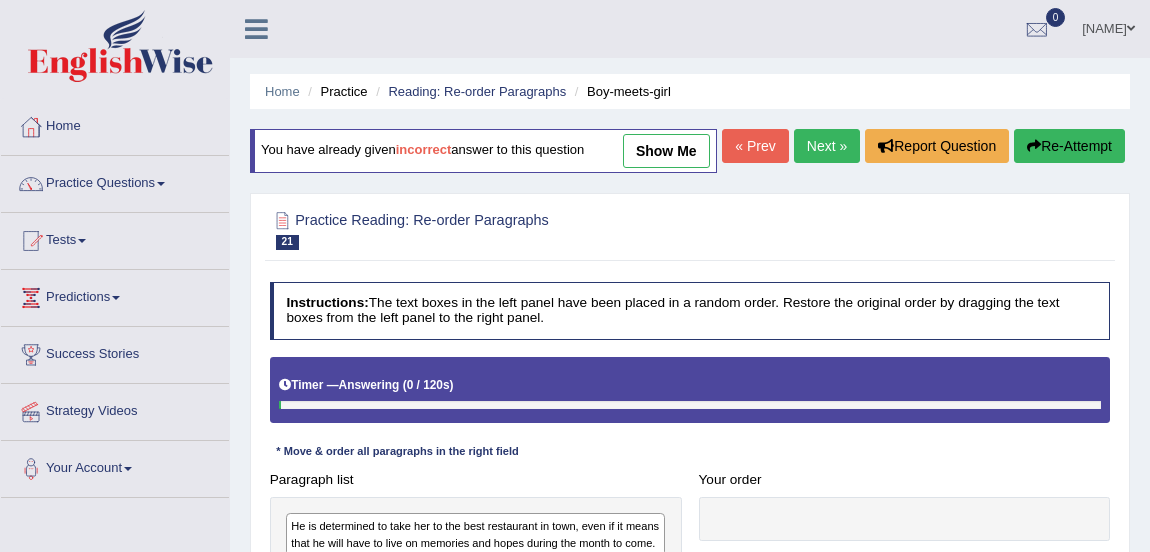 scroll, scrollTop: 55, scrollLeft: 0, axis: vertical 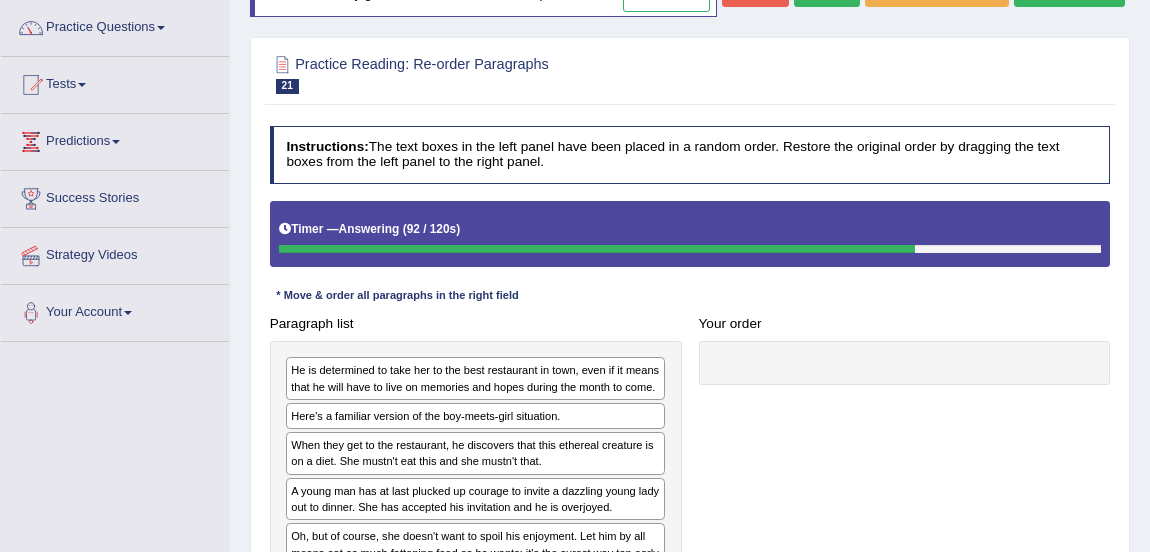 click on "Re-Attempt" at bounding box center [1069, -10] 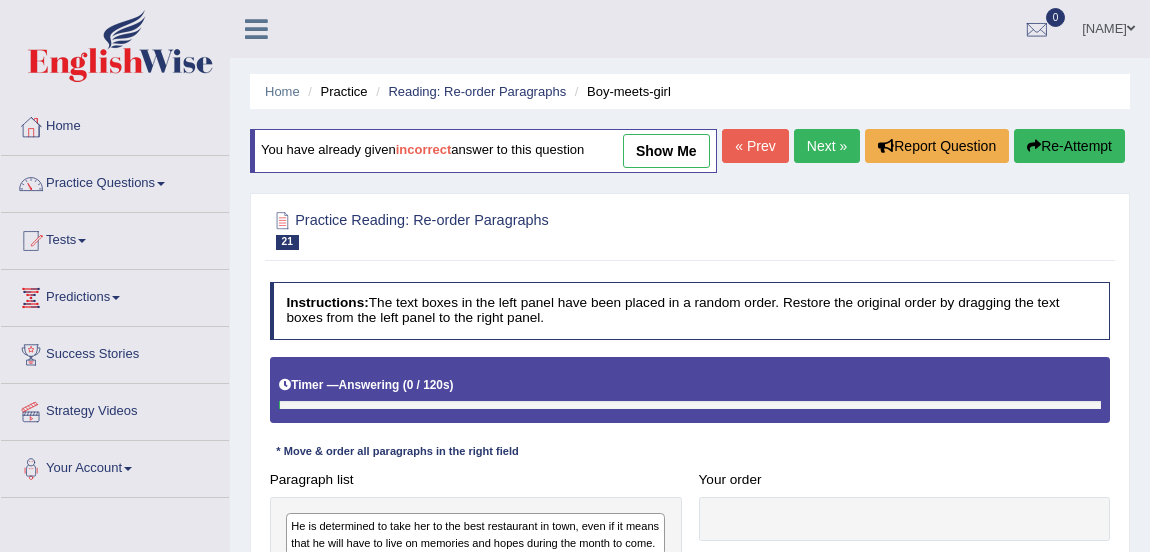 scroll, scrollTop: 162, scrollLeft: 0, axis: vertical 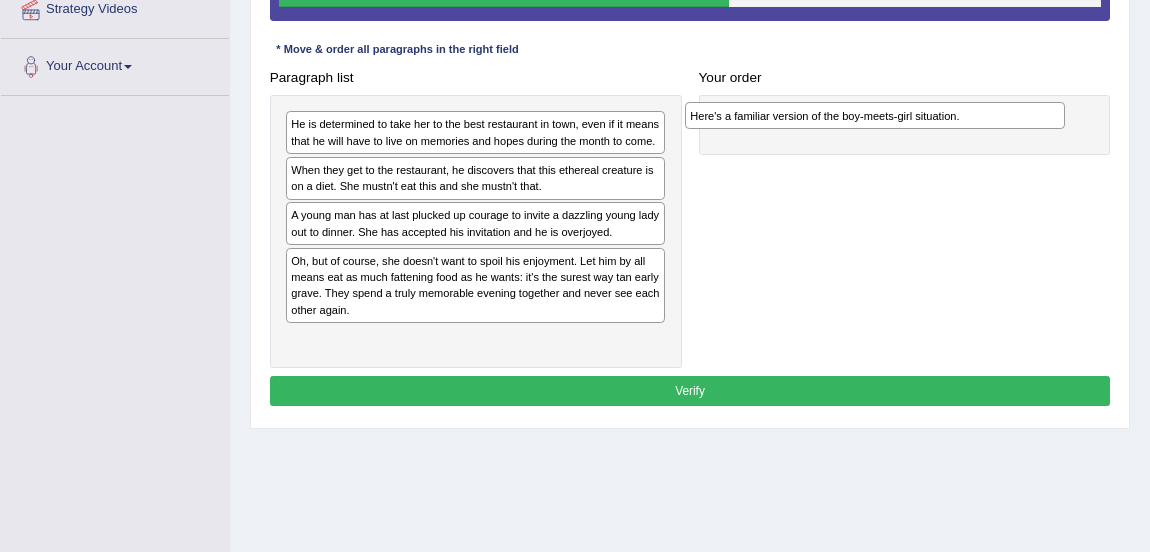 drag, startPoint x: 390, startPoint y: 206, endPoint x: 885, endPoint y: 159, distance: 497.22632 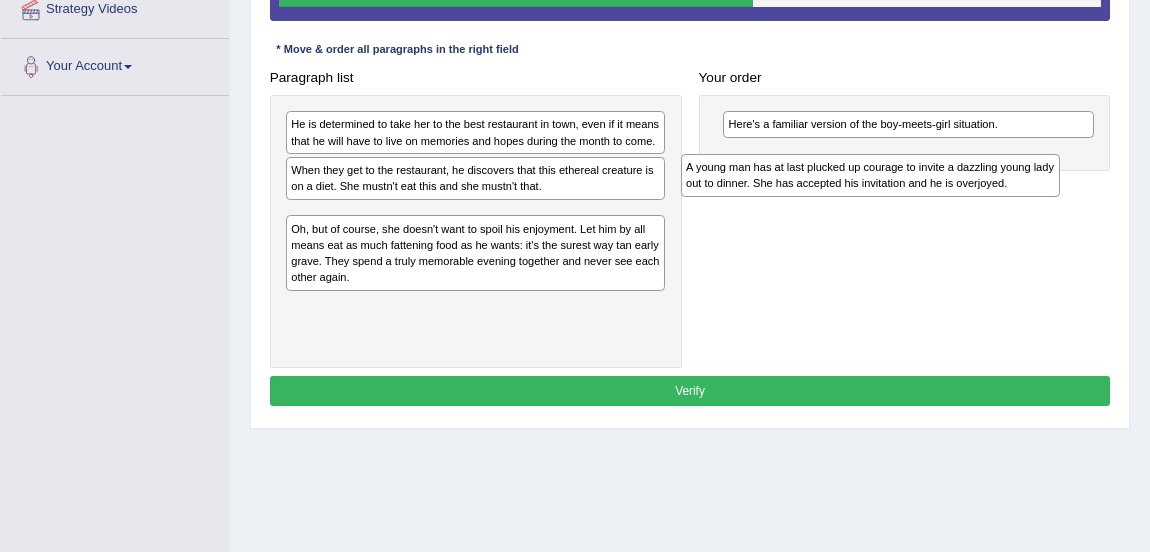 drag, startPoint x: 371, startPoint y: 257, endPoint x: 850, endPoint y: 222, distance: 480.277 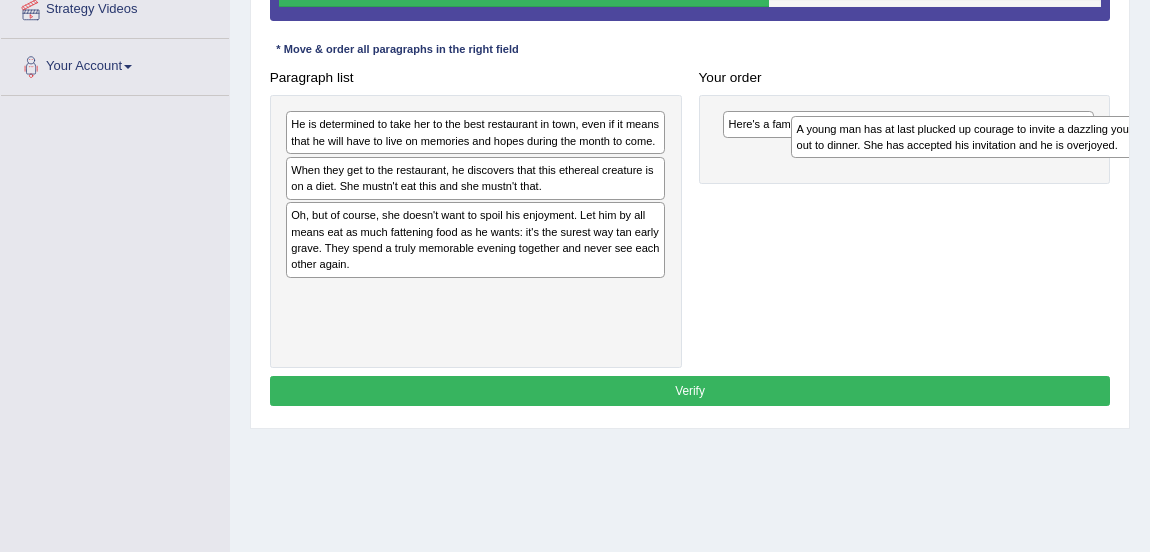 drag, startPoint x: 468, startPoint y: 258, endPoint x: 1080, endPoint y: 181, distance: 616.82495 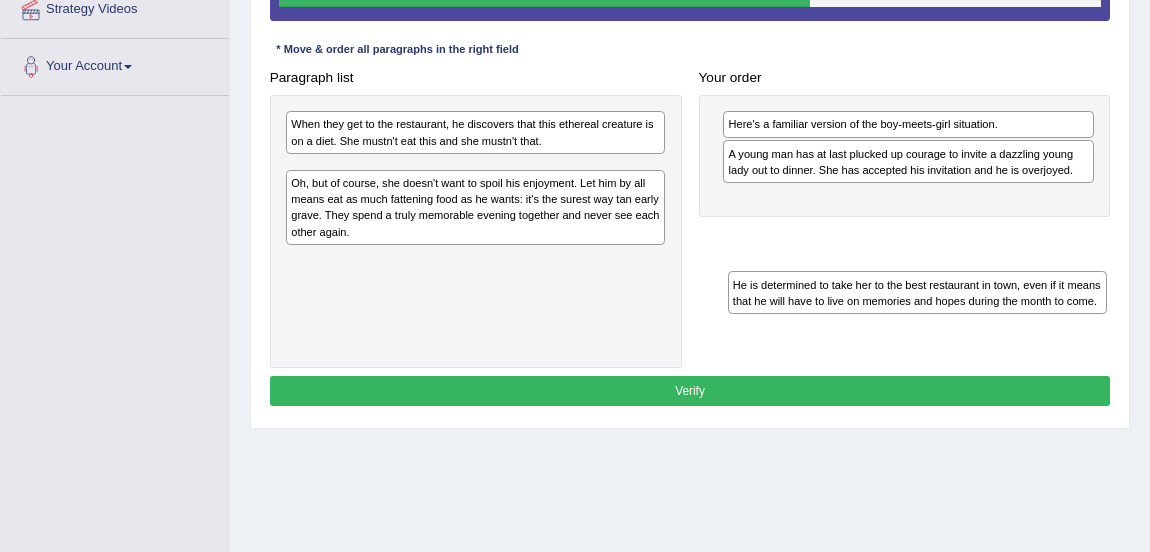drag, startPoint x: 375, startPoint y: 170, endPoint x: 928, endPoint y: 353, distance: 582.4929 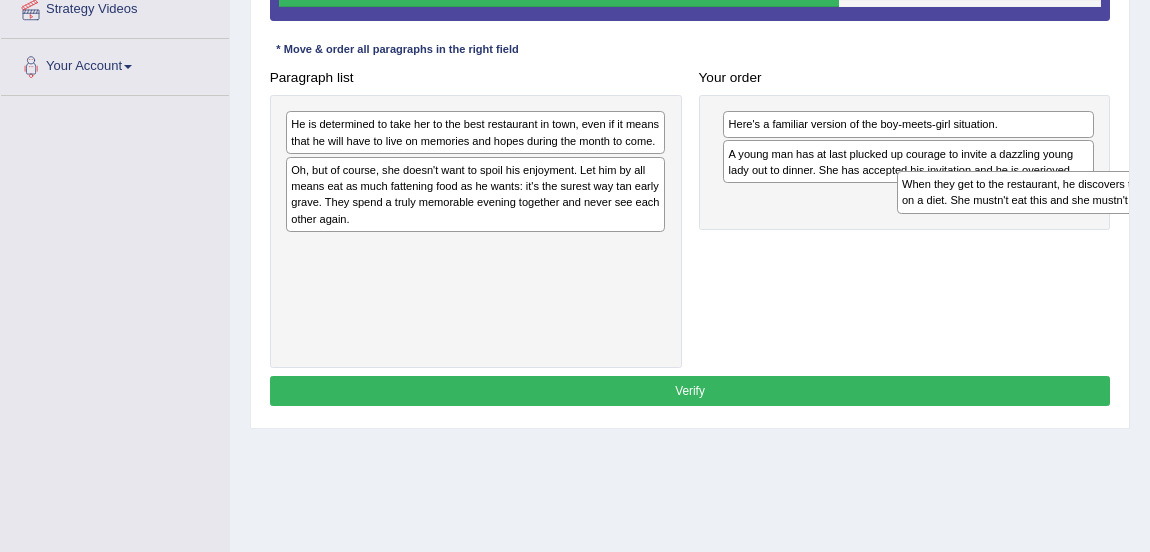 drag, startPoint x: 390, startPoint y: 163, endPoint x: 1045, endPoint y: 243, distance: 659.86743 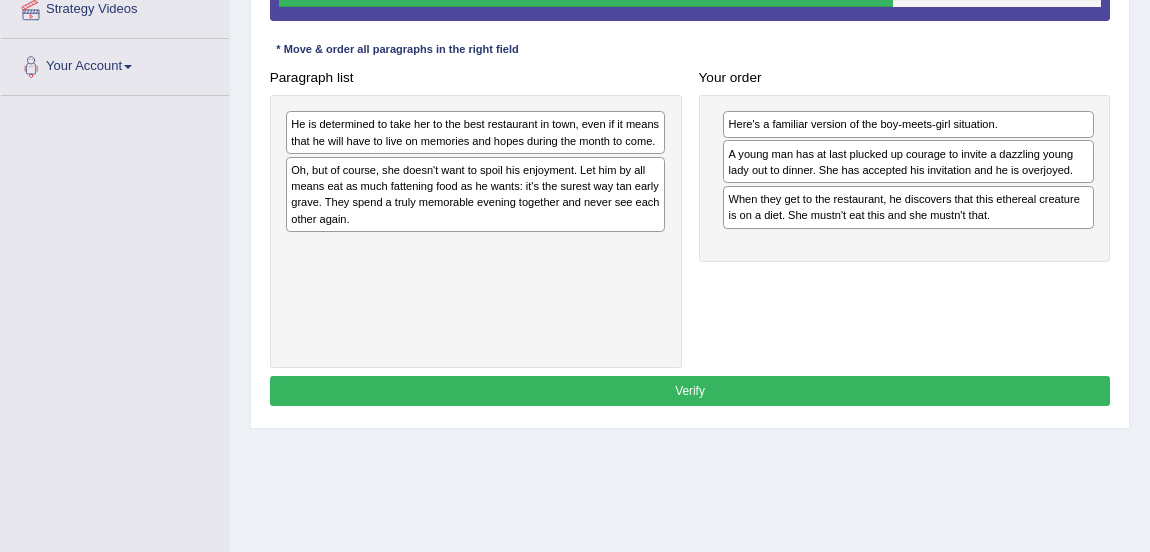 click on "He is determined to take her to the best restaurant in town, even if it means that he will have to live on memories and hopes during the month to come." at bounding box center [475, 132] 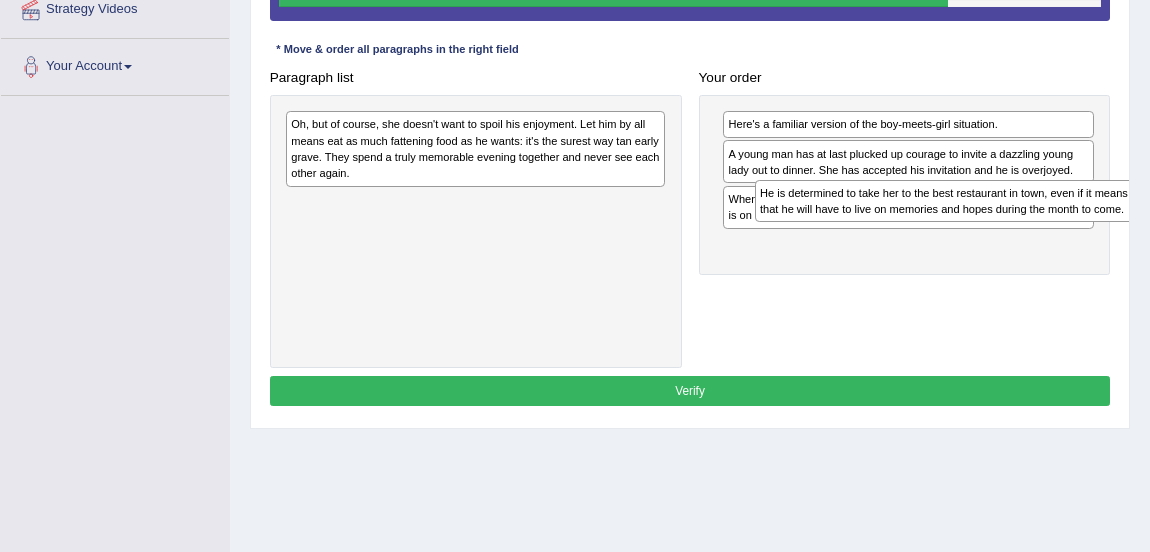 drag, startPoint x: 489, startPoint y: 172, endPoint x: 1038, endPoint y: 260, distance: 556.0081 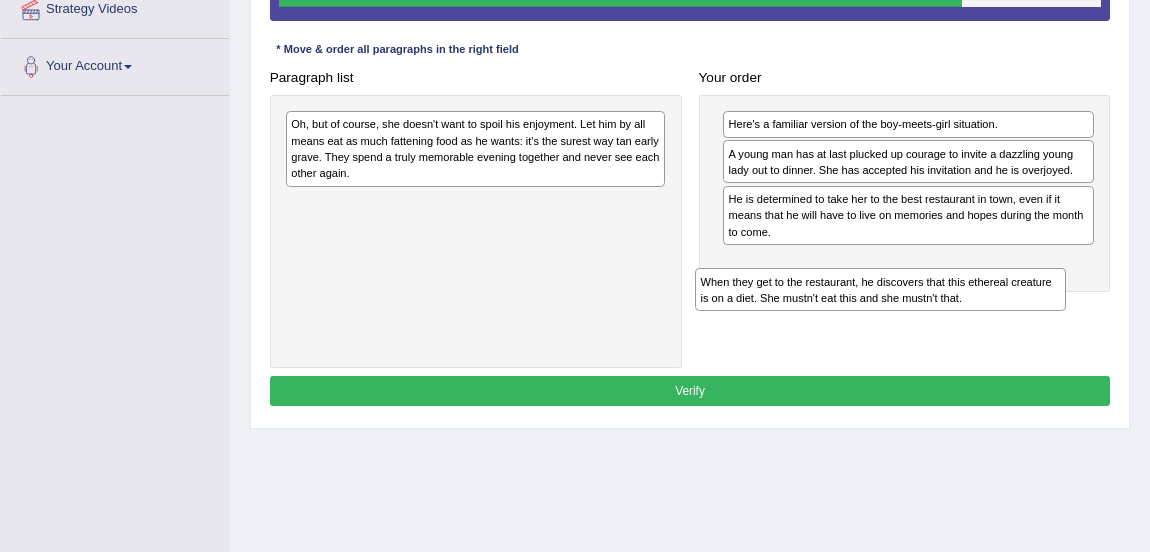 drag, startPoint x: 986, startPoint y: 241, endPoint x: 960, endPoint y: 347, distance: 109.14211 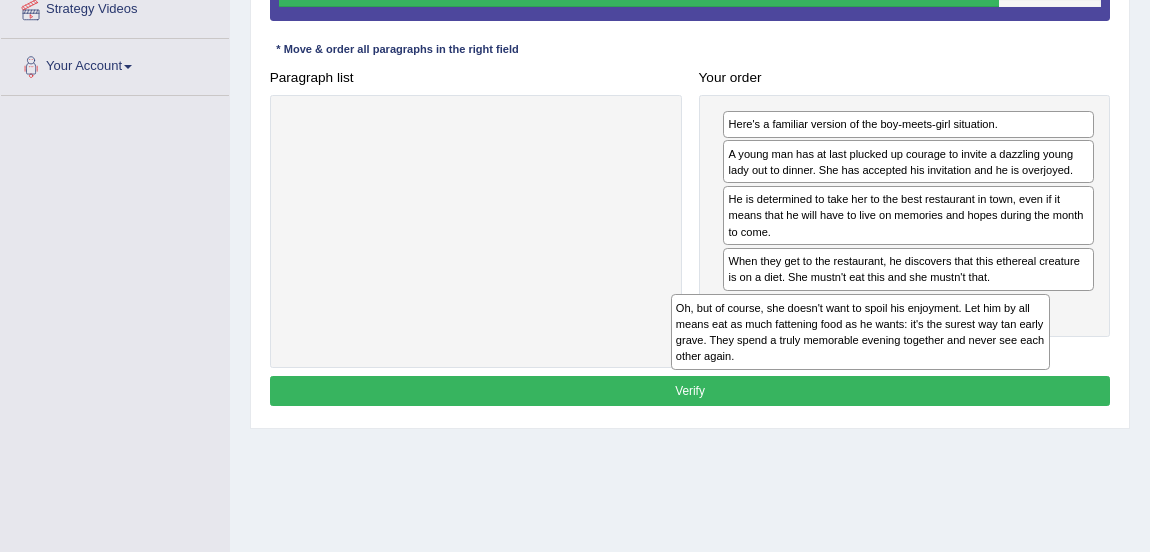drag, startPoint x: 487, startPoint y: 202, endPoint x: 969, endPoint y: 427, distance: 531.9295 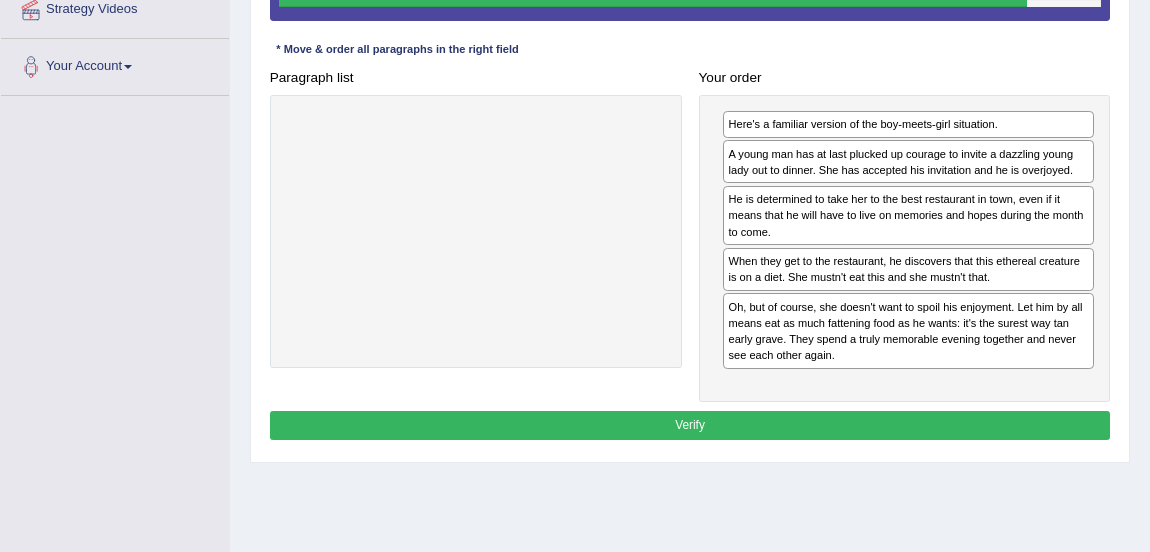 click on "Verify" at bounding box center (690, 425) 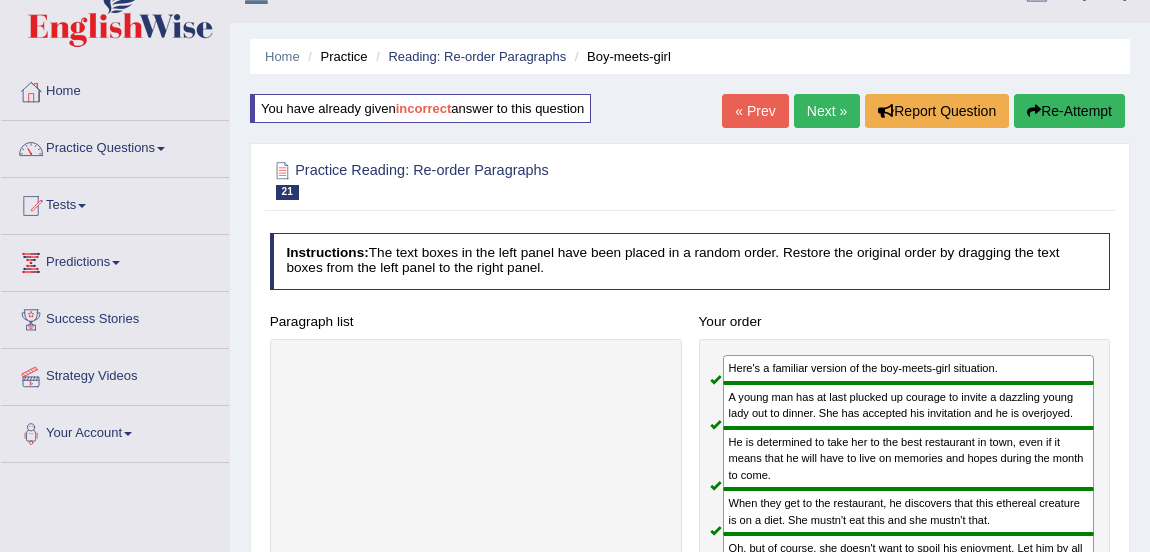 scroll, scrollTop: 24, scrollLeft: 0, axis: vertical 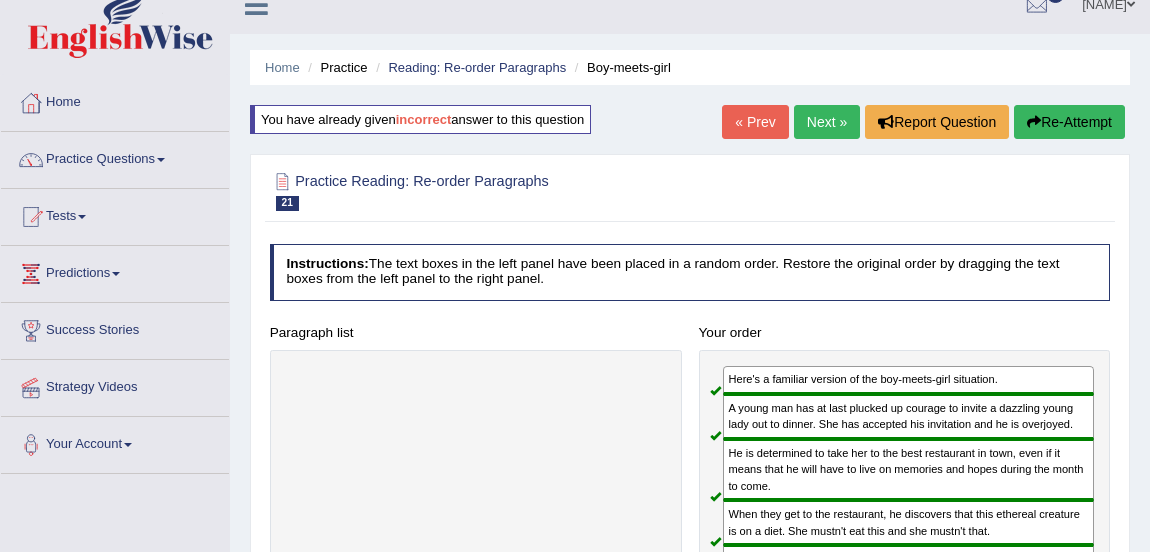 click on "Practice Questions" at bounding box center (115, 157) 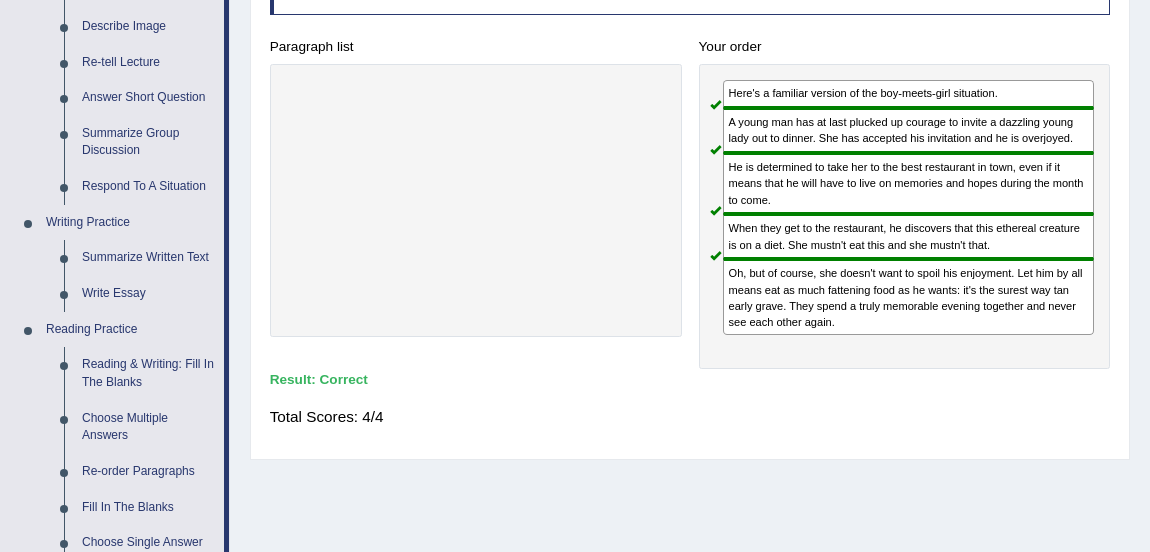 scroll, scrollTop: 359, scrollLeft: 0, axis: vertical 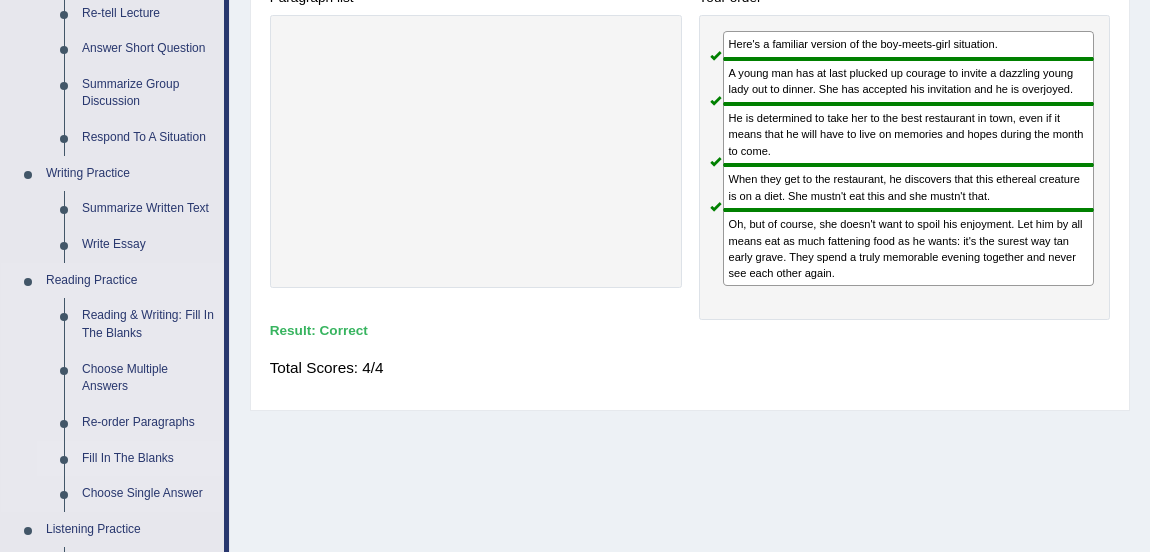 click on "Fill In The Blanks" at bounding box center (148, 459) 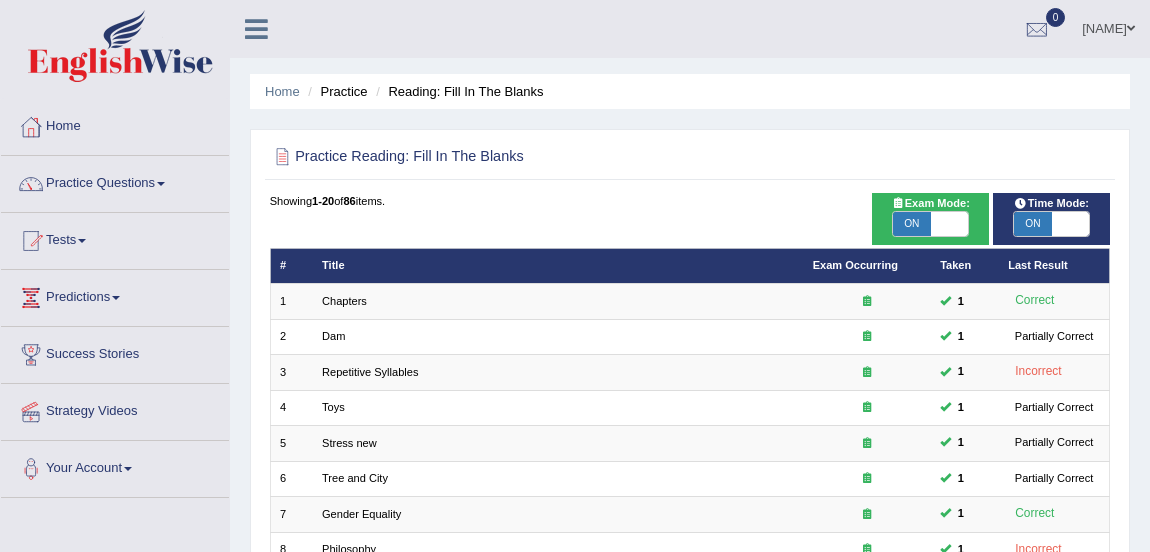 scroll, scrollTop: 47, scrollLeft: 0, axis: vertical 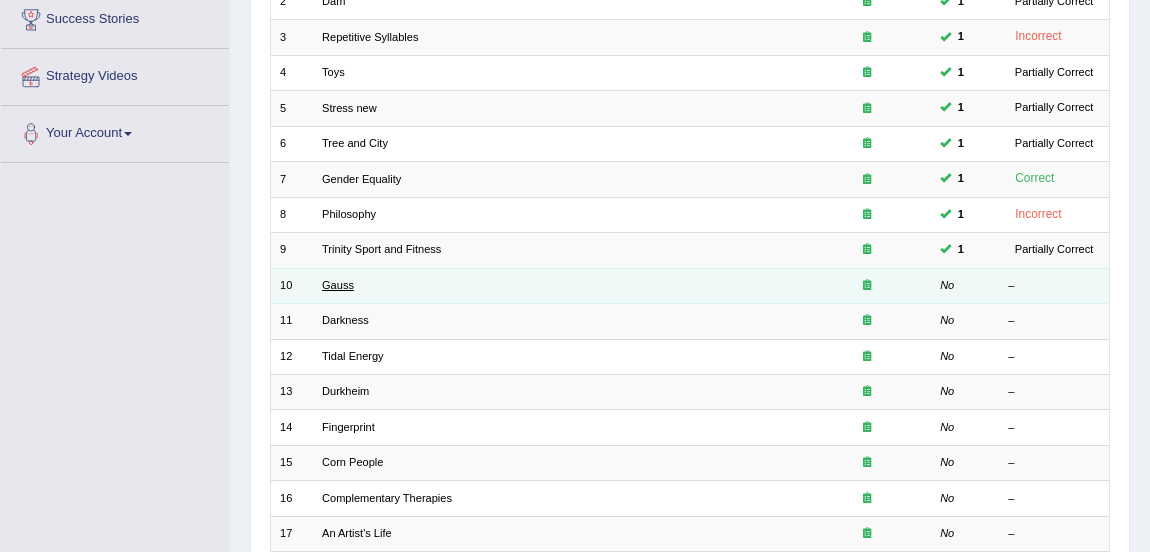 click on "Gauss" at bounding box center [338, 285] 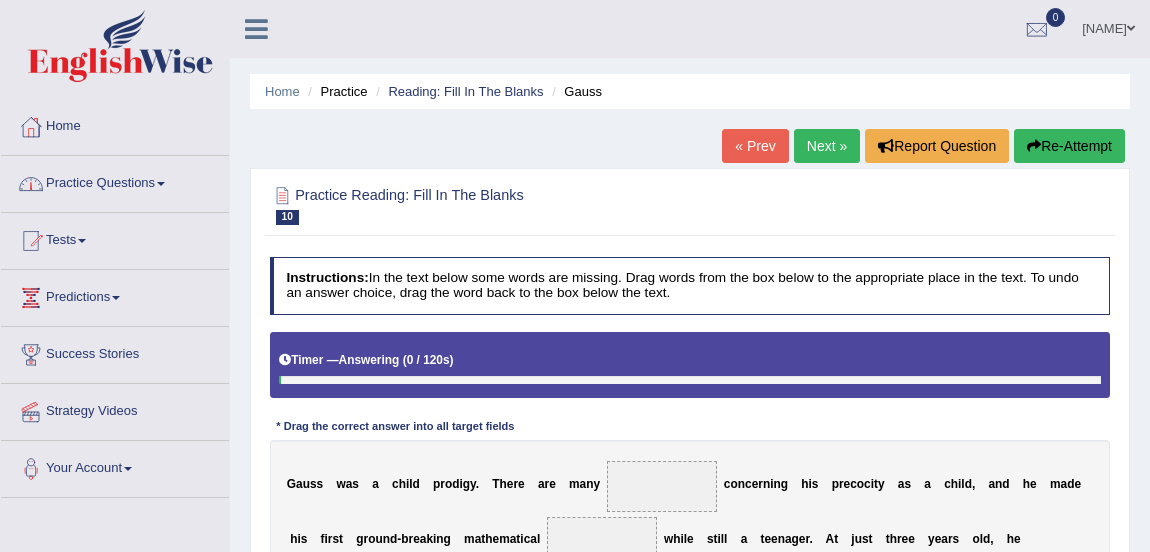 scroll, scrollTop: 0, scrollLeft: 0, axis: both 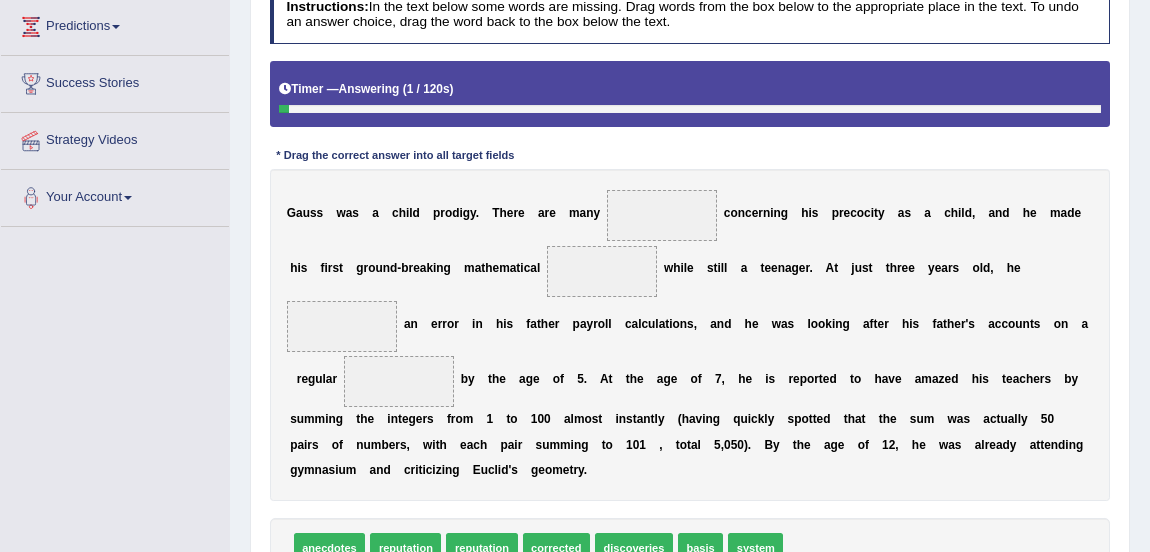 click at bounding box center [662, 215] 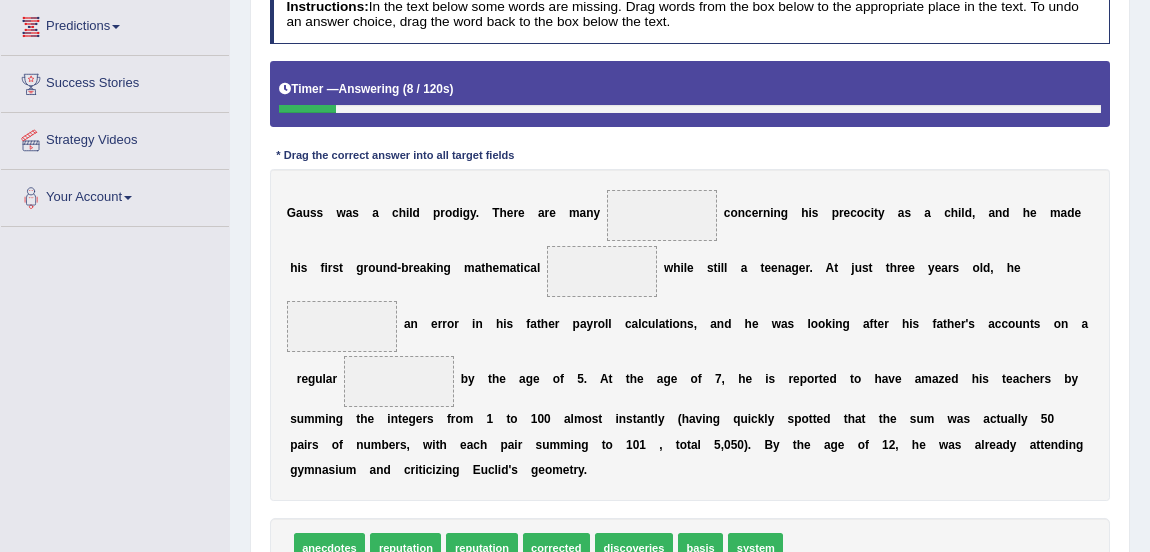 click at bounding box center [662, 215] 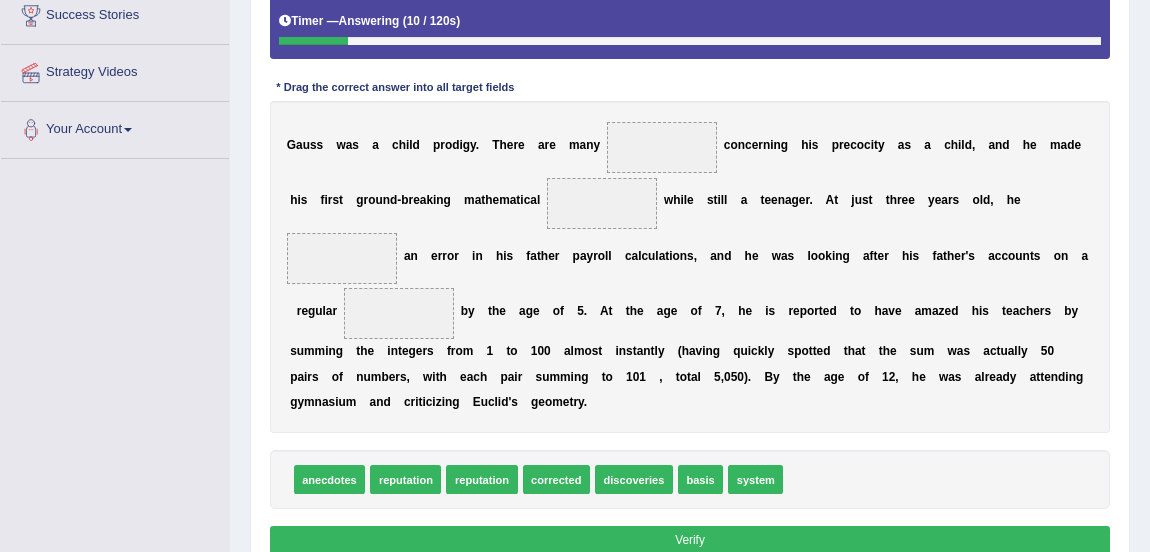 scroll, scrollTop: 340, scrollLeft: 0, axis: vertical 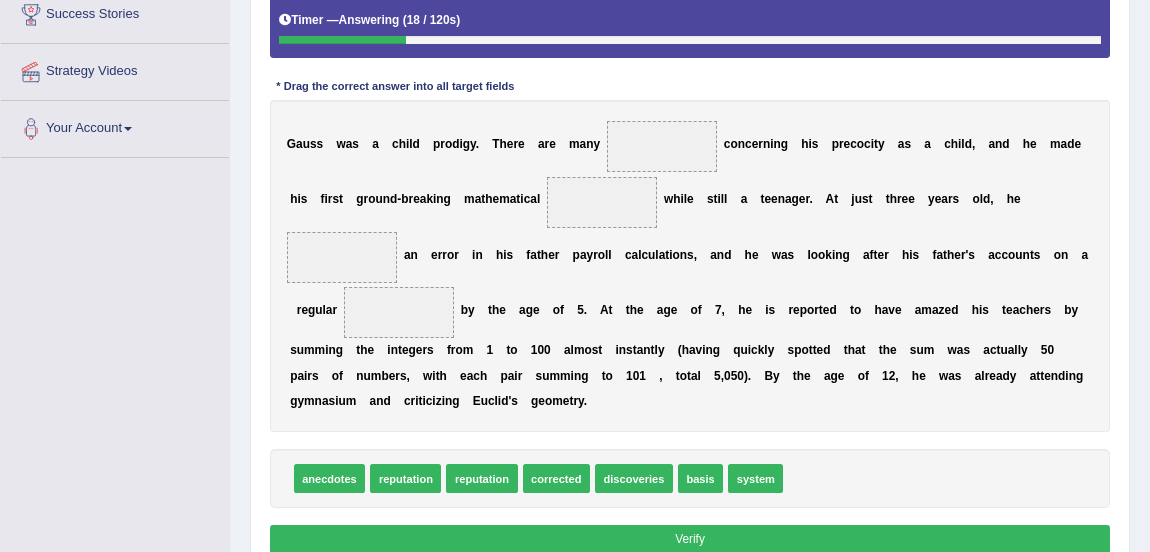click at bounding box center (602, 202) 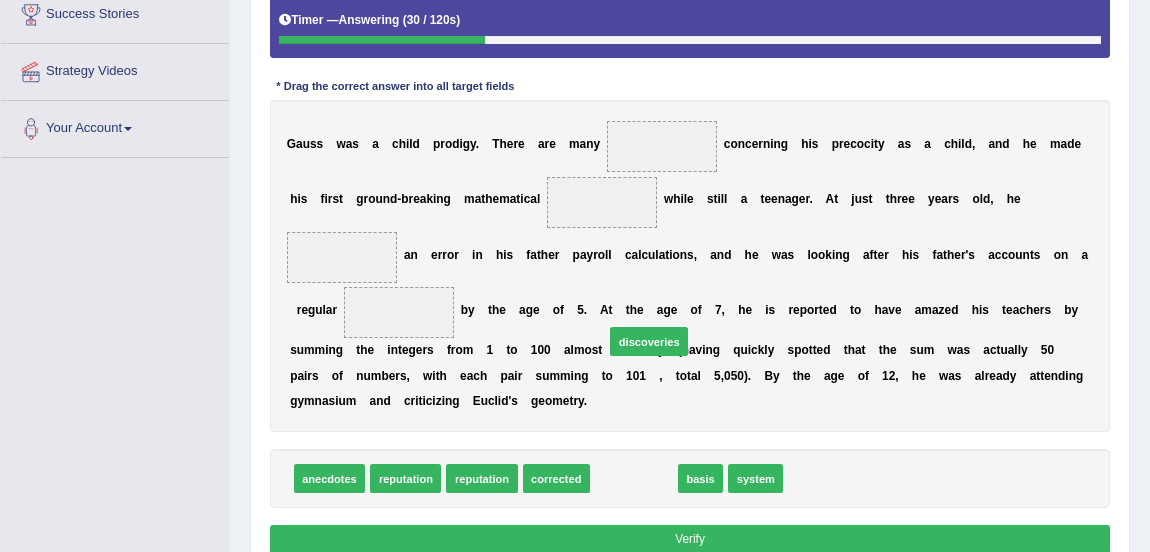 drag, startPoint x: 626, startPoint y: 477, endPoint x: 624, endPoint y: 246, distance: 231.00865 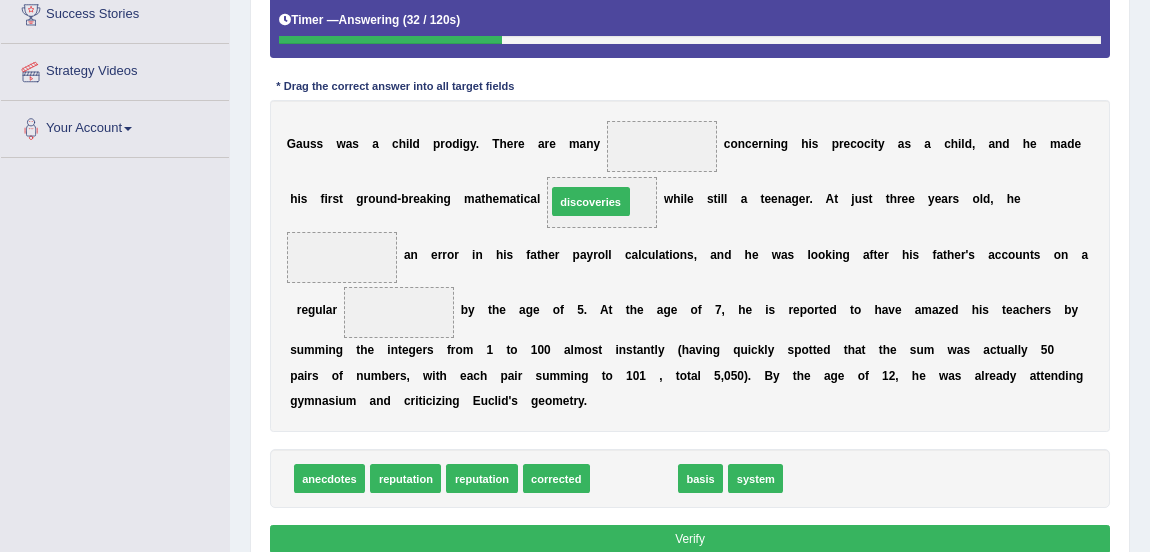 drag, startPoint x: 627, startPoint y: 476, endPoint x: 577, endPoint y: 150, distance: 329.81207 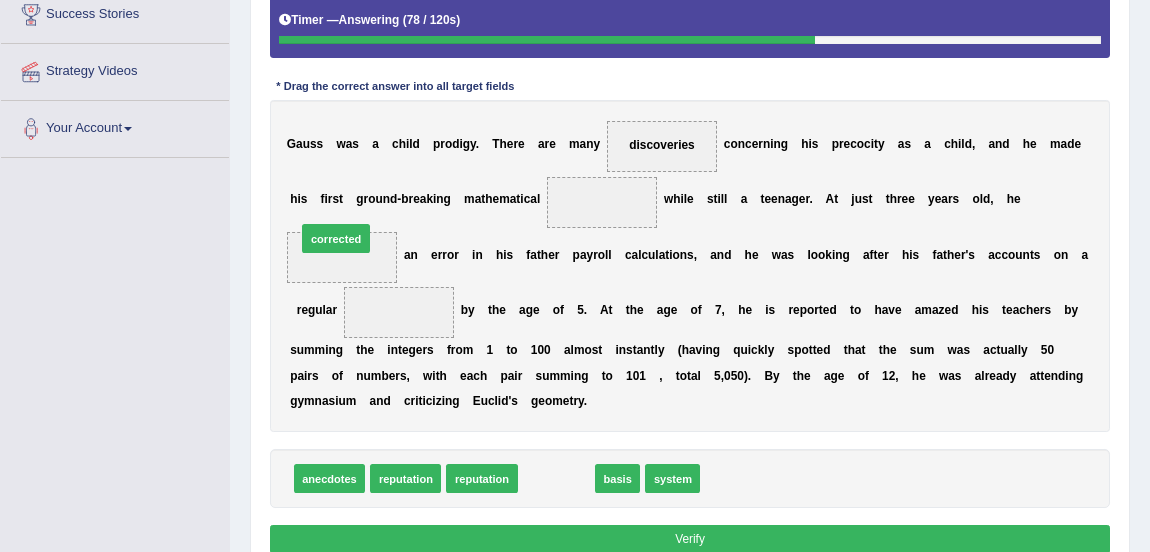 drag, startPoint x: 562, startPoint y: 475, endPoint x: 303, endPoint y: 193, distance: 382.89032 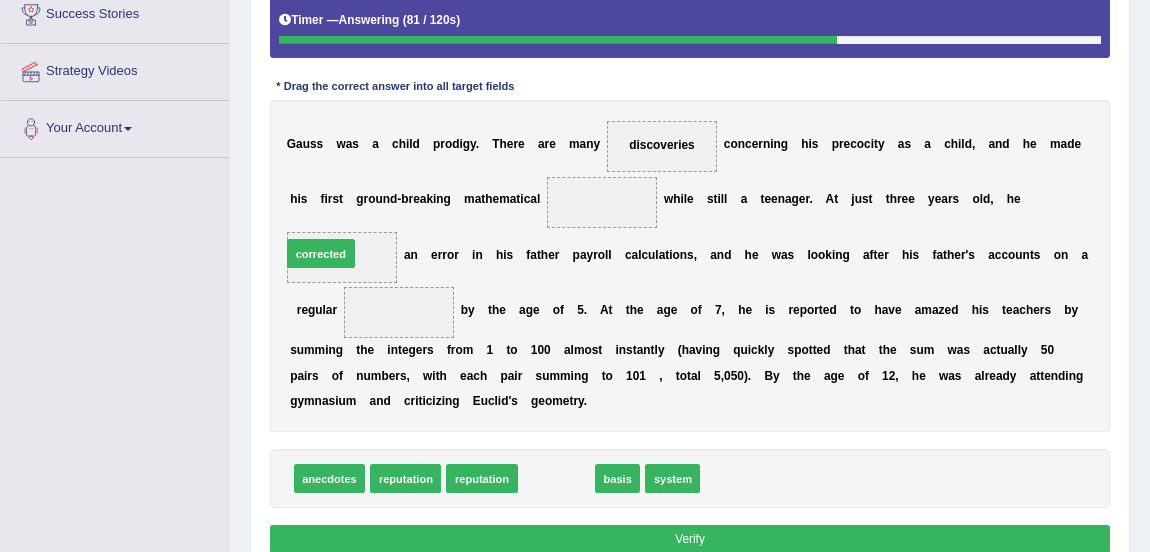 drag, startPoint x: 561, startPoint y: 474, endPoint x: 284, endPoint y: 211, distance: 381.96597 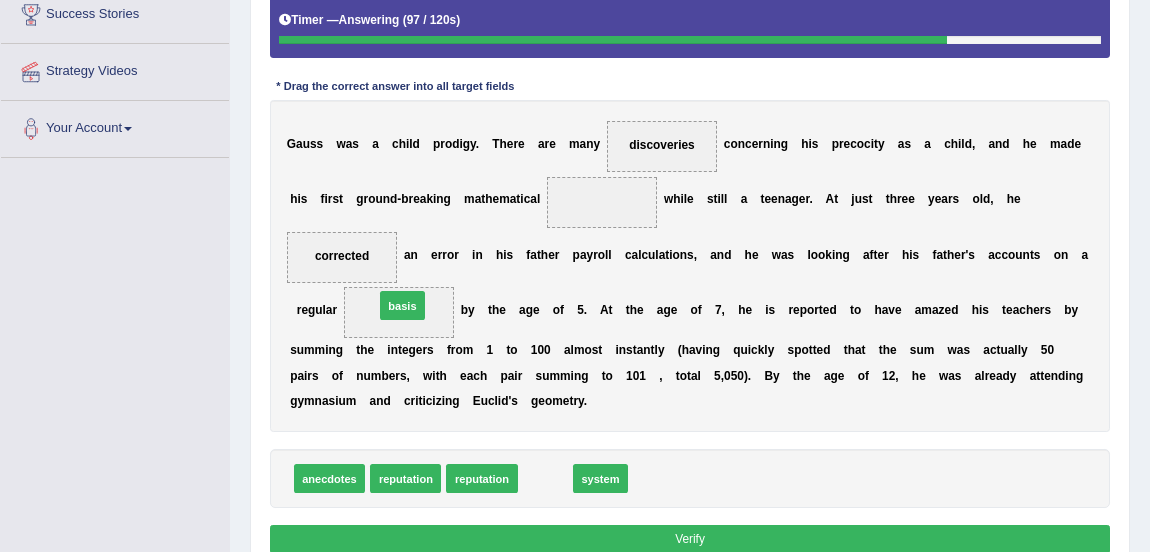 drag, startPoint x: 539, startPoint y: 477, endPoint x: 371, endPoint y: 274, distance: 263.50143 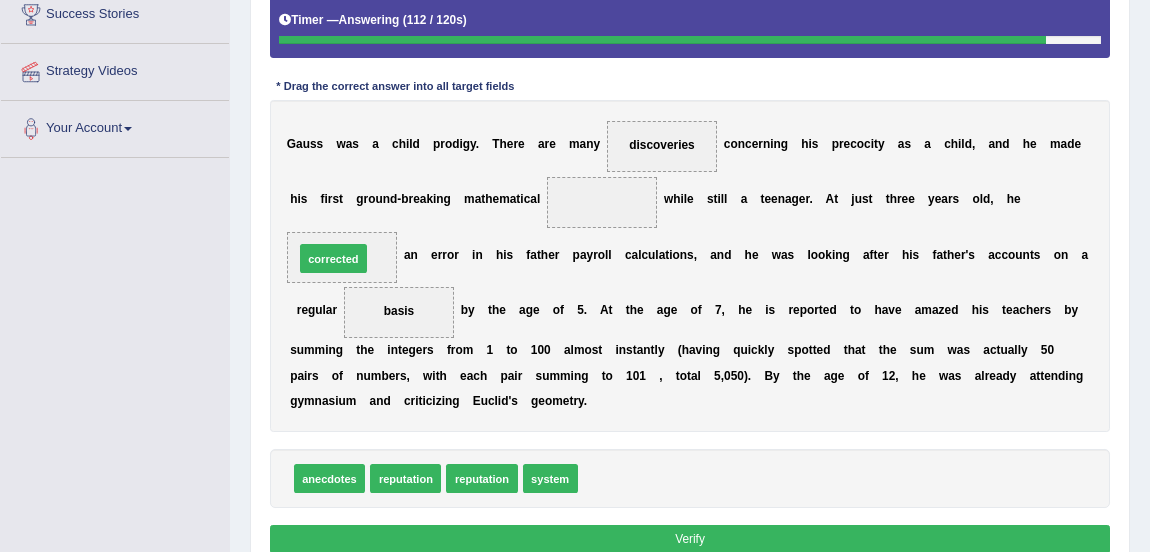 drag, startPoint x: 629, startPoint y: 479, endPoint x: 296, endPoint y: 215, distance: 424.95294 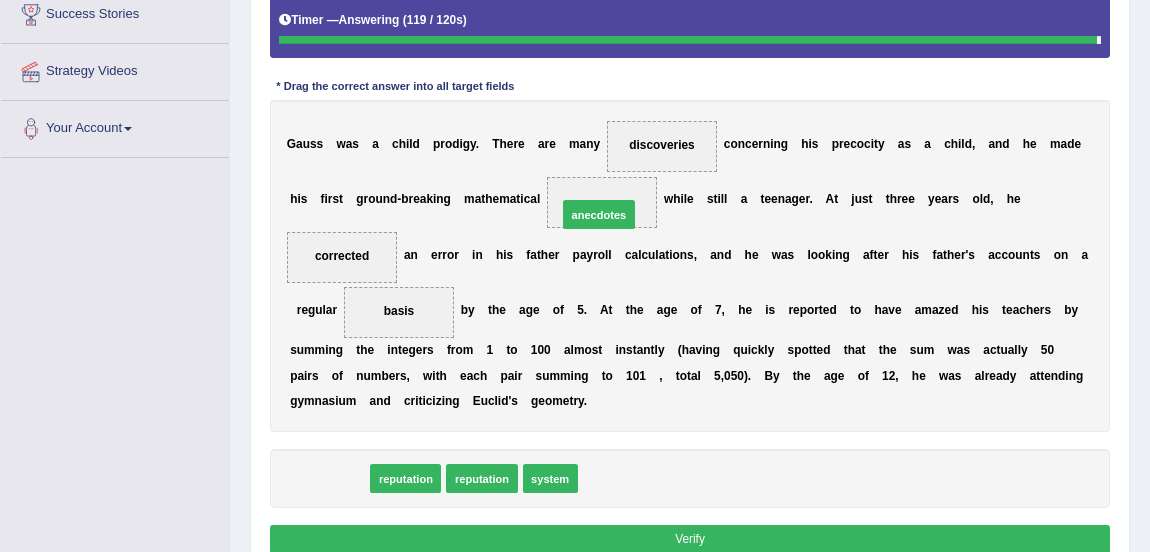 drag, startPoint x: 334, startPoint y: 479, endPoint x: 648, endPoint y: 166, distance: 443.3565 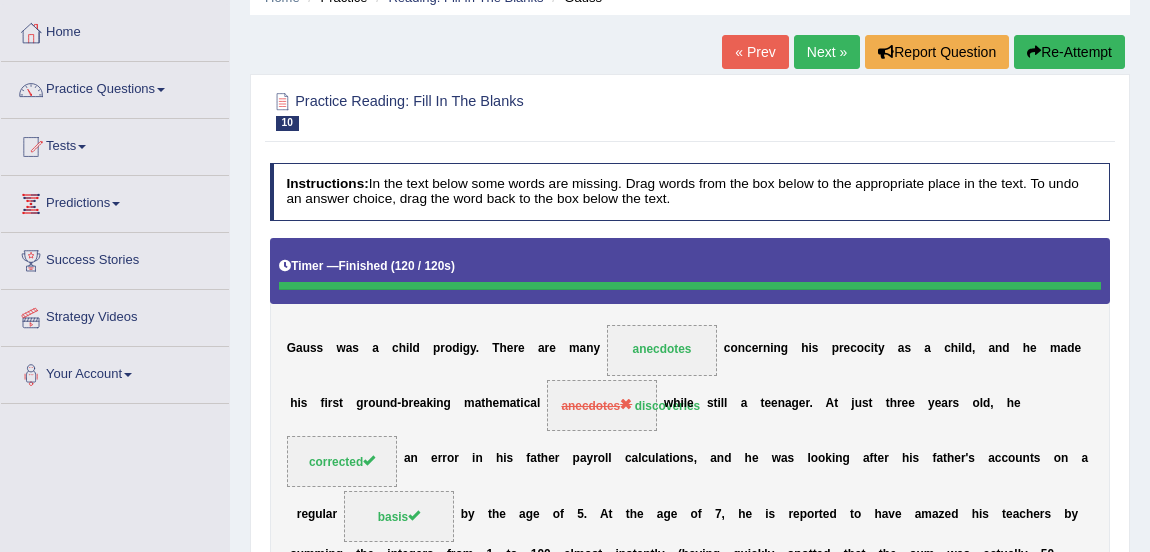 scroll, scrollTop: 75, scrollLeft: 0, axis: vertical 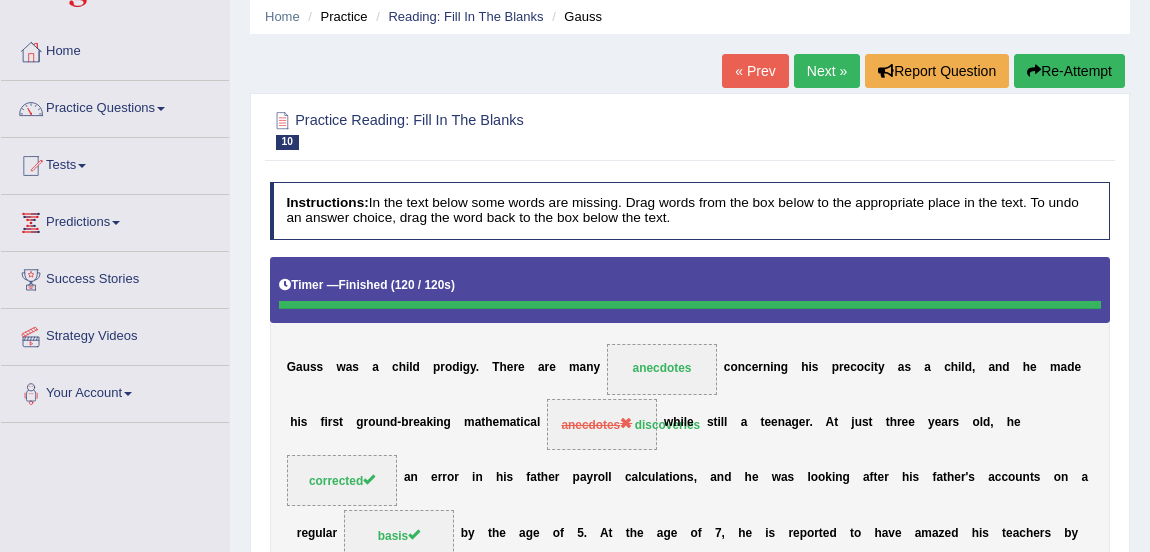 click on "Next »" at bounding box center (827, 71) 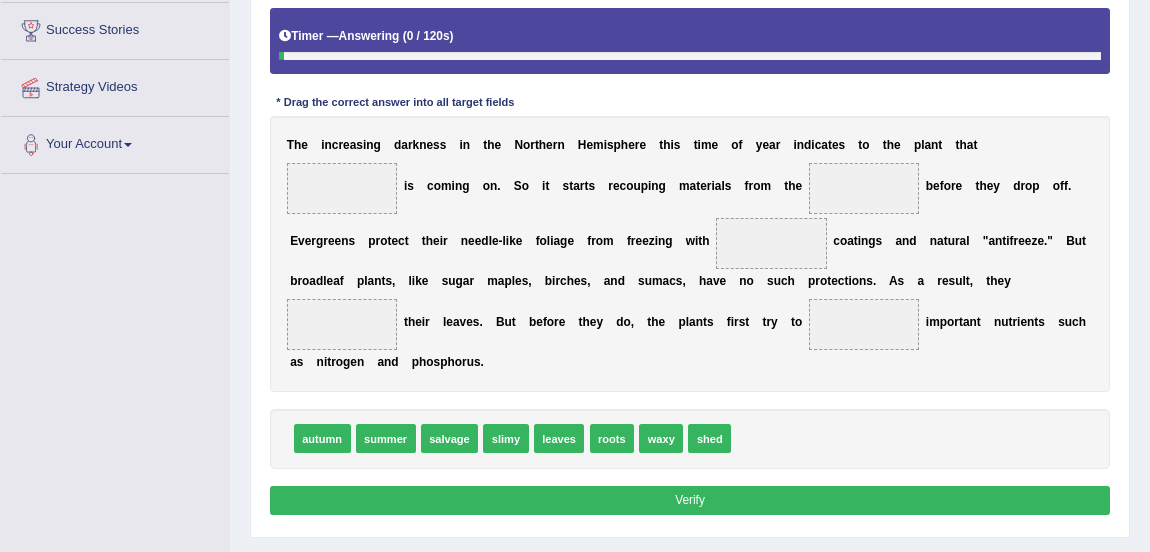 scroll, scrollTop: 0, scrollLeft: 0, axis: both 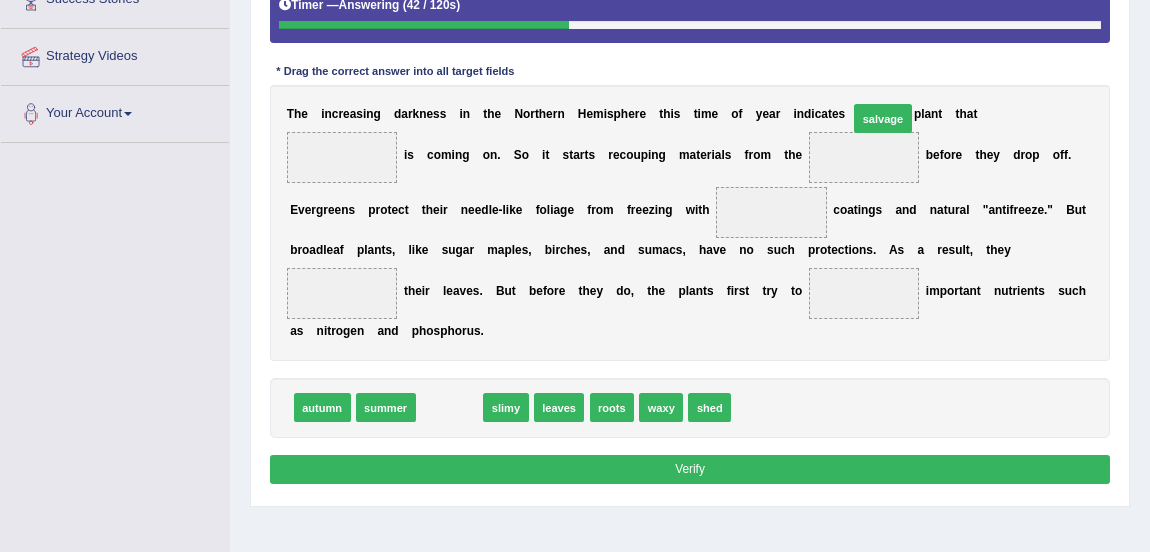 drag, startPoint x: 455, startPoint y: 405, endPoint x: 969, endPoint y: 59, distance: 619.6063 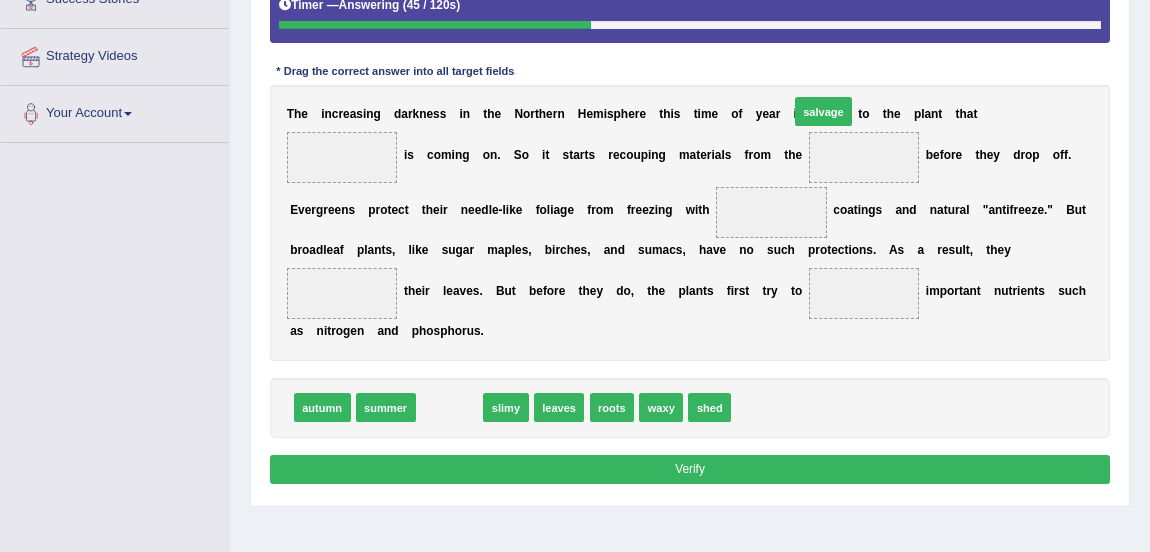 drag, startPoint x: 445, startPoint y: 402, endPoint x: 899, endPoint y: 63, distance: 566.60126 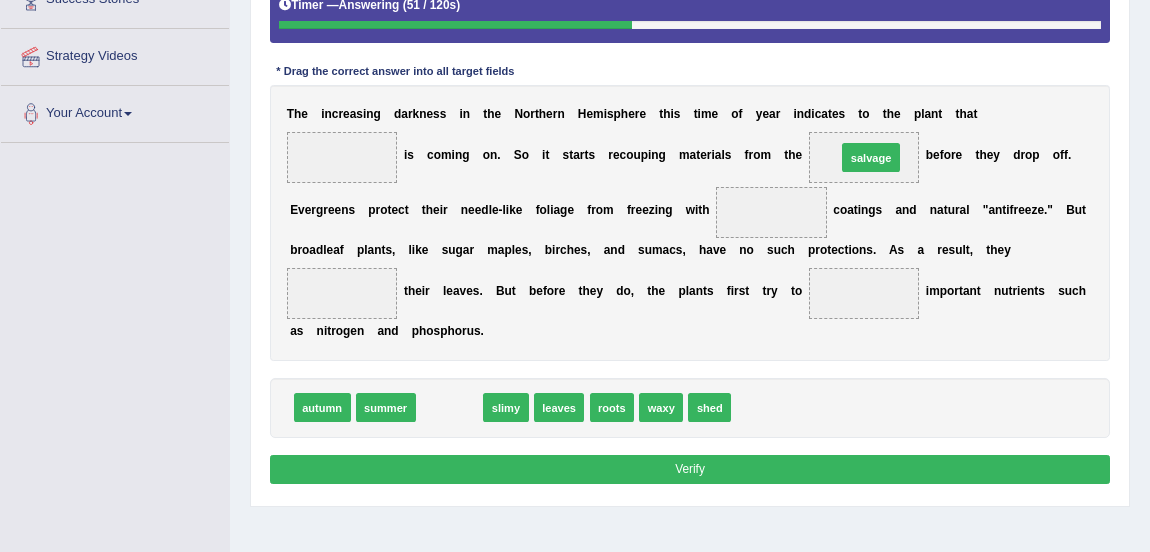 drag, startPoint x: 442, startPoint y: 410, endPoint x: 938, endPoint y: 116, distance: 576.5865 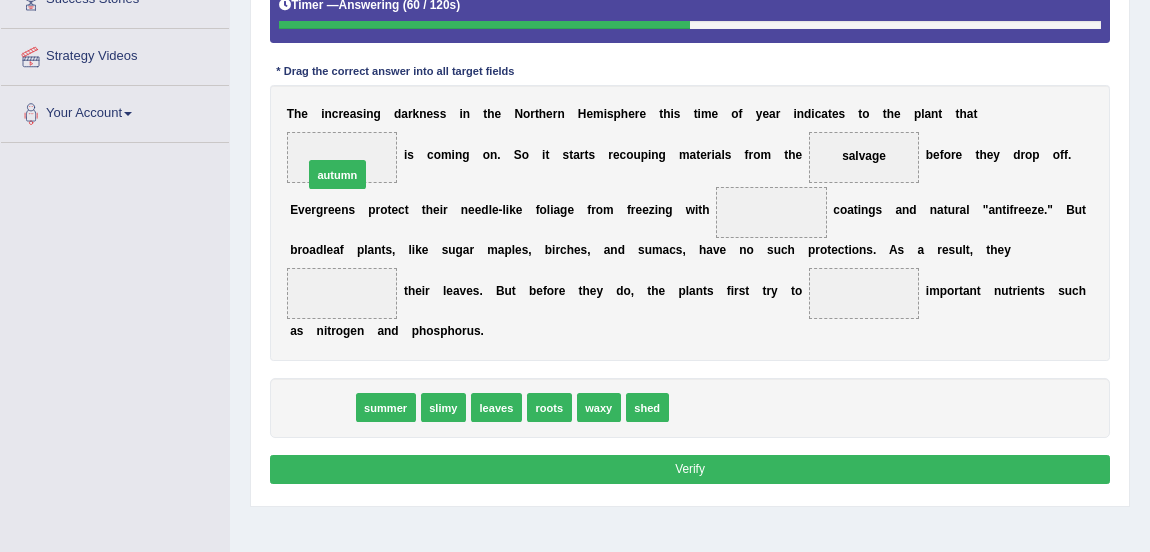 drag, startPoint x: 327, startPoint y: 412, endPoint x: 345, endPoint y: 134, distance: 278.58212 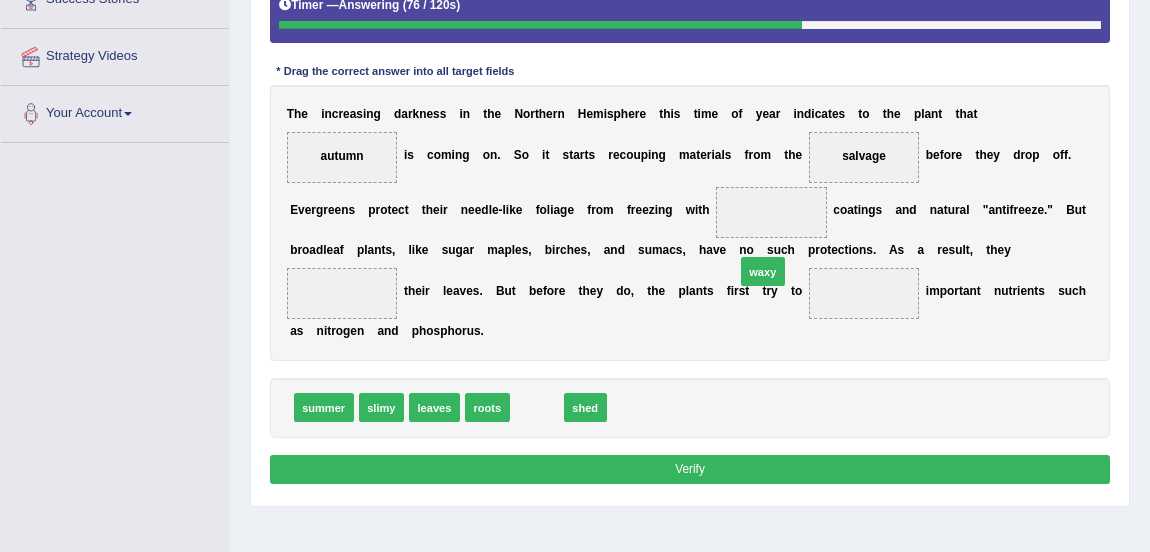 drag, startPoint x: 546, startPoint y: 404, endPoint x: 828, endPoint y: 233, distance: 329.79538 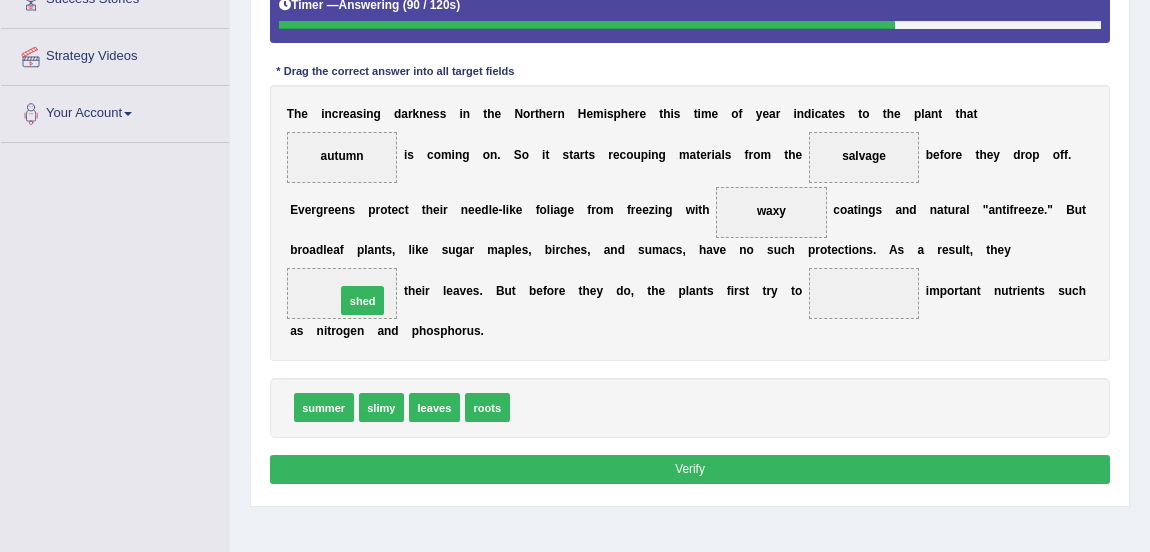 drag, startPoint x: 540, startPoint y: 406, endPoint x: 336, endPoint y: 280, distance: 239.77489 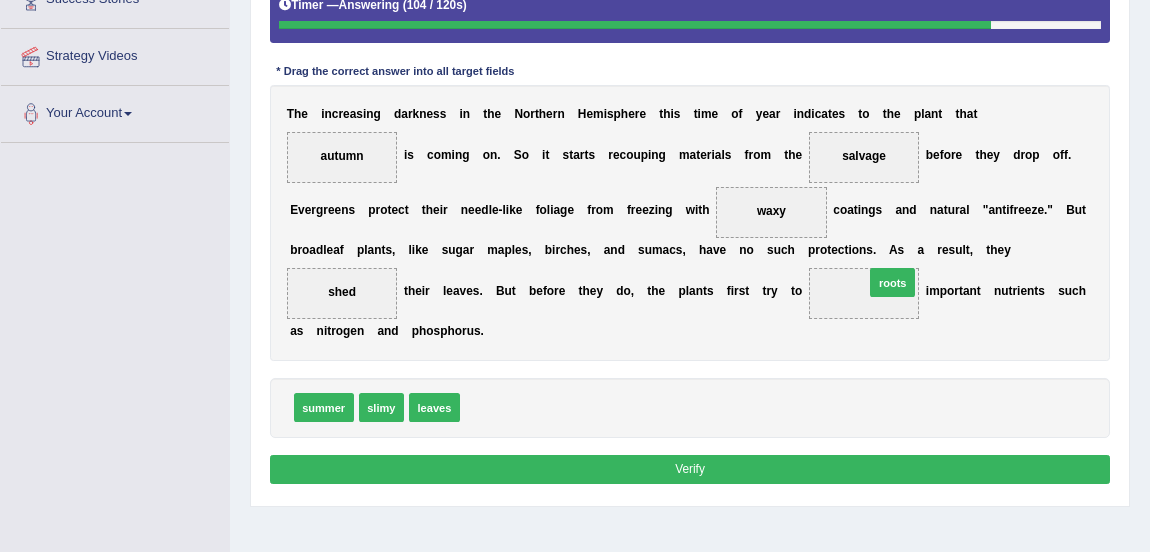 drag, startPoint x: 492, startPoint y: 404, endPoint x: 967, endPoint y: 257, distance: 497.22632 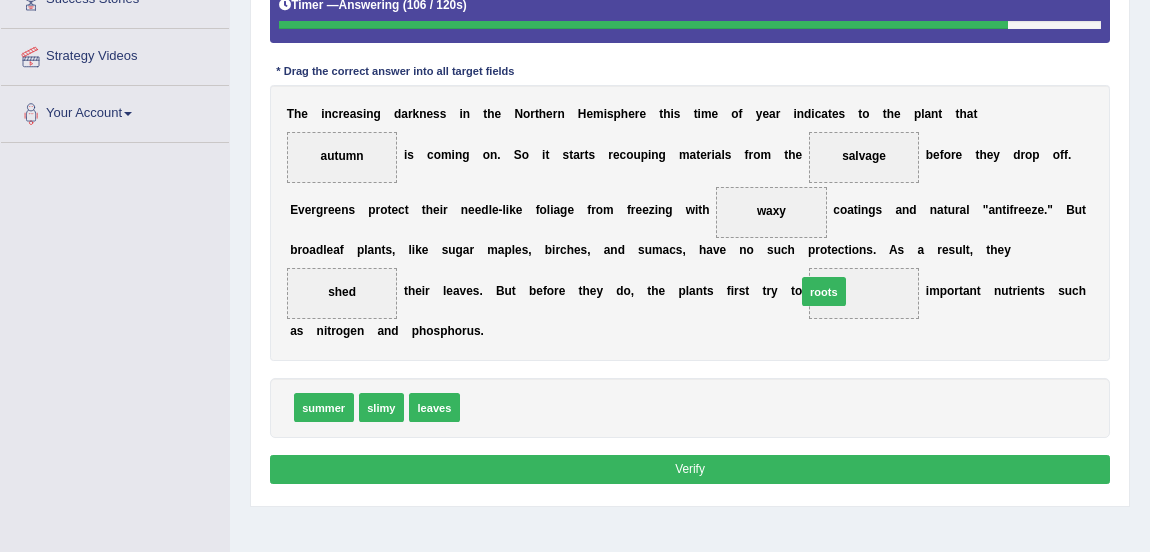 drag, startPoint x: 489, startPoint y: 408, endPoint x: 926, endPoint y: 269, distance: 458.57388 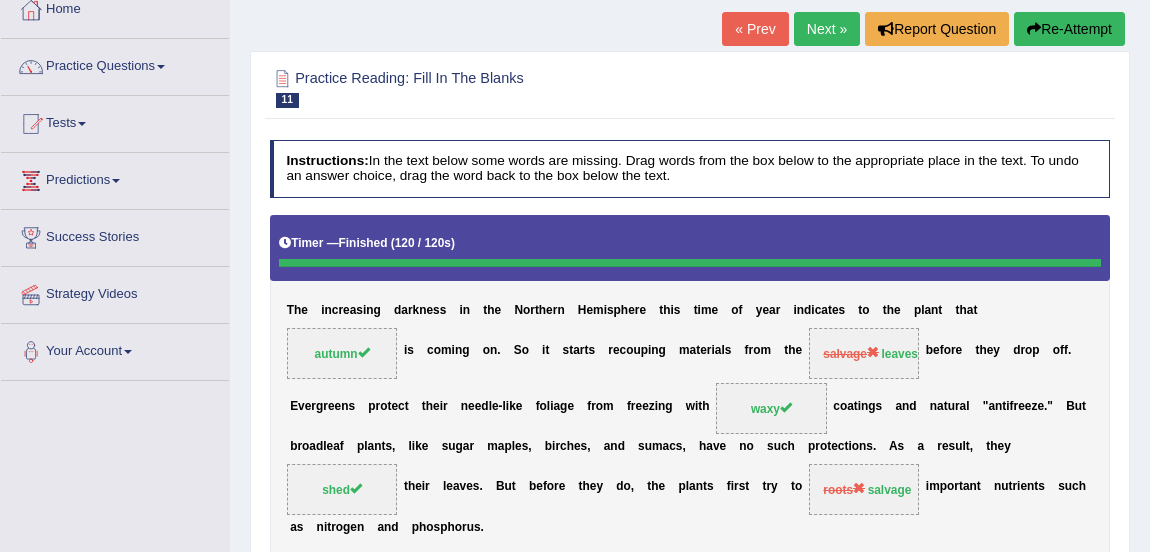 scroll, scrollTop: 107, scrollLeft: 0, axis: vertical 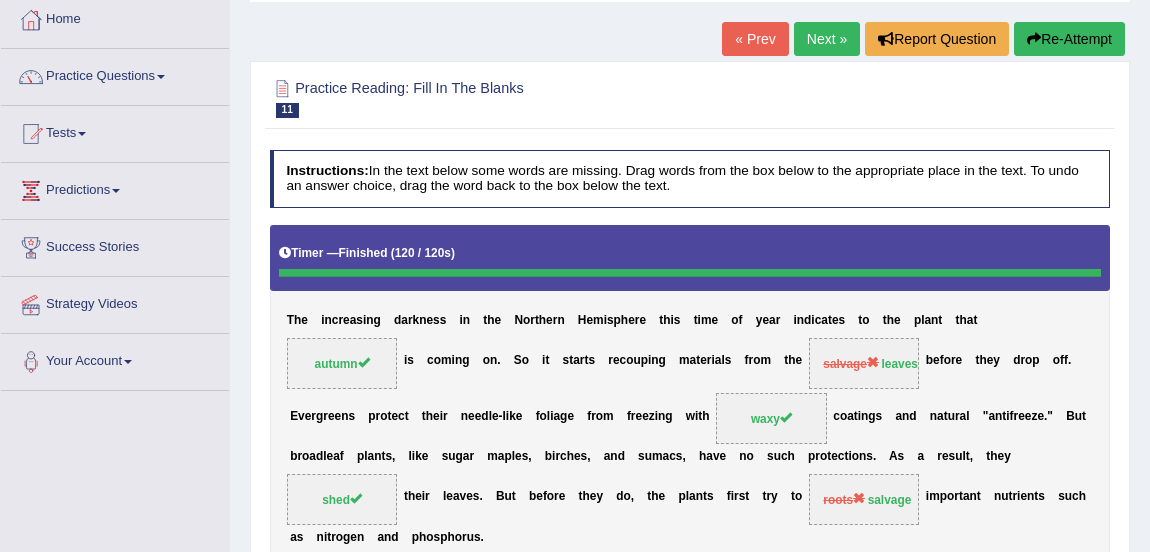 click on "Next »" at bounding box center [827, 39] 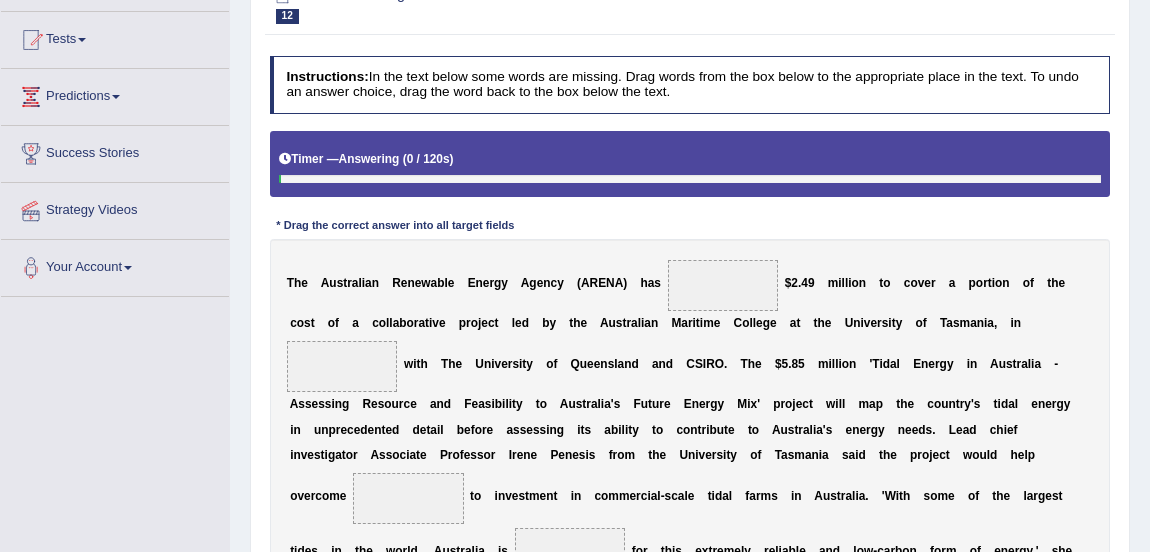 scroll, scrollTop: 201, scrollLeft: 0, axis: vertical 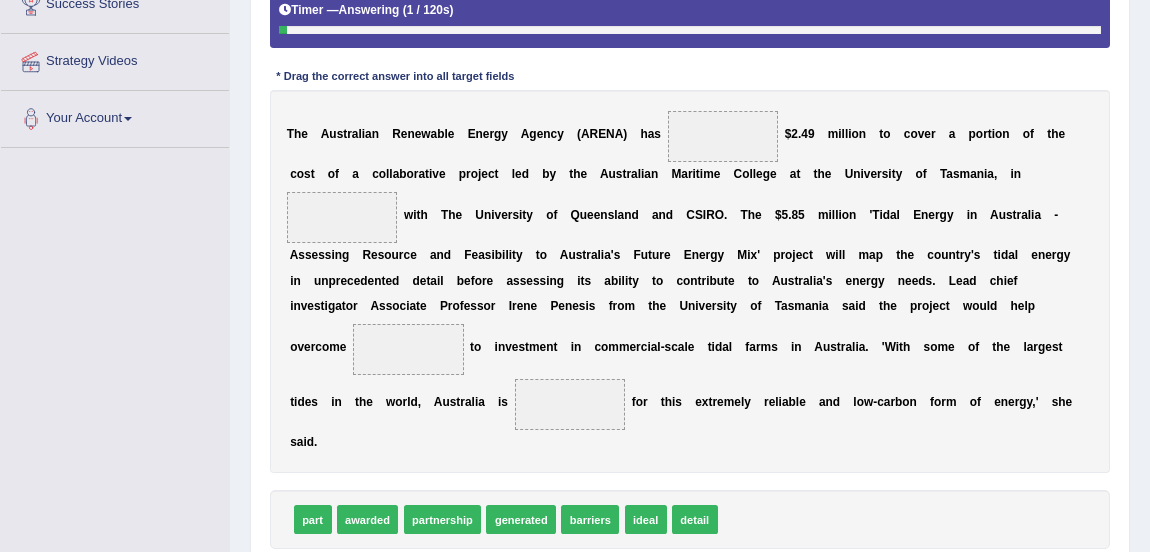 click at bounding box center [723, 136] 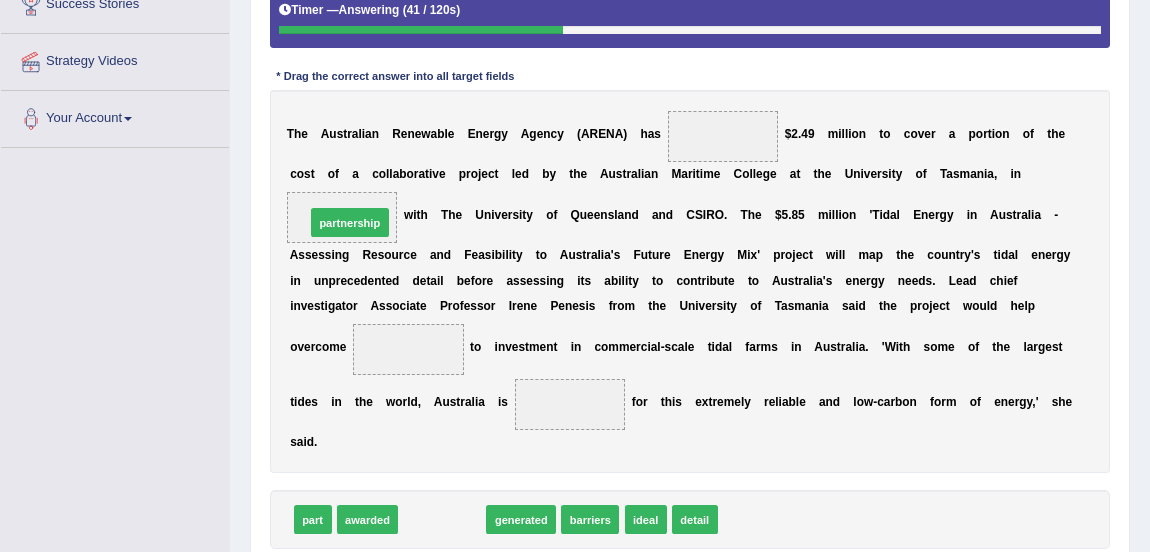 drag, startPoint x: 450, startPoint y: 519, endPoint x: 341, endPoint y: 170, distance: 365.6255 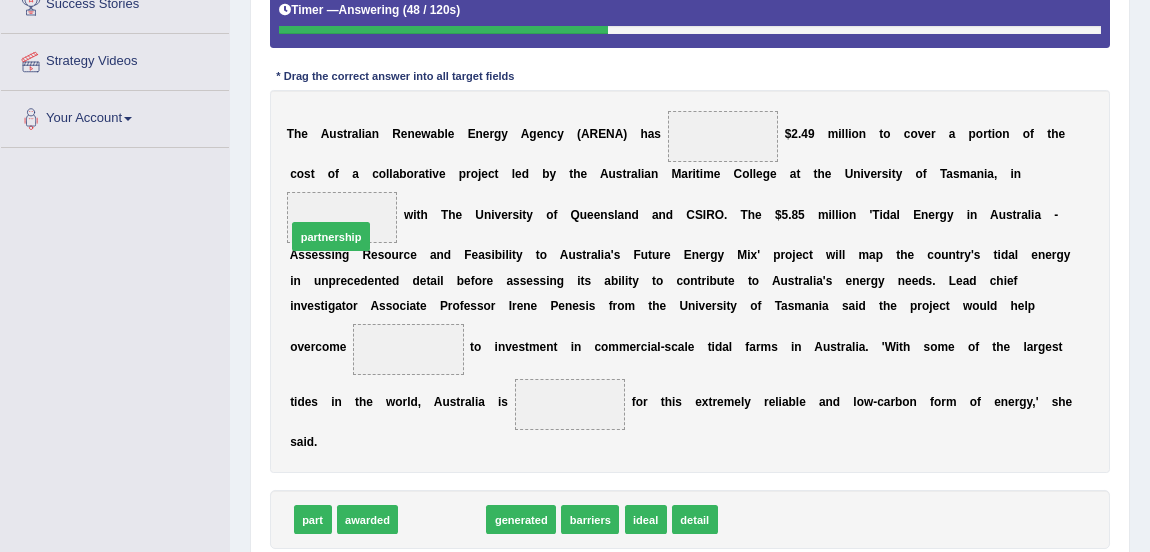 drag, startPoint x: 450, startPoint y: 513, endPoint x: 319, endPoint y: 180, distance: 357.84076 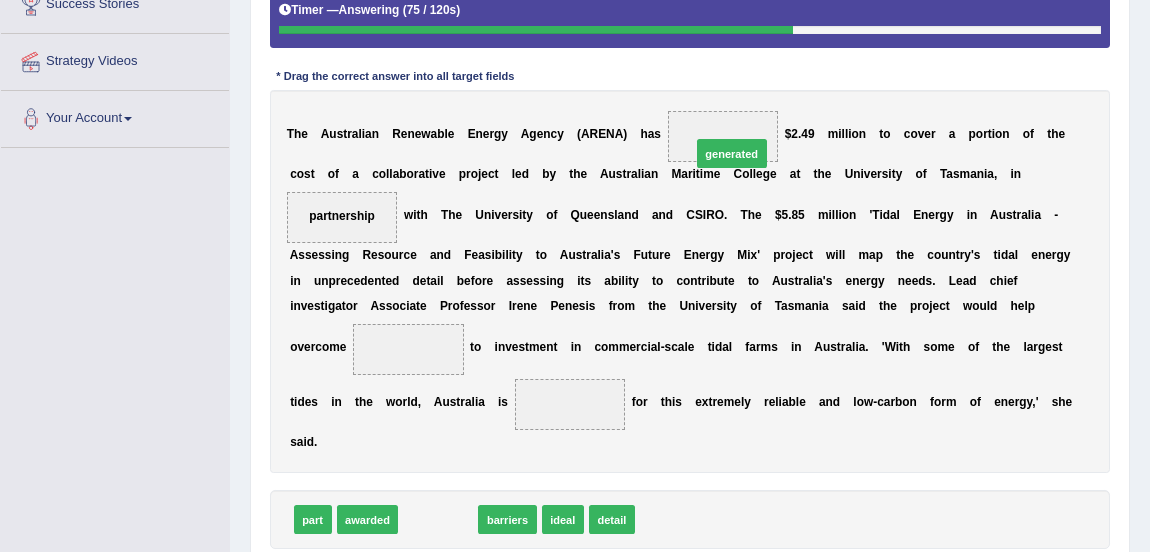 drag, startPoint x: 425, startPoint y: 513, endPoint x: 770, endPoint y: 83, distance: 551.29395 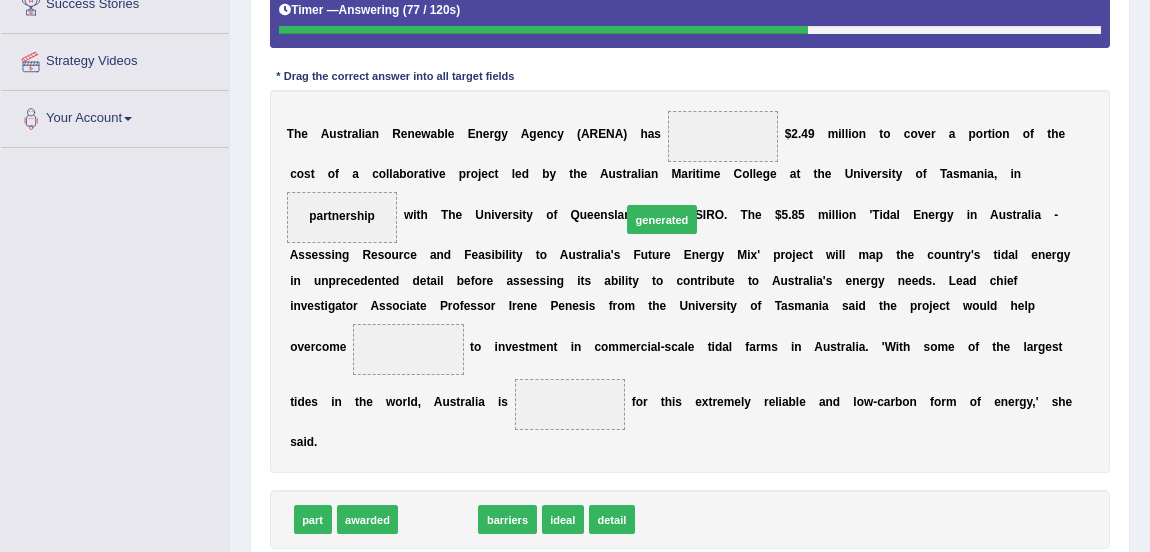 drag, startPoint x: 455, startPoint y: 514, endPoint x: 725, endPoint y: 143, distance: 458.84747 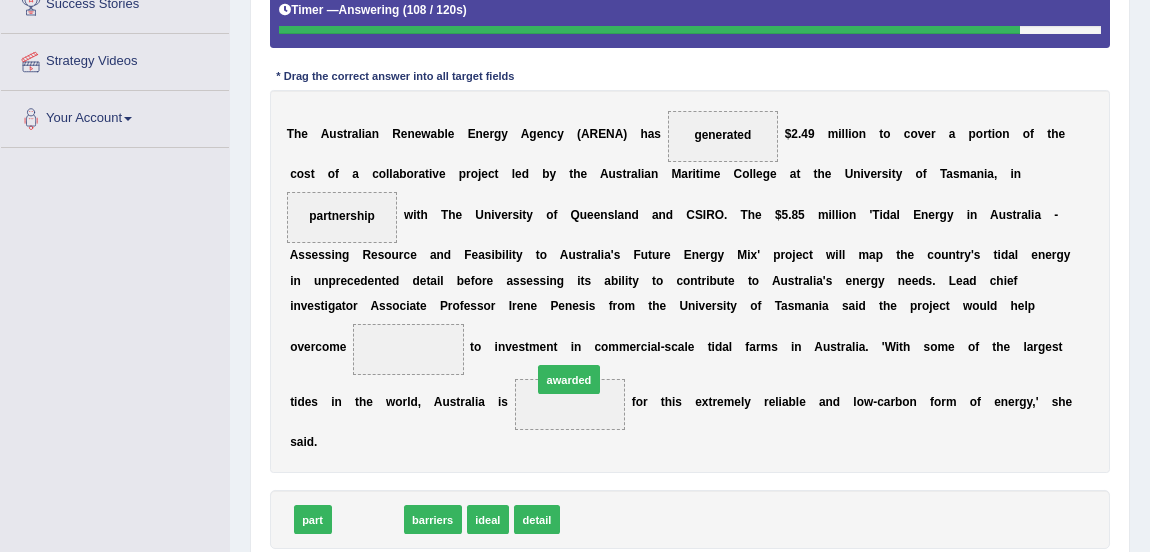 drag, startPoint x: 374, startPoint y: 512, endPoint x: 607, endPoint y: 353, distance: 282.08154 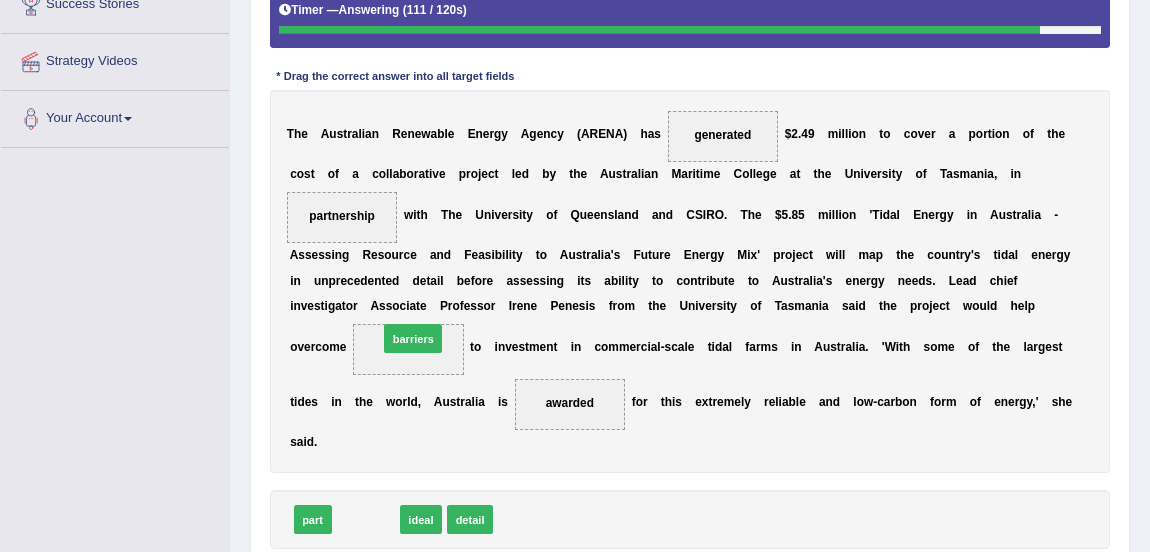 drag, startPoint x: 376, startPoint y: 515, endPoint x: 434, endPoint y: 314, distance: 209.20087 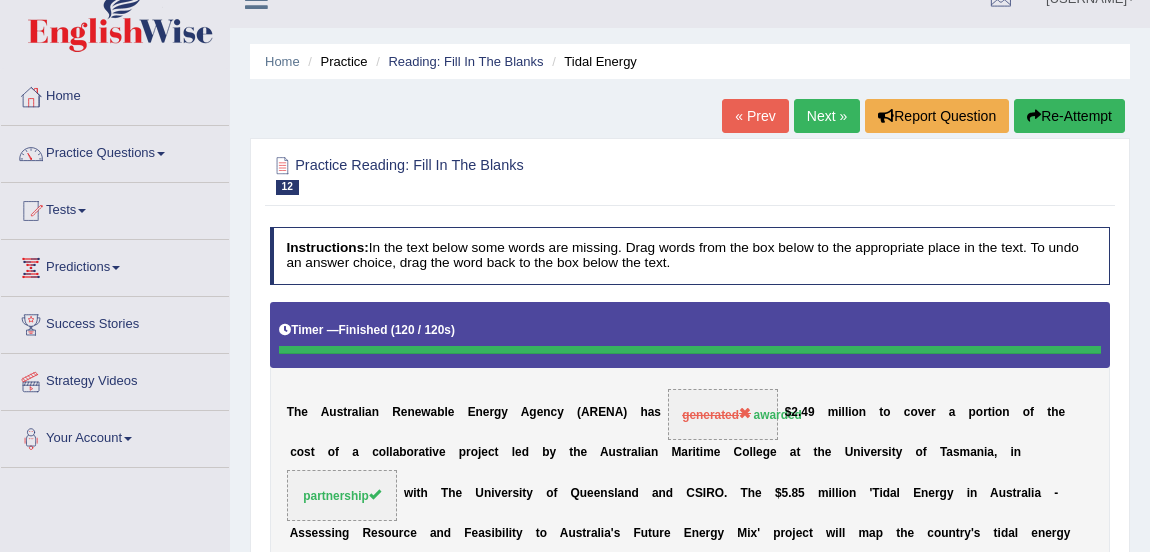 scroll, scrollTop: 29, scrollLeft: 0, axis: vertical 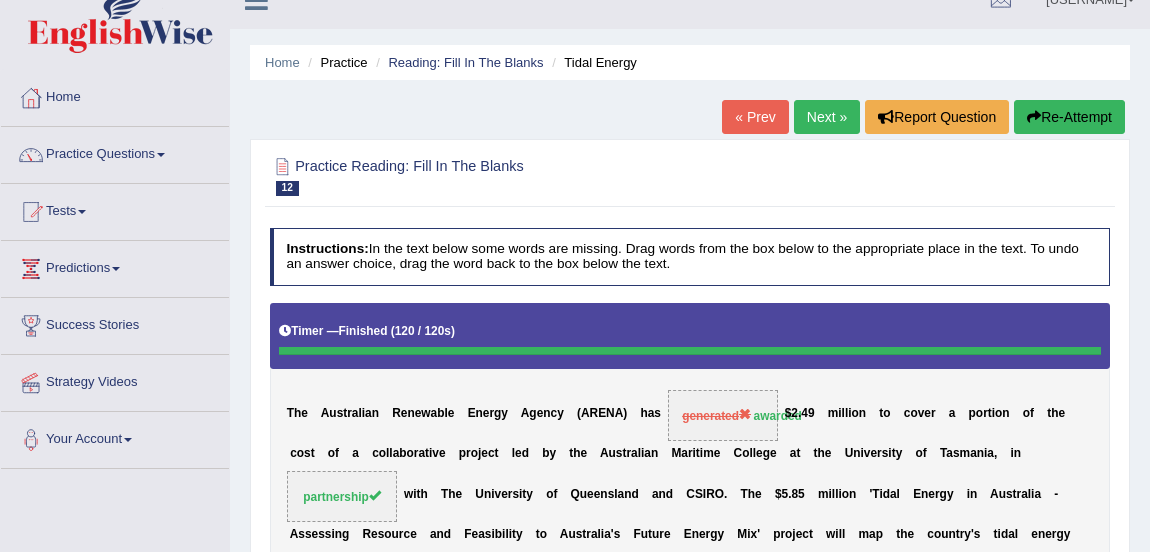 click on "Next »" at bounding box center (827, 117) 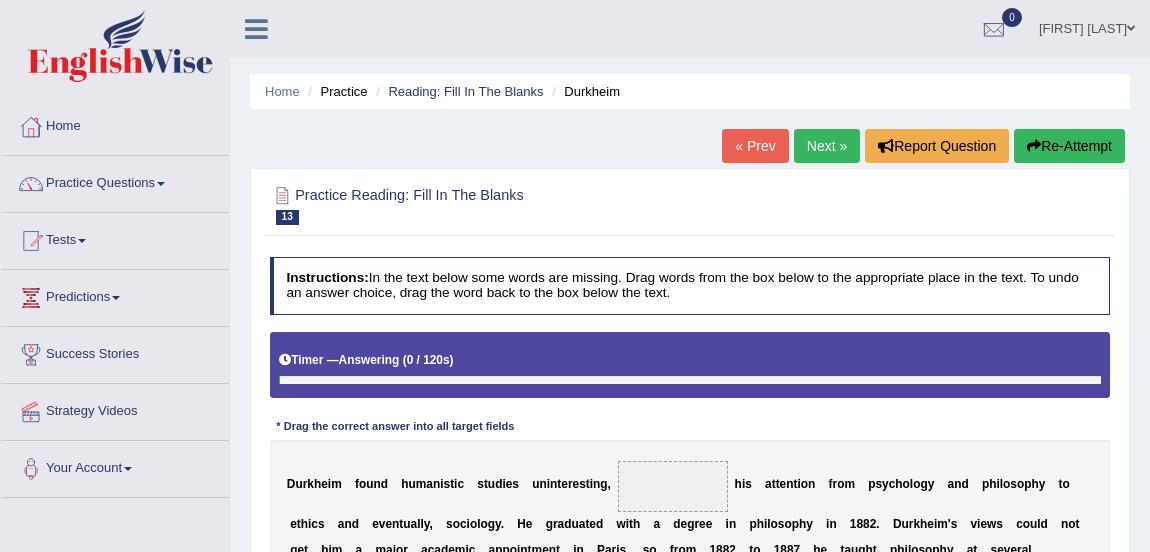 scroll, scrollTop: 133, scrollLeft: 0, axis: vertical 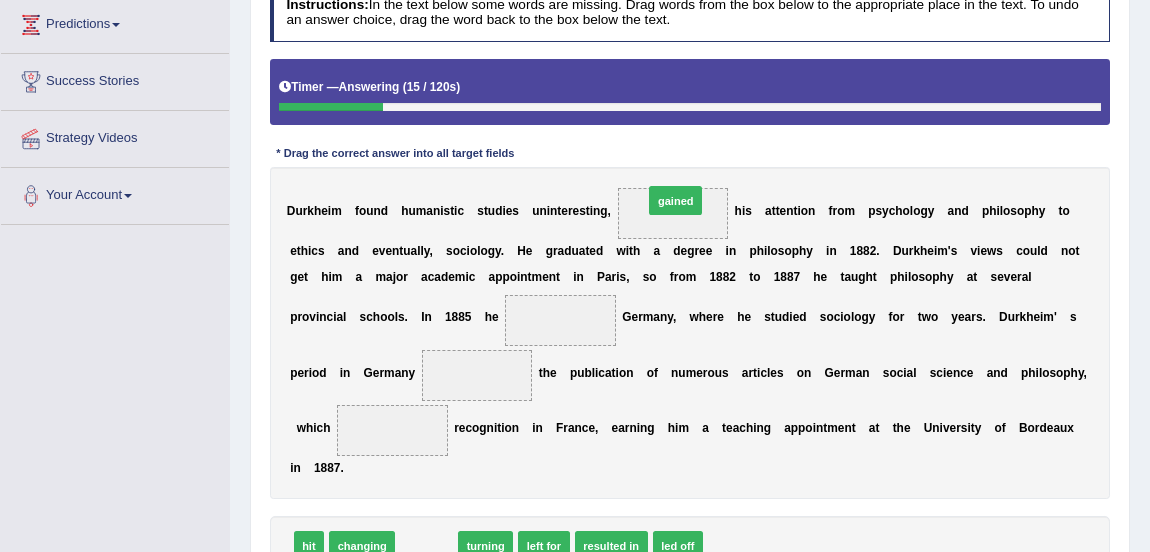 drag, startPoint x: 410, startPoint y: 539, endPoint x: 703, endPoint y: 132, distance: 501.49576 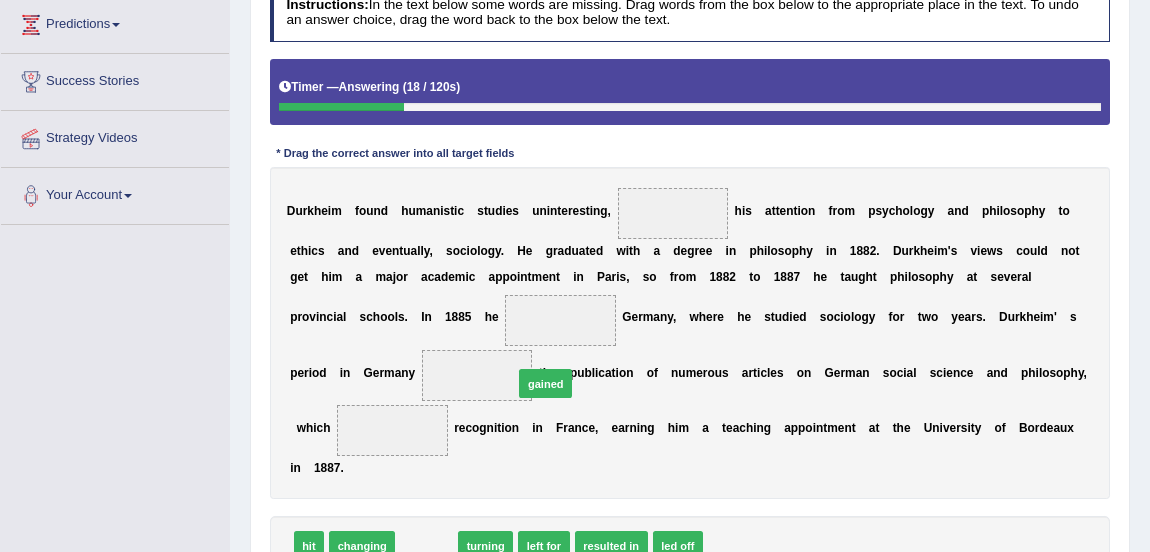 drag, startPoint x: 423, startPoint y: 545, endPoint x: 741, endPoint y: 117, distance: 533.2054 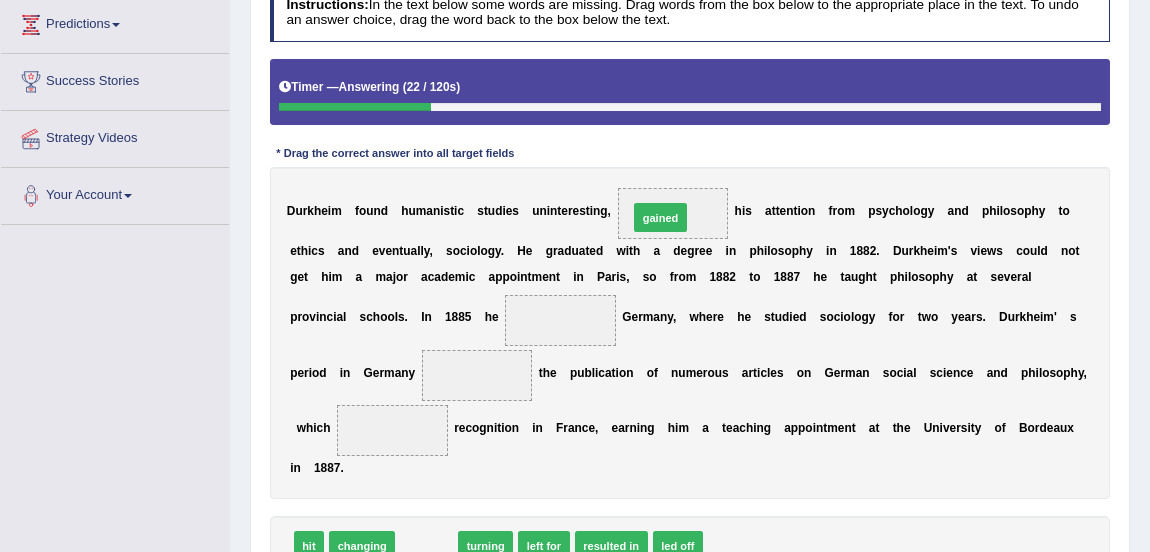 drag, startPoint x: 429, startPoint y: 539, endPoint x: 704, endPoint y: 153, distance: 473.942 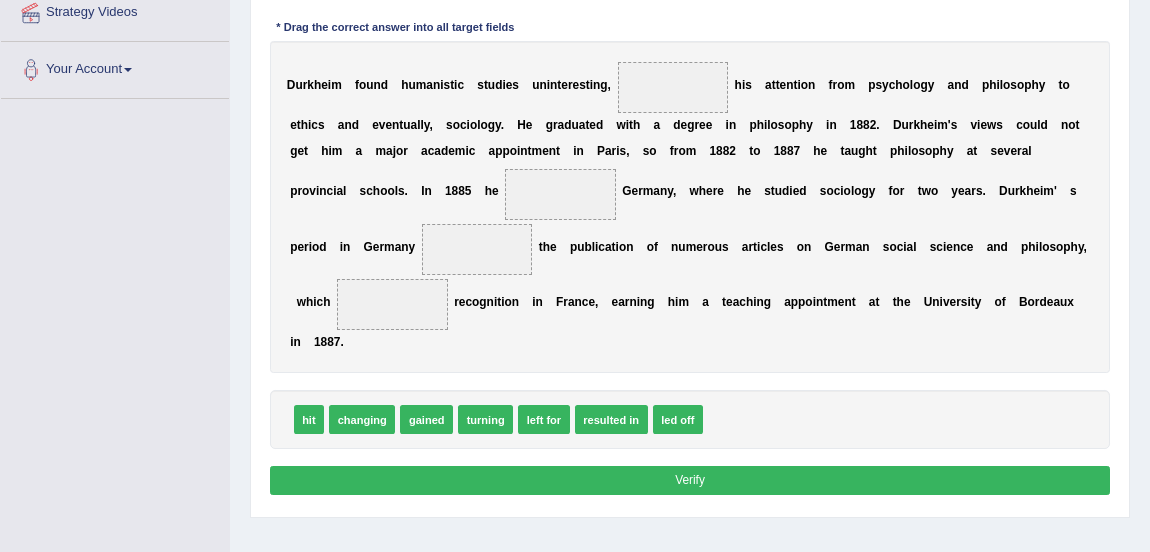 scroll, scrollTop: 417, scrollLeft: 0, axis: vertical 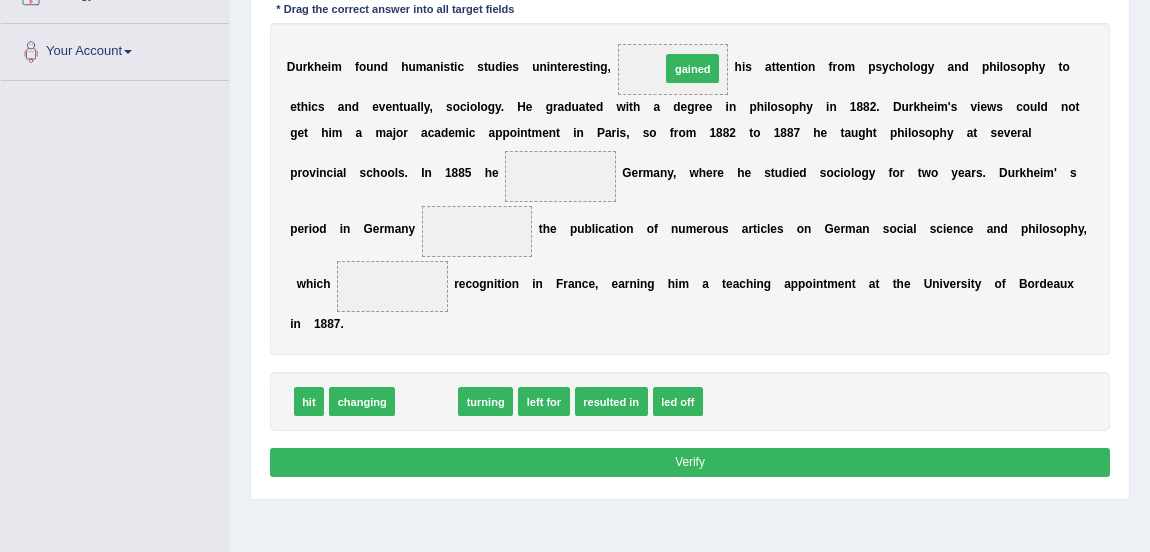 drag, startPoint x: 423, startPoint y: 400, endPoint x: 736, endPoint y: 10, distance: 500.069 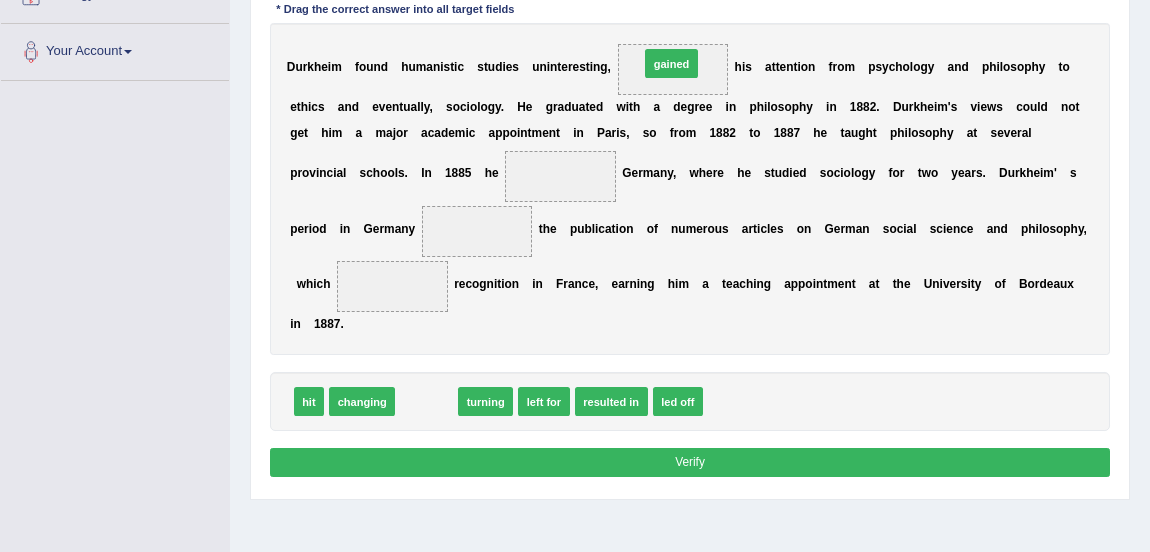 drag, startPoint x: 420, startPoint y: 391, endPoint x: 708, endPoint y: -5, distance: 489.65292 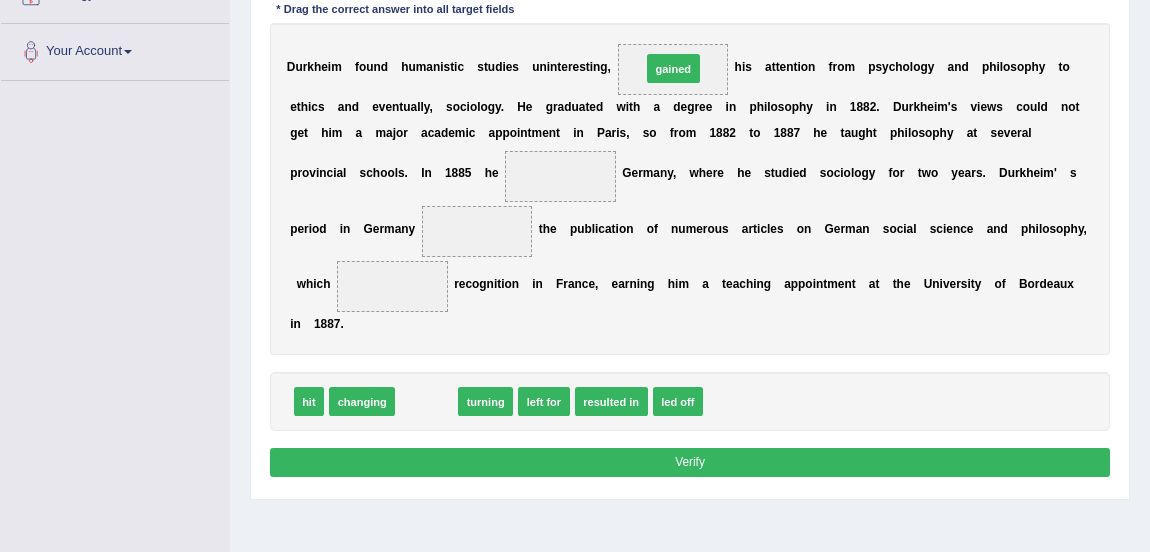 drag, startPoint x: 422, startPoint y: 395, endPoint x: 712, endPoint y: 4, distance: 486.80695 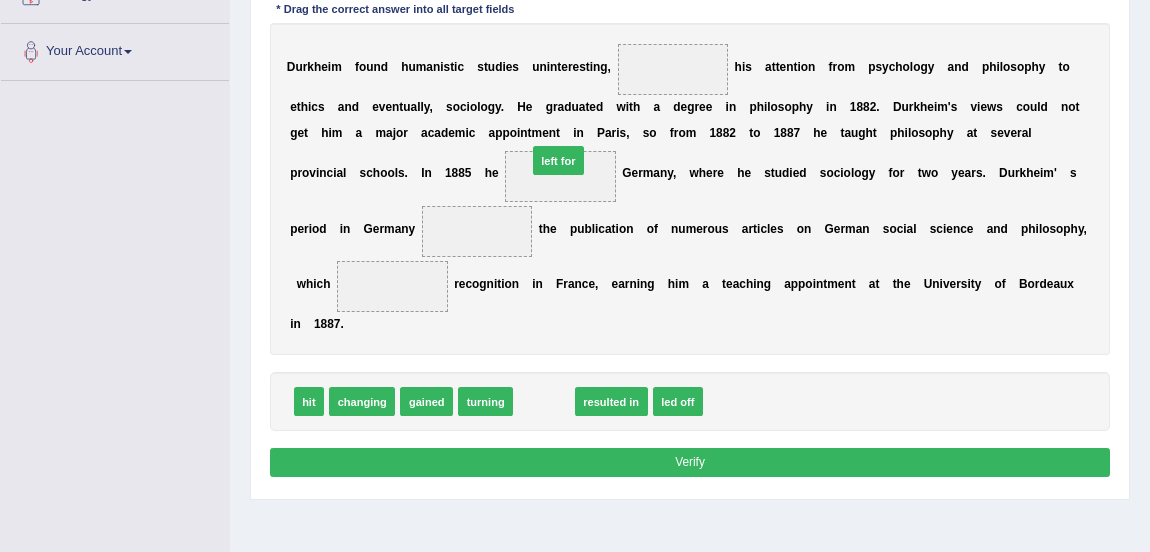 drag, startPoint x: 543, startPoint y: 395, endPoint x: 559, endPoint y: 119, distance: 276.46338 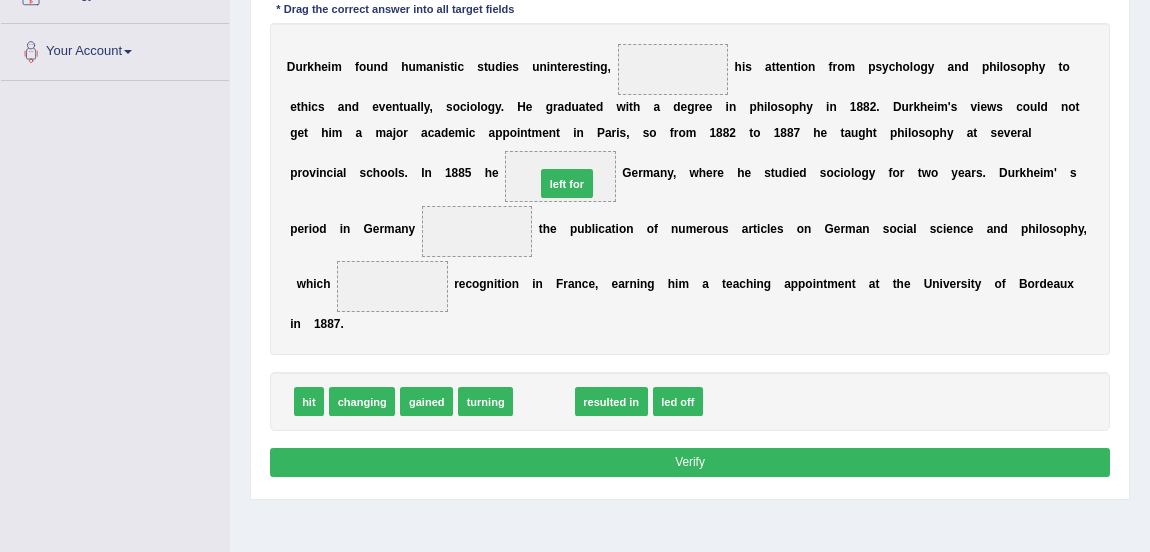 drag, startPoint x: 532, startPoint y: 393, endPoint x: 559, endPoint y: 137, distance: 257.4199 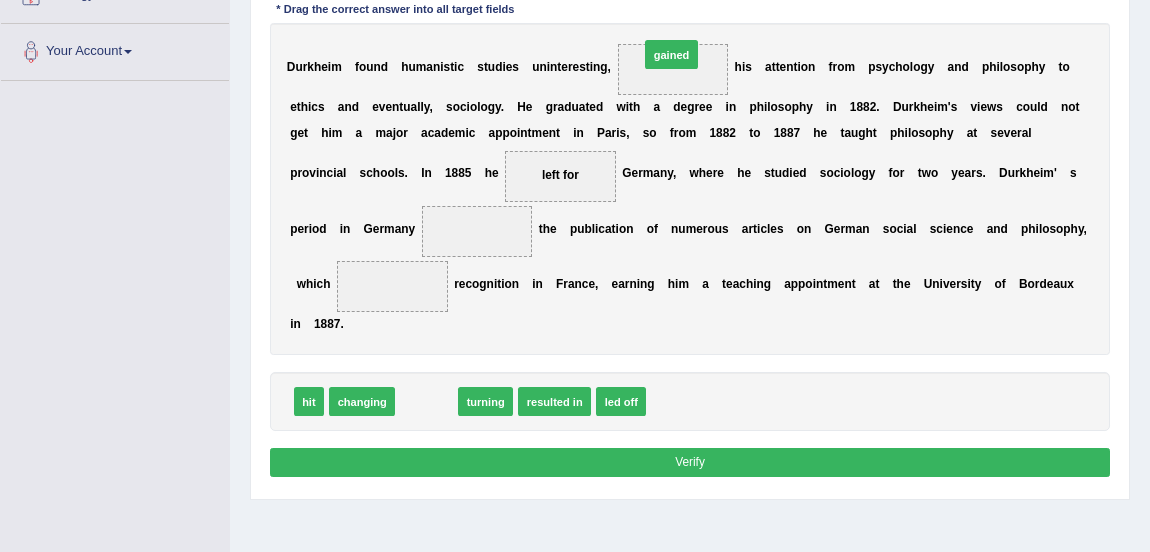 drag, startPoint x: 429, startPoint y: 400, endPoint x: 717, endPoint y: -8, distance: 499.40765 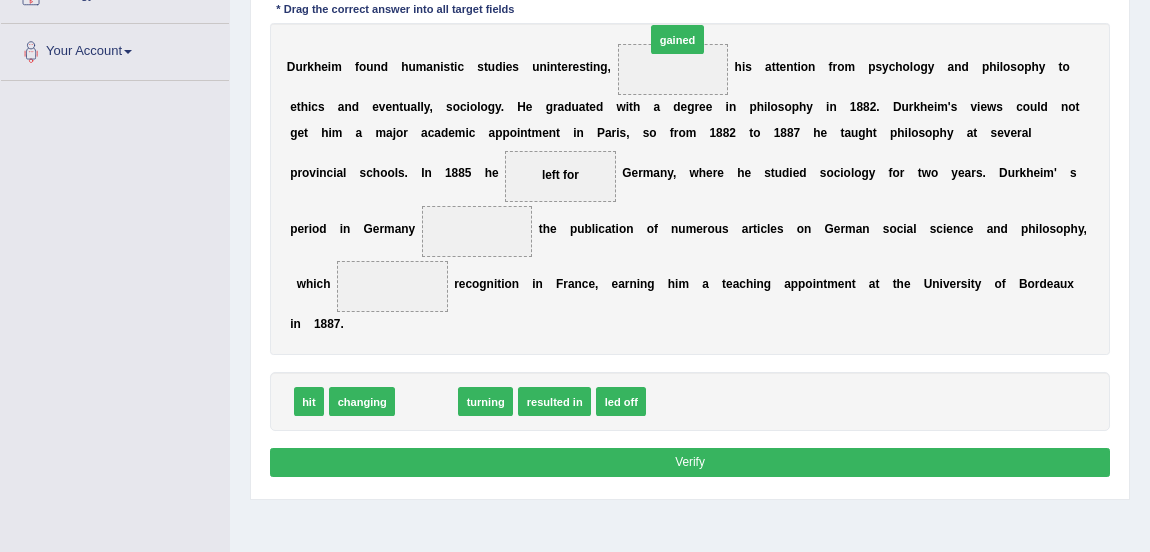 drag, startPoint x: 425, startPoint y: 400, endPoint x: 720, endPoint y: -20, distance: 513.24945 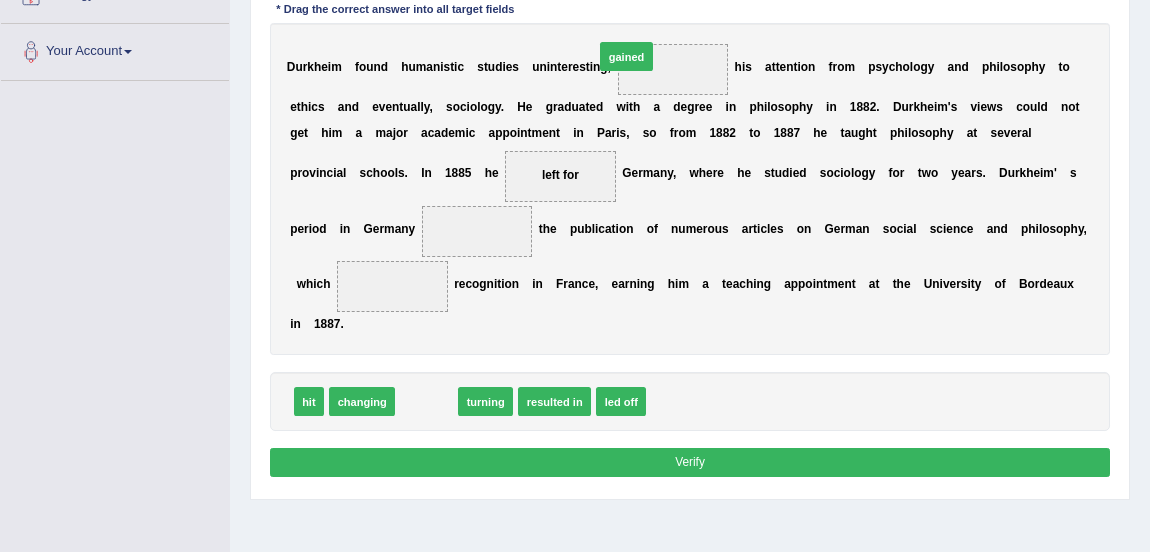 drag, startPoint x: 420, startPoint y: 402, endPoint x: 656, endPoint y: -3, distance: 468.74408 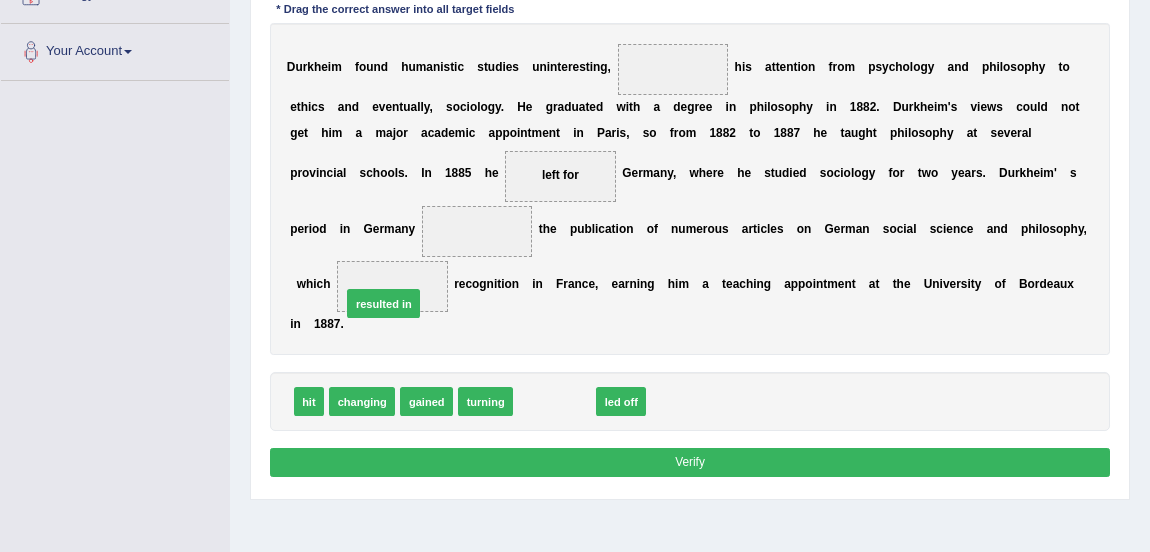 drag, startPoint x: 562, startPoint y: 400, endPoint x: 360, endPoint y: 268, distance: 241.30478 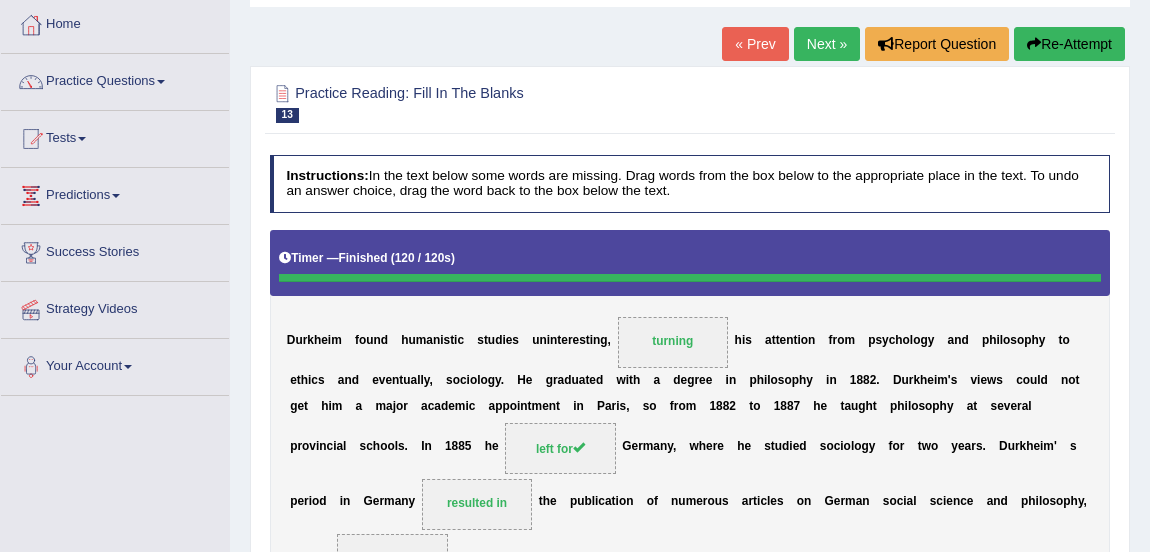 scroll, scrollTop: 91, scrollLeft: 0, axis: vertical 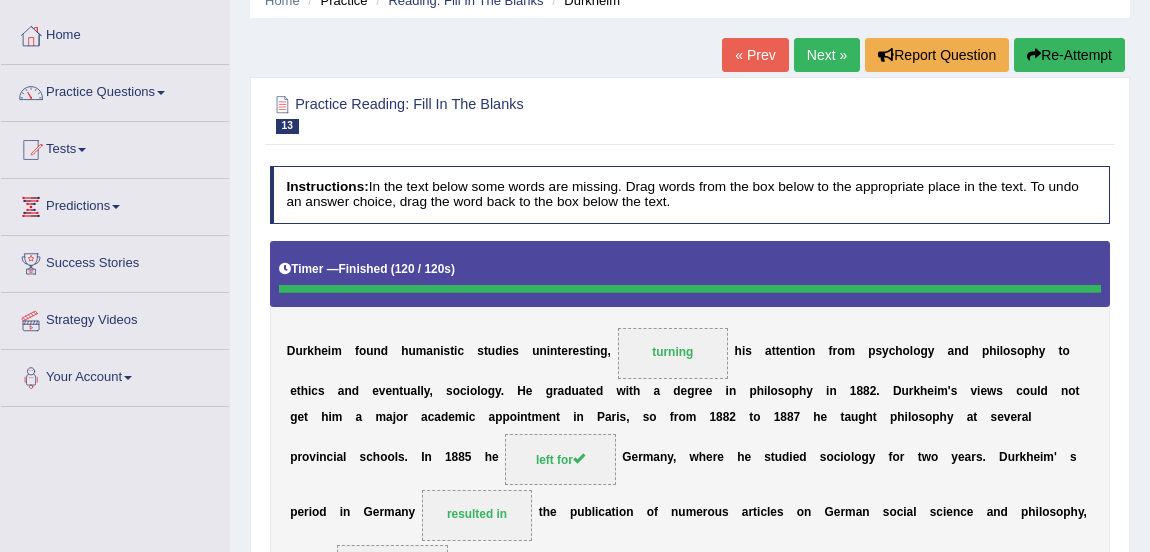 click on "Next »" at bounding box center [827, 55] 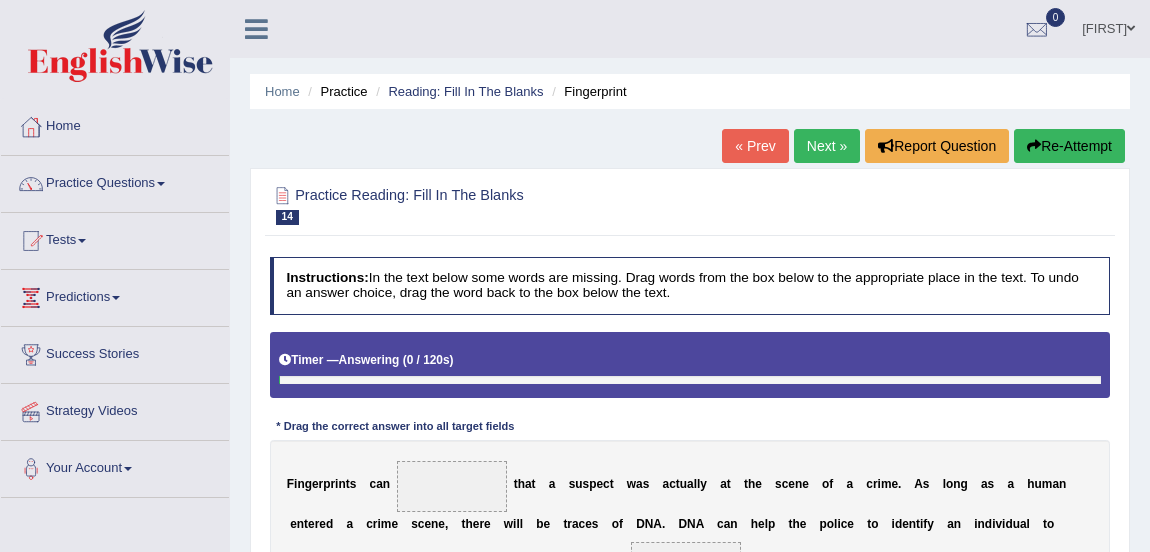 scroll, scrollTop: 298, scrollLeft: 0, axis: vertical 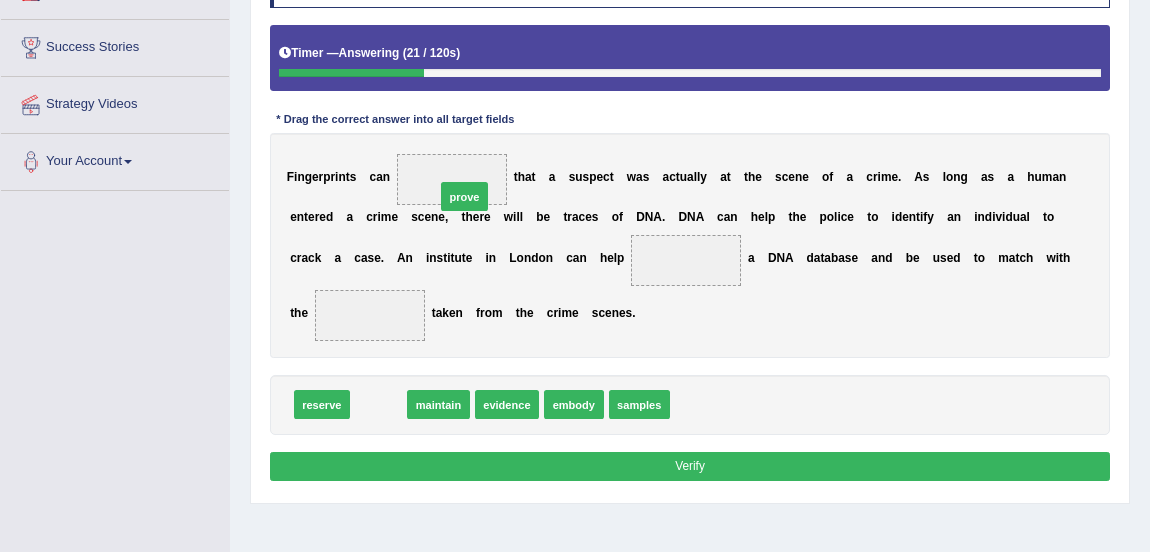 drag, startPoint x: 370, startPoint y: 399, endPoint x: 471, endPoint y: 154, distance: 265.0019 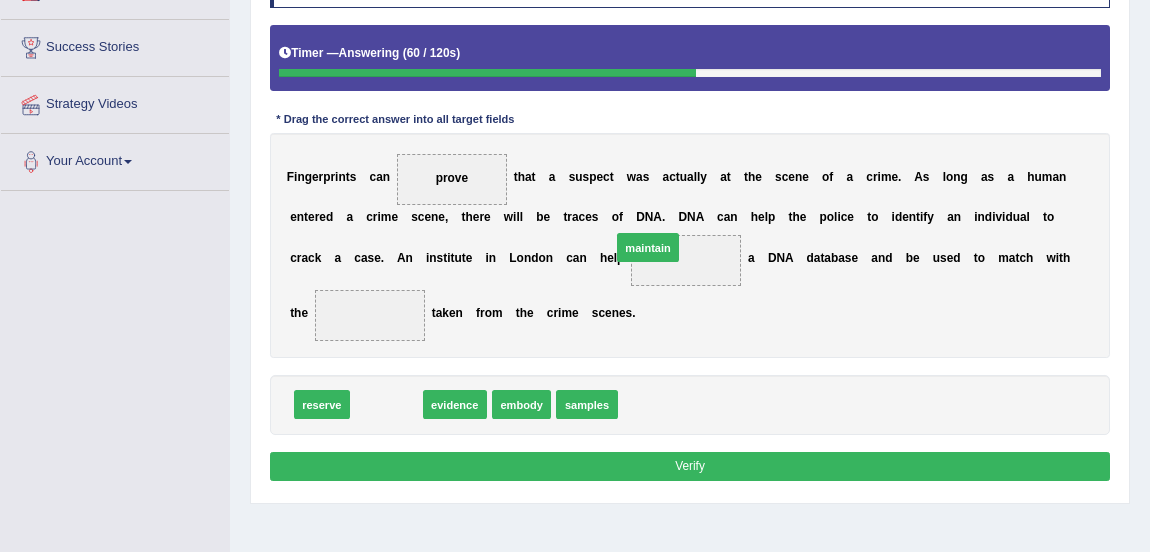 drag, startPoint x: 398, startPoint y: 401, endPoint x: 706, endPoint y: 217, distance: 358.7757 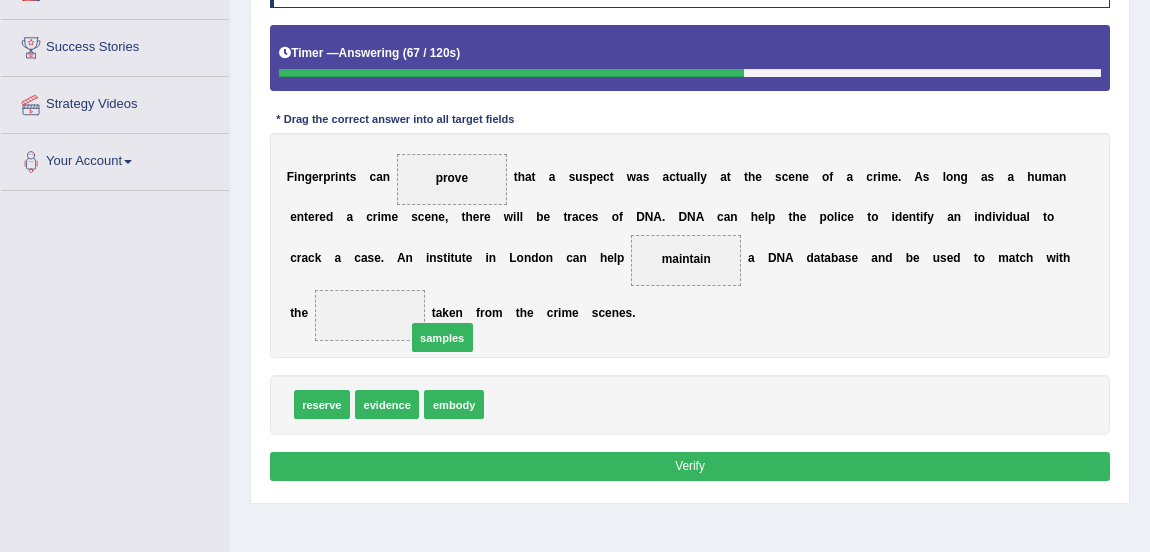 drag, startPoint x: 539, startPoint y: 412, endPoint x: 438, endPoint y: 334, distance: 127.61269 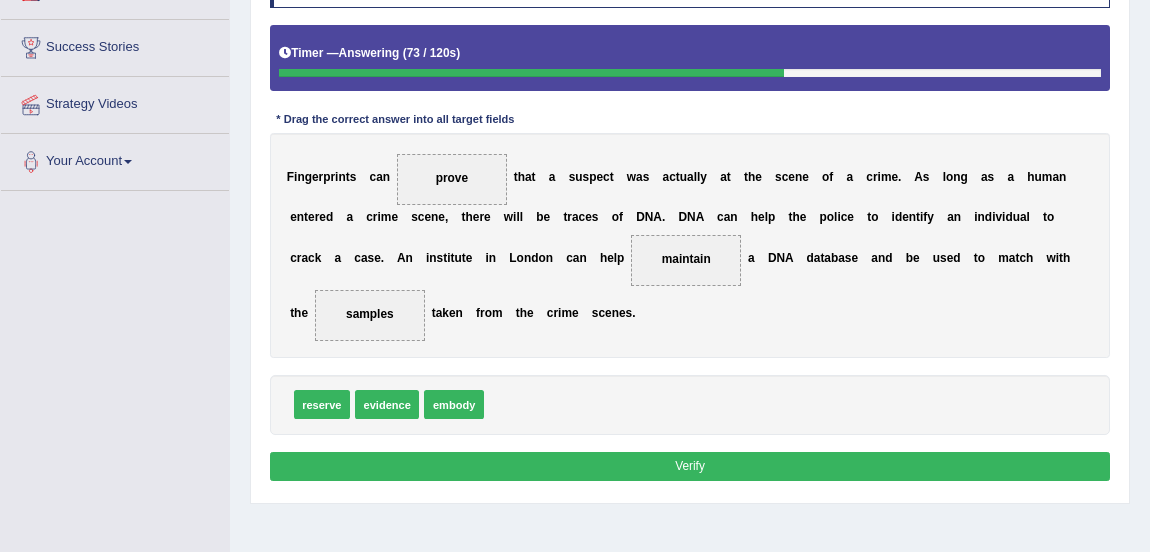 click on "Verify" at bounding box center (690, 466) 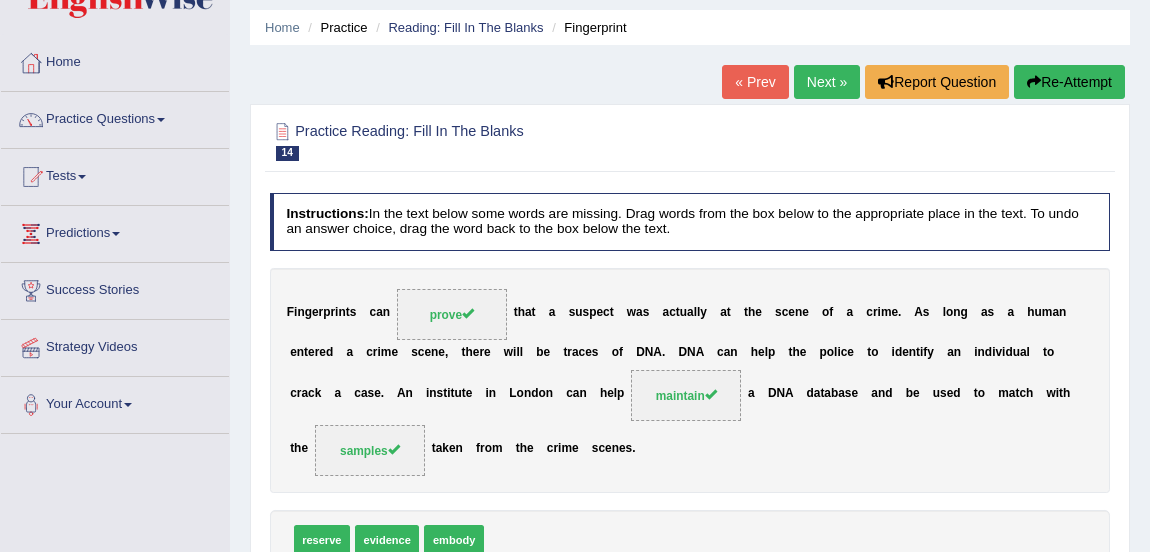 scroll, scrollTop: 59, scrollLeft: 0, axis: vertical 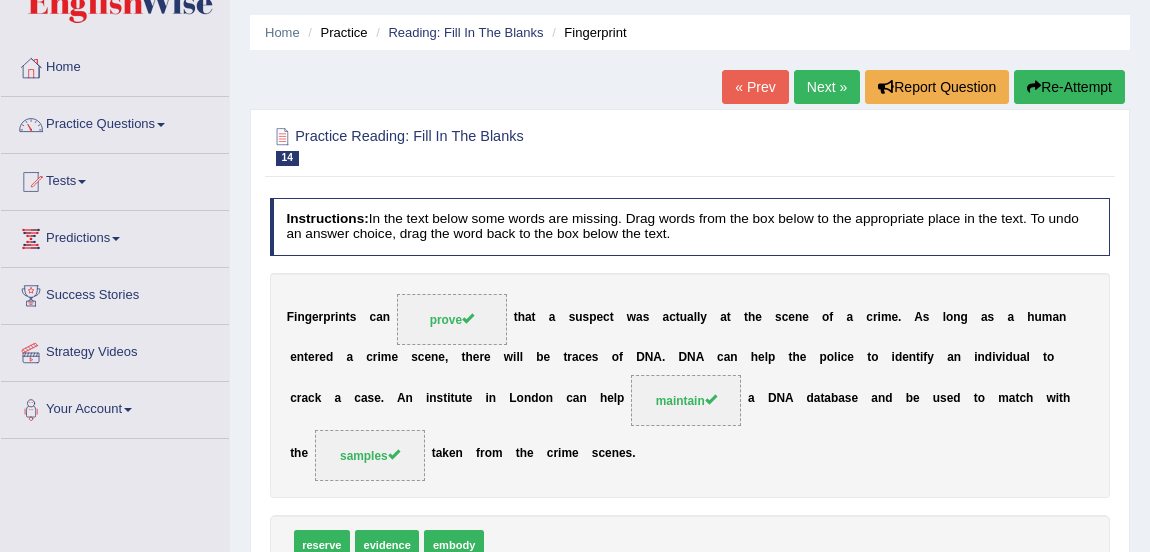 click on "Next »" at bounding box center [827, 87] 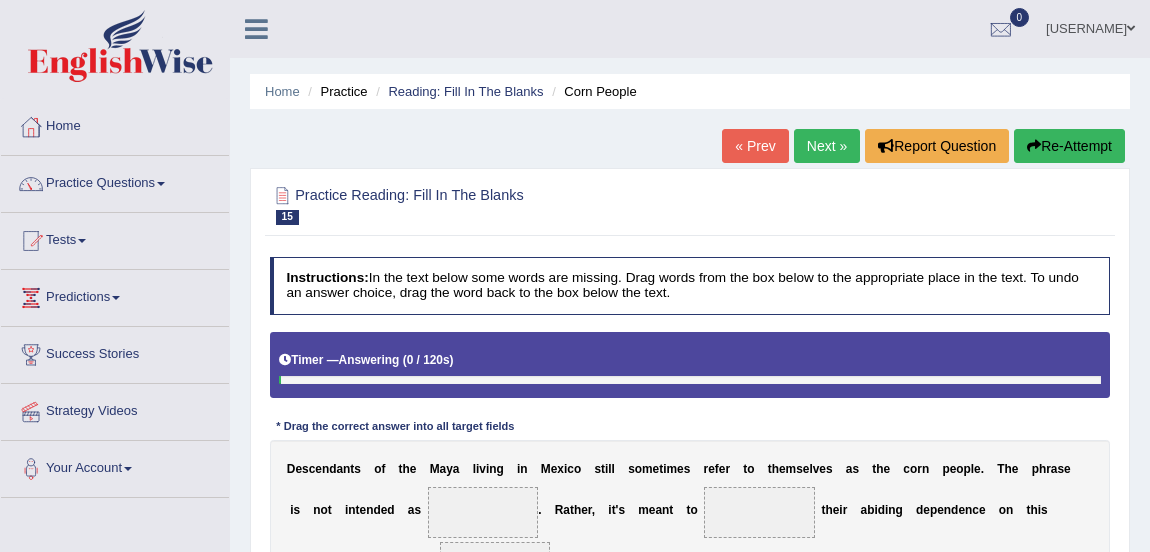 scroll, scrollTop: 0, scrollLeft: 0, axis: both 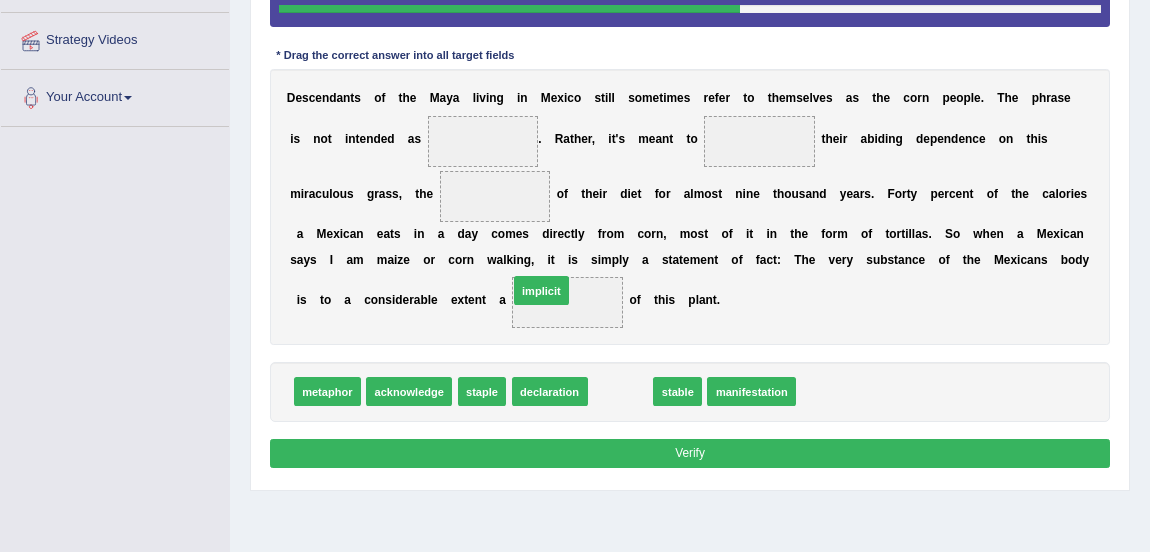 drag, startPoint x: 628, startPoint y: 390, endPoint x: 427, endPoint y: 155, distance: 309.23453 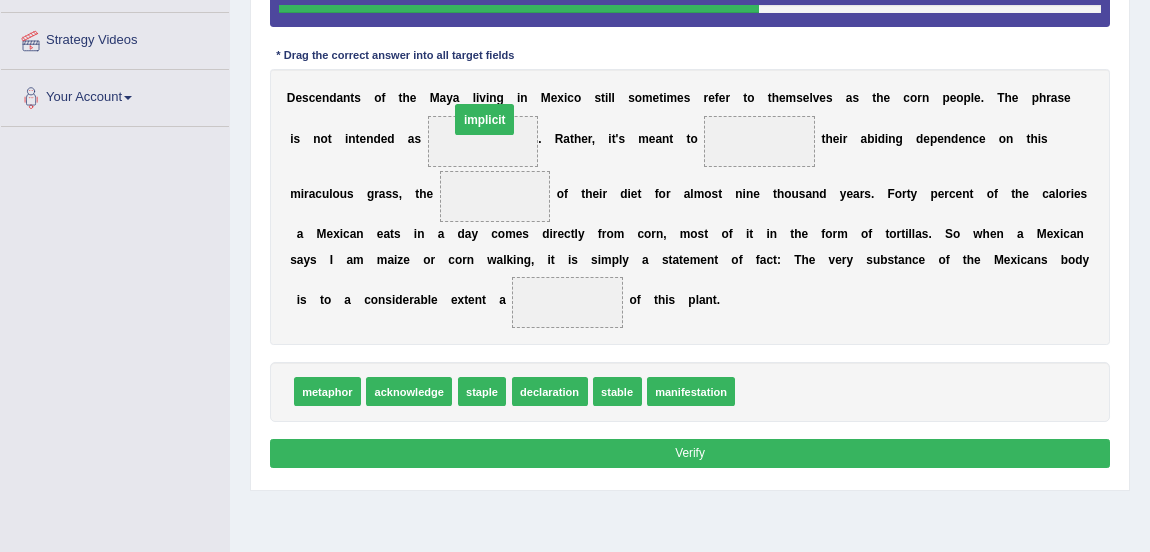 drag, startPoint x: 501, startPoint y: 193, endPoint x: 489, endPoint y: 107, distance: 86.833176 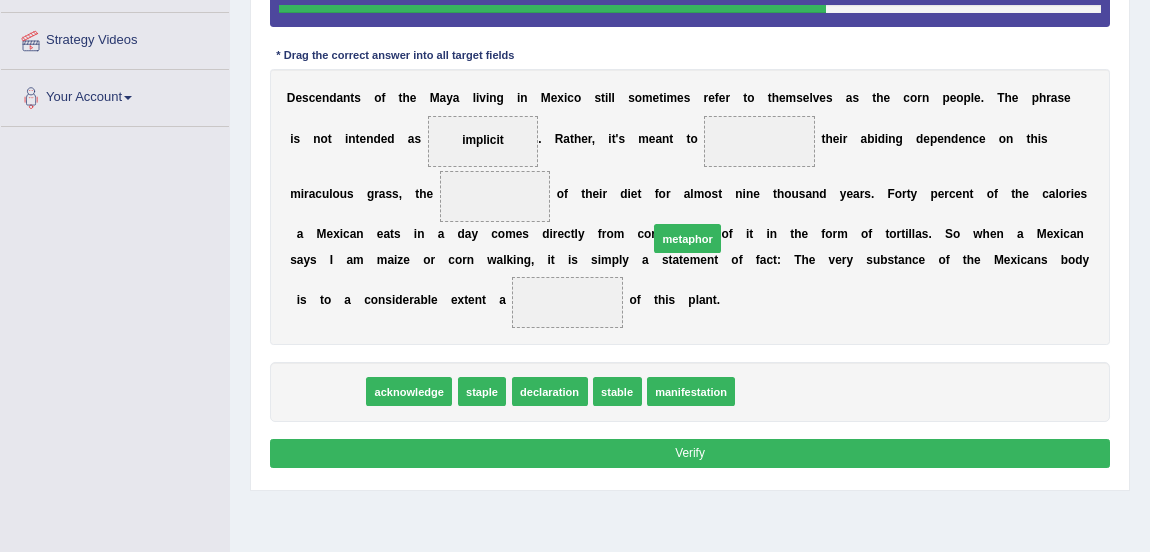 drag, startPoint x: 327, startPoint y: 392, endPoint x: 790, endPoint y: 170, distance: 513.4715 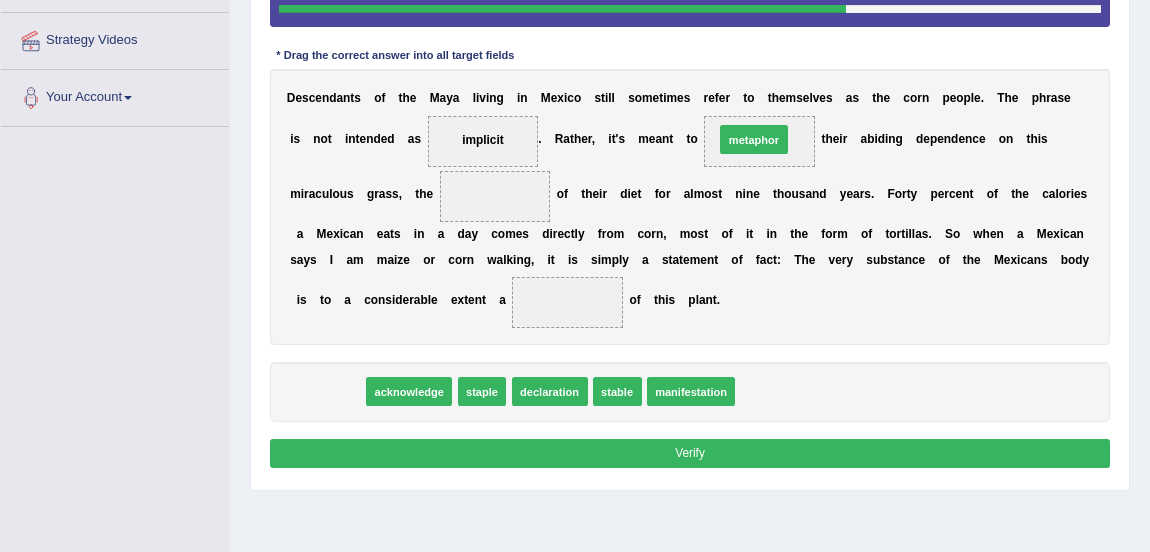 drag, startPoint x: 338, startPoint y: 388, endPoint x: 840, endPoint y: 90, distance: 583.78766 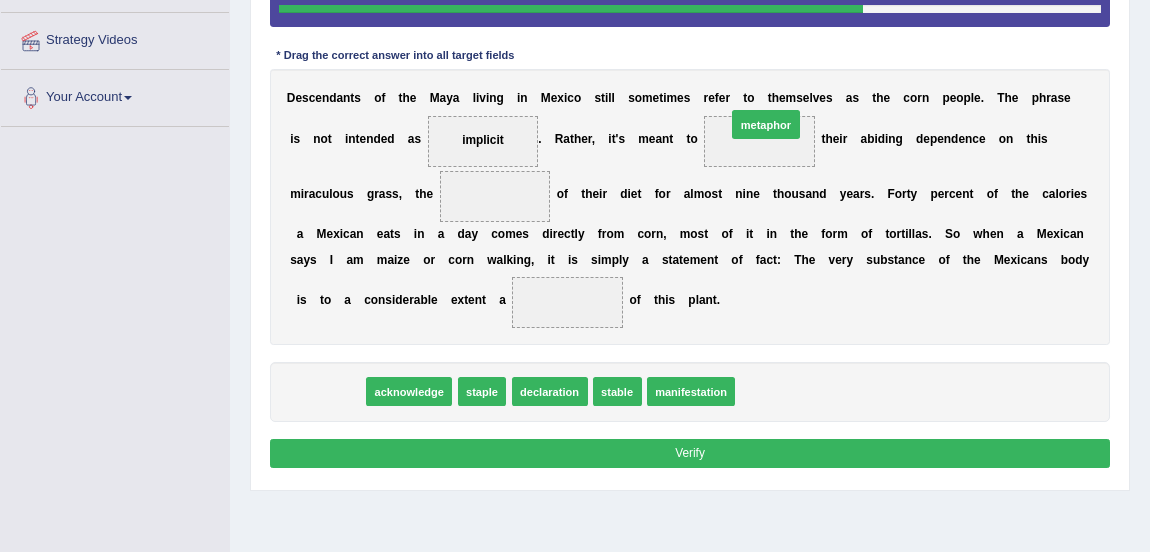 drag, startPoint x: 326, startPoint y: 388, endPoint x: 842, endPoint y: 89, distance: 596.3699 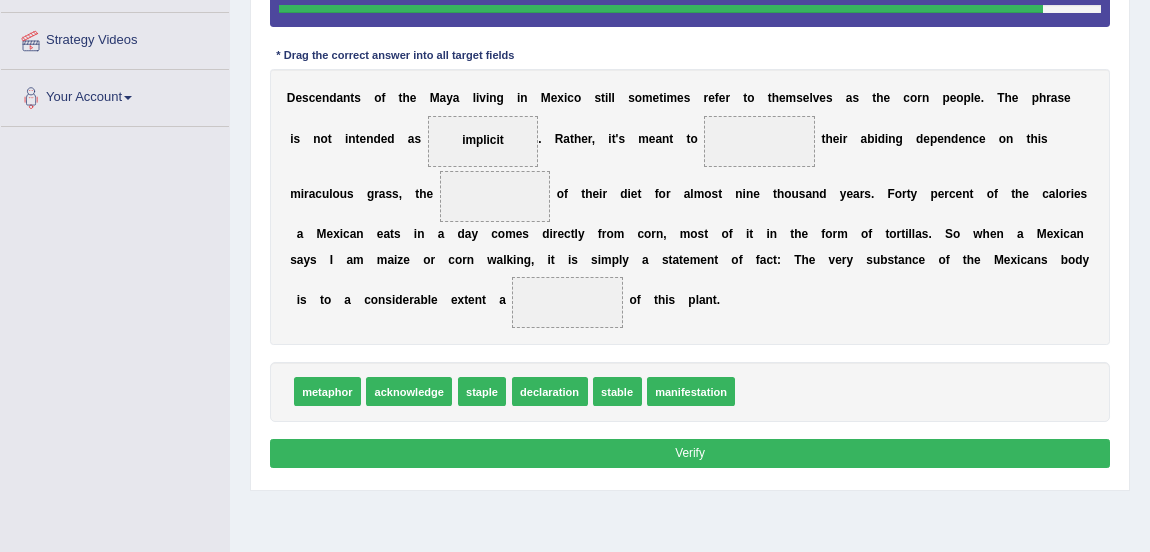 click on "manifestation" at bounding box center [691, 391] 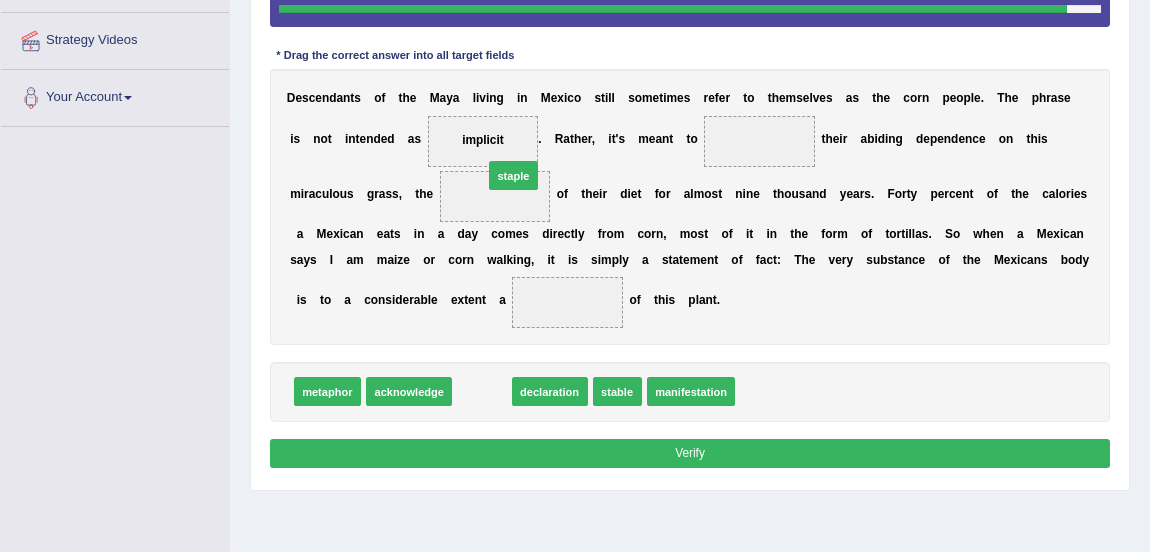 drag, startPoint x: 484, startPoint y: 391, endPoint x: 521, endPoint y: 137, distance: 256.68073 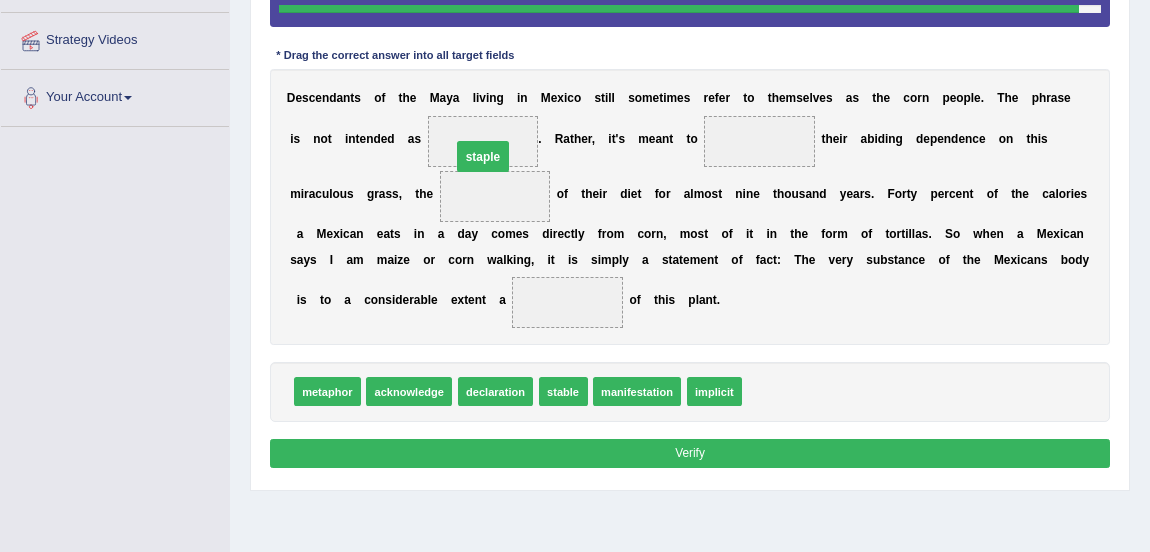 drag, startPoint x: 476, startPoint y: 139, endPoint x: 495, endPoint y: 260, distance: 122.48265 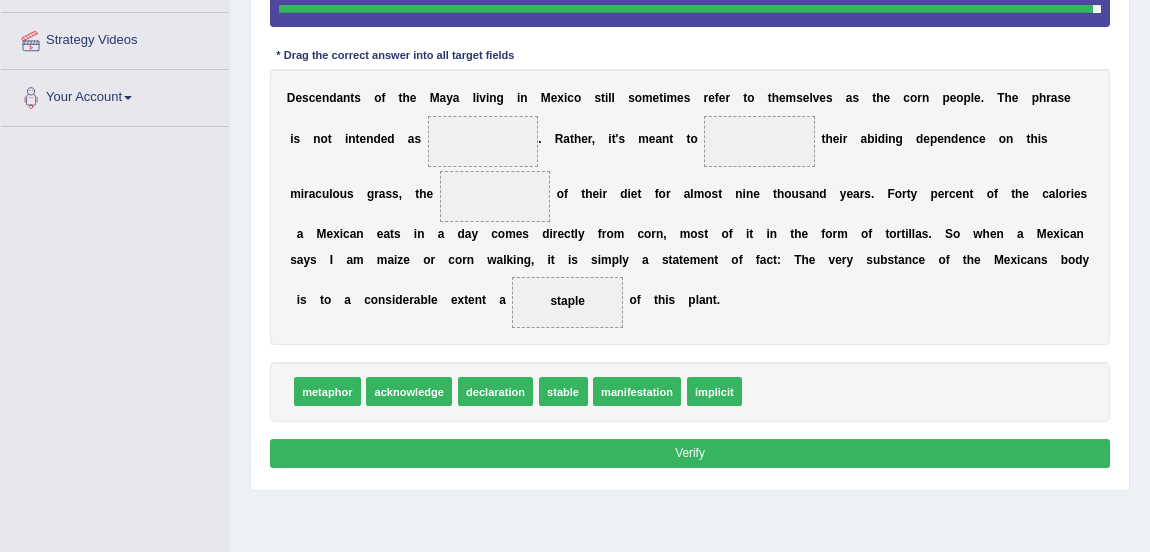 drag, startPoint x: 574, startPoint y: 292, endPoint x: 498, endPoint y: 184, distance: 132.0606 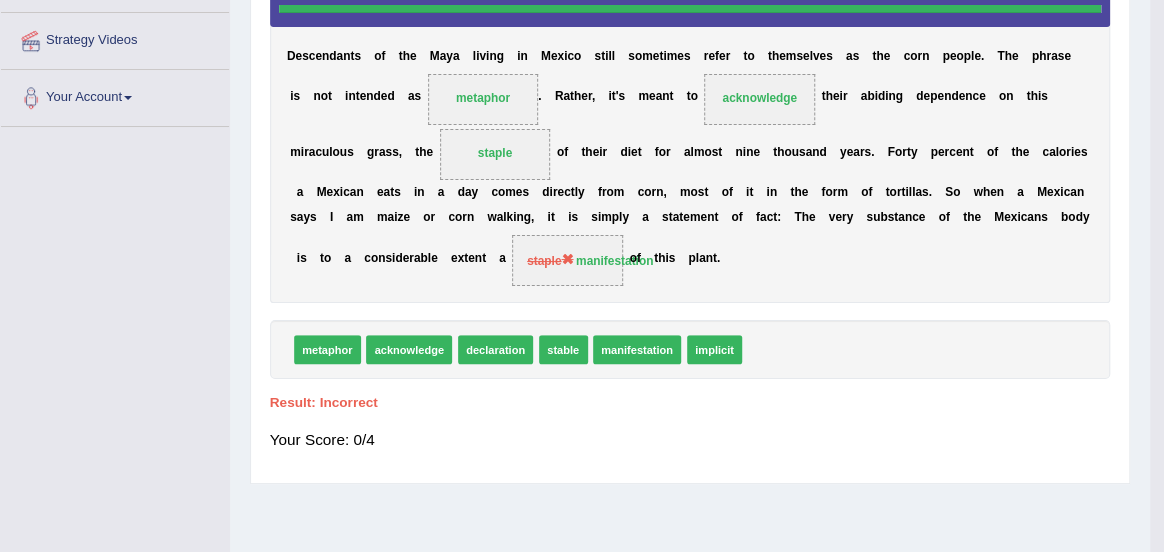 drag, startPoint x: 557, startPoint y: 298, endPoint x: 462, endPoint y: 145, distance: 180.09442 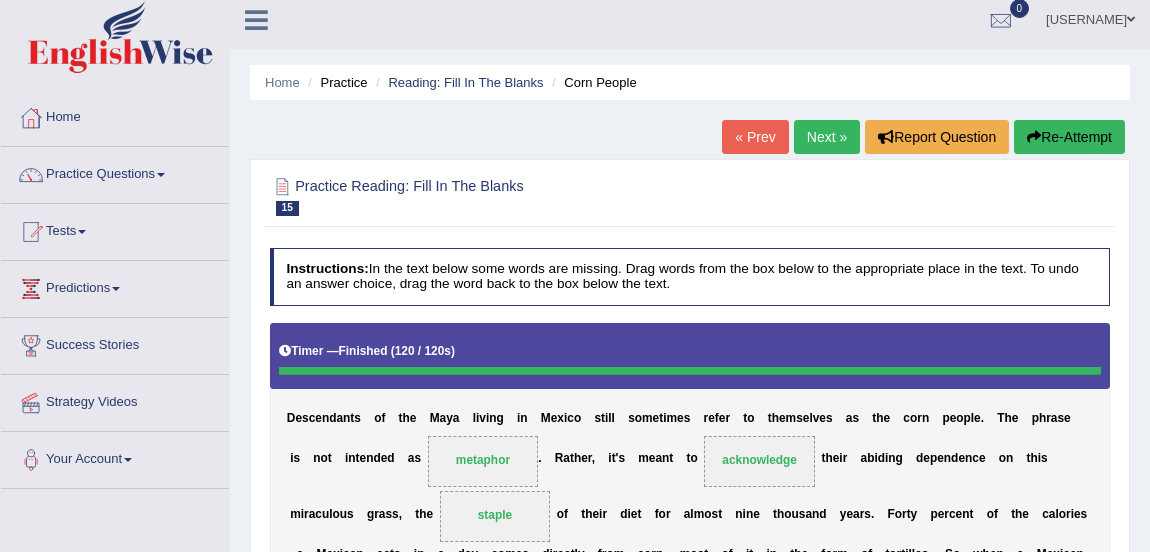 scroll, scrollTop: 0, scrollLeft: 0, axis: both 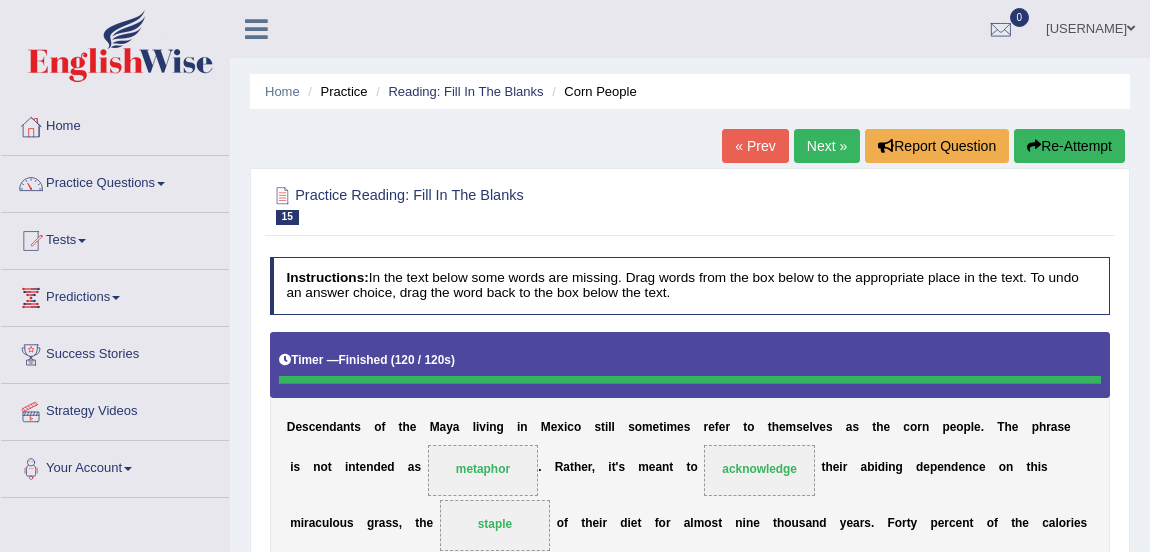 click on "Next »" at bounding box center (827, 146) 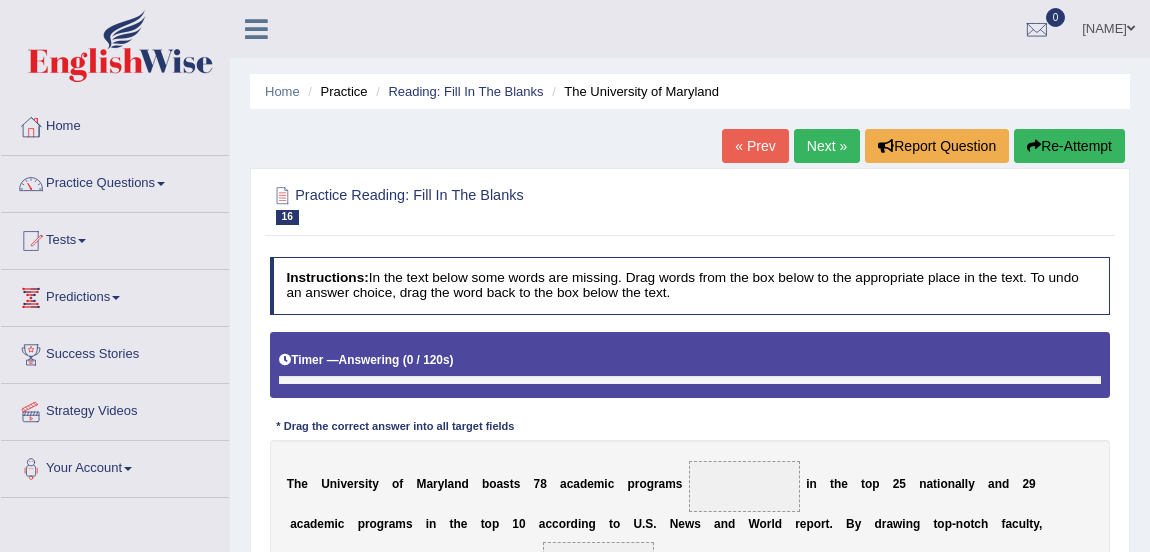 scroll, scrollTop: 286, scrollLeft: 0, axis: vertical 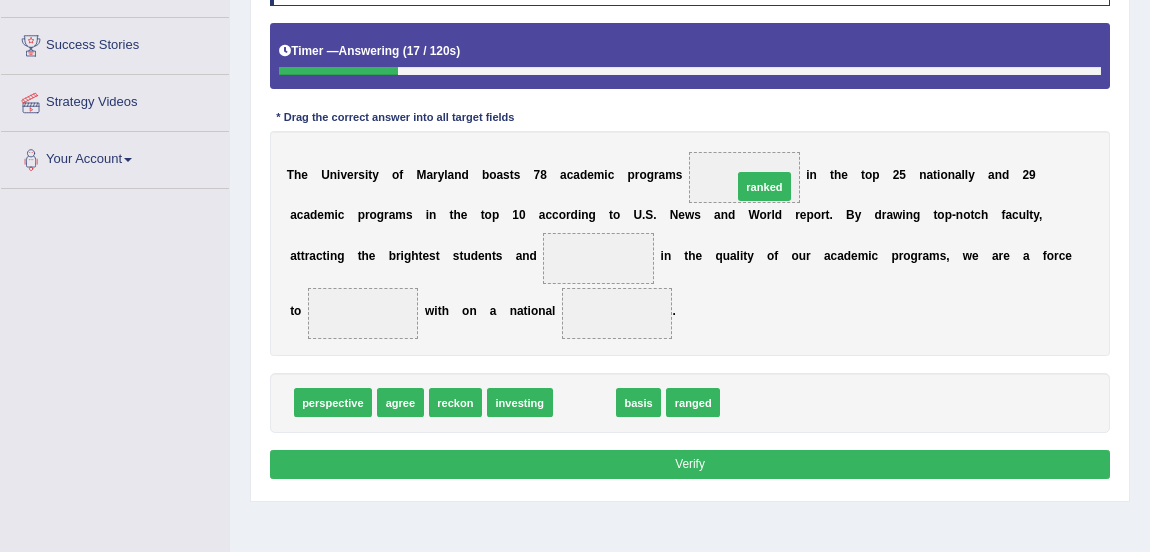 drag, startPoint x: 588, startPoint y: 406, endPoint x: 802, endPoint y: 144, distance: 338.28983 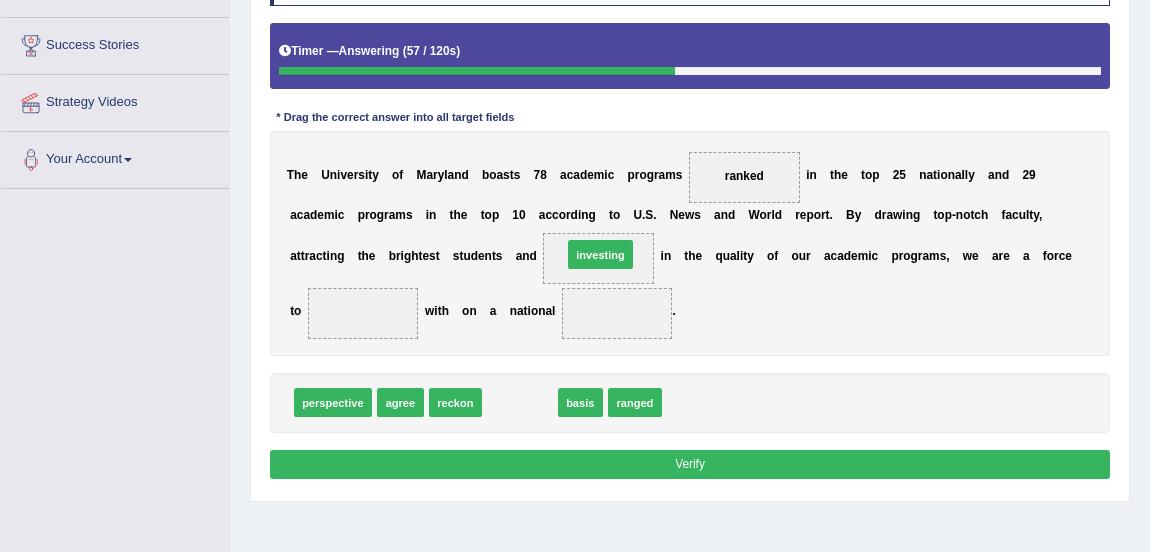 drag, startPoint x: 535, startPoint y: 404, endPoint x: 630, endPoint y: 229, distance: 199.12308 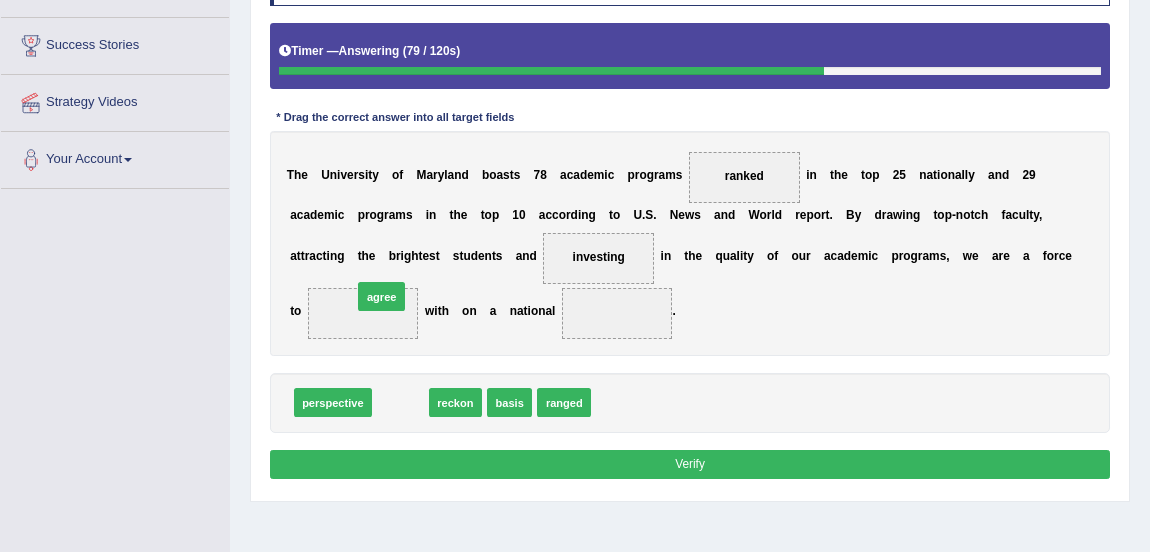drag, startPoint x: 403, startPoint y: 410, endPoint x: 378, endPoint y: 286, distance: 126.495056 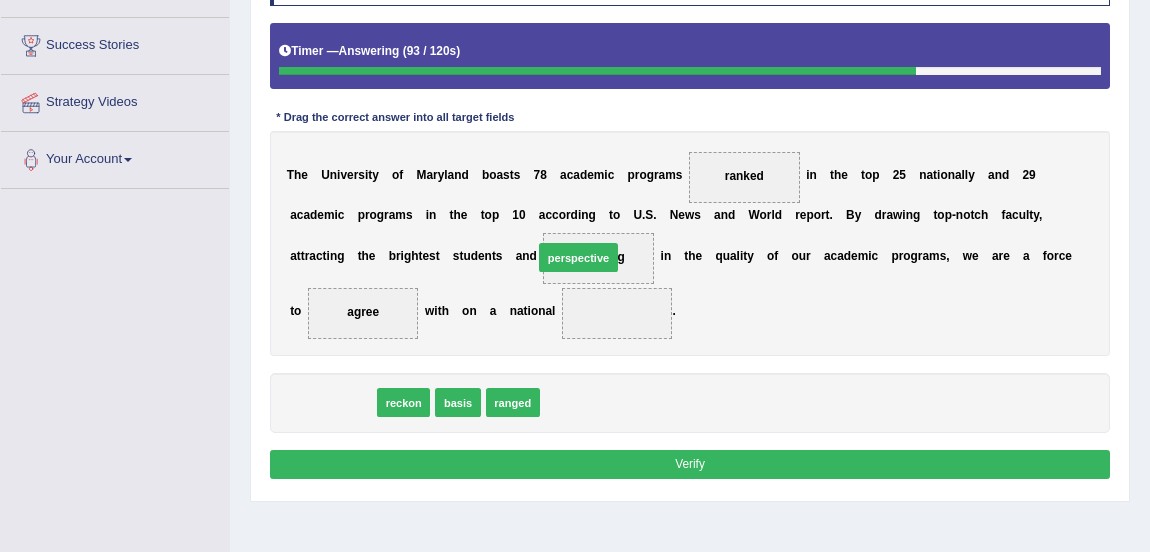 drag, startPoint x: 347, startPoint y: 400, endPoint x: 636, endPoint y: 229, distance: 335.80054 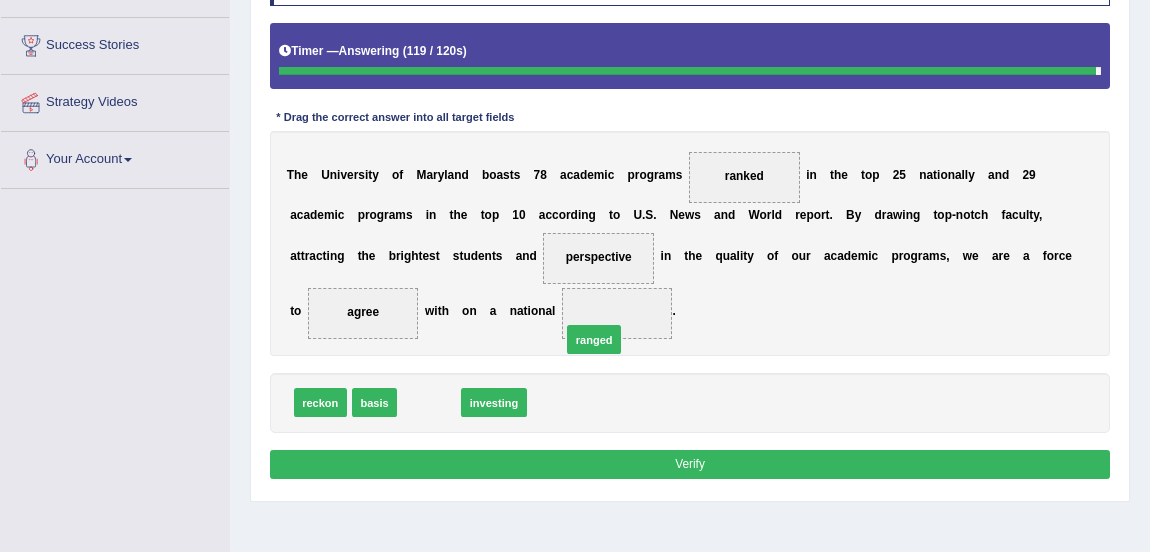 drag, startPoint x: 423, startPoint y: 406, endPoint x: 626, endPoint y: 324, distance: 218.93607 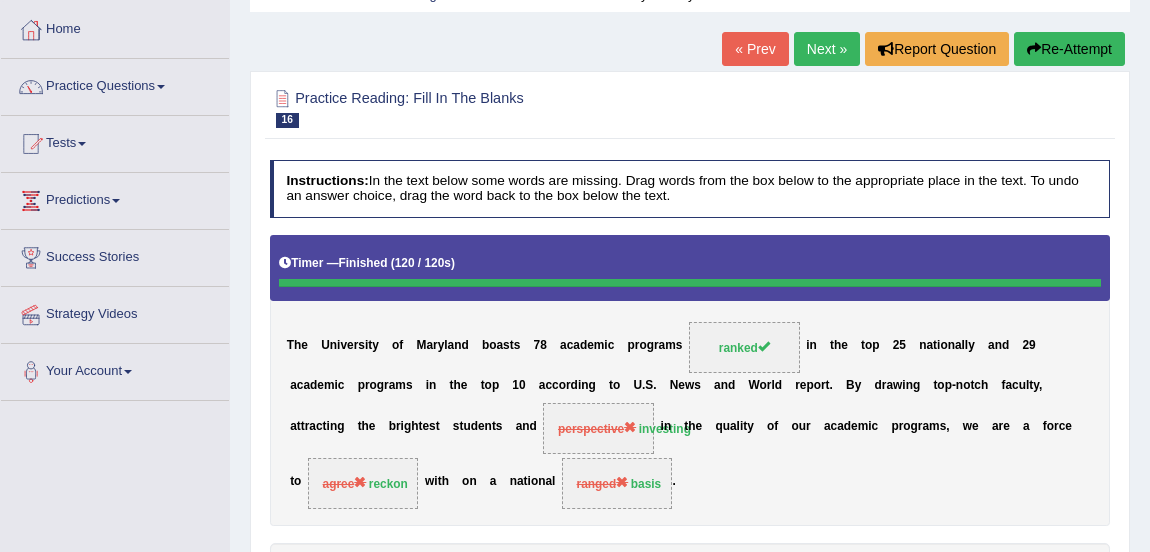 scroll, scrollTop: 70, scrollLeft: 0, axis: vertical 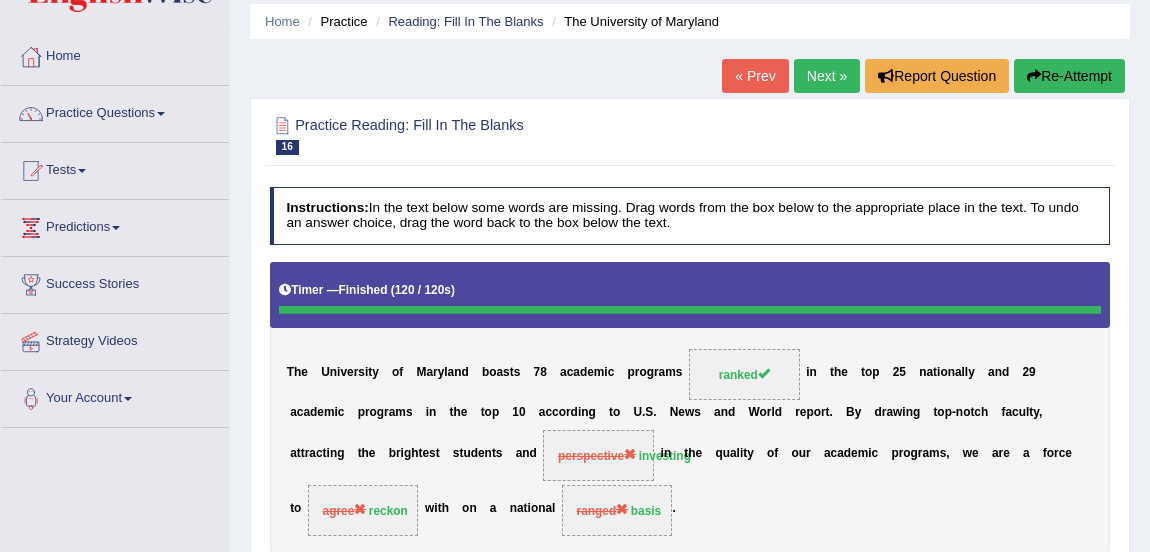 click on "Next »" at bounding box center [827, 76] 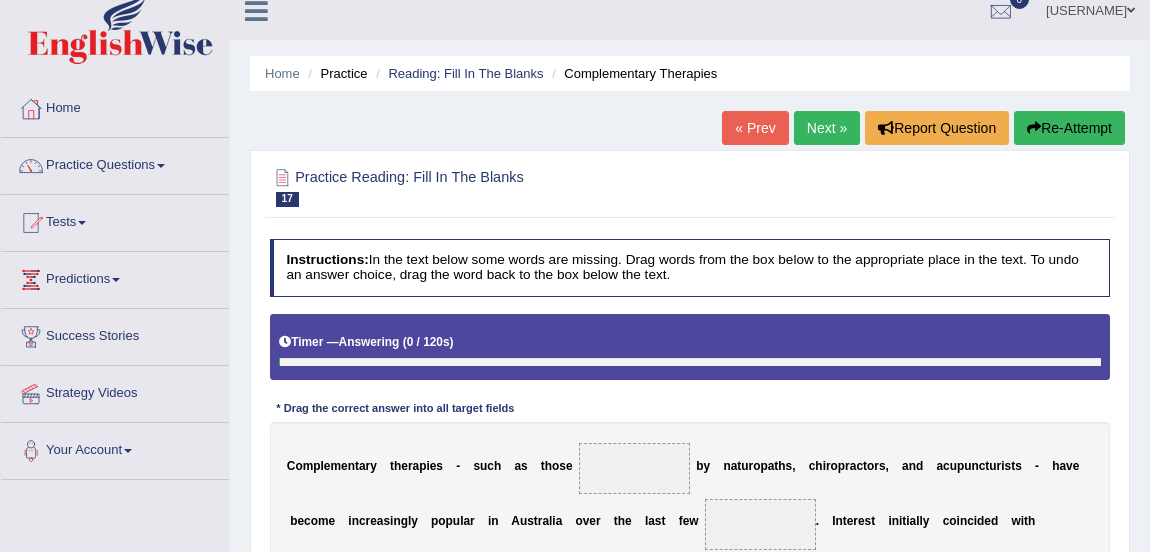 scroll, scrollTop: 0, scrollLeft: 0, axis: both 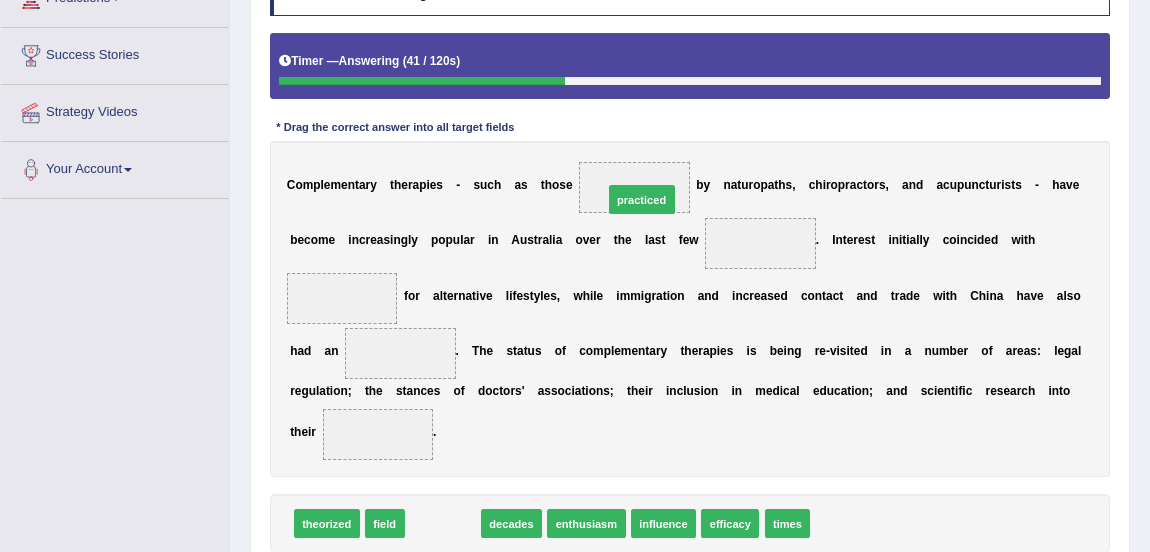 drag, startPoint x: 440, startPoint y: 522, endPoint x: 674, endPoint y: 141, distance: 447.1208 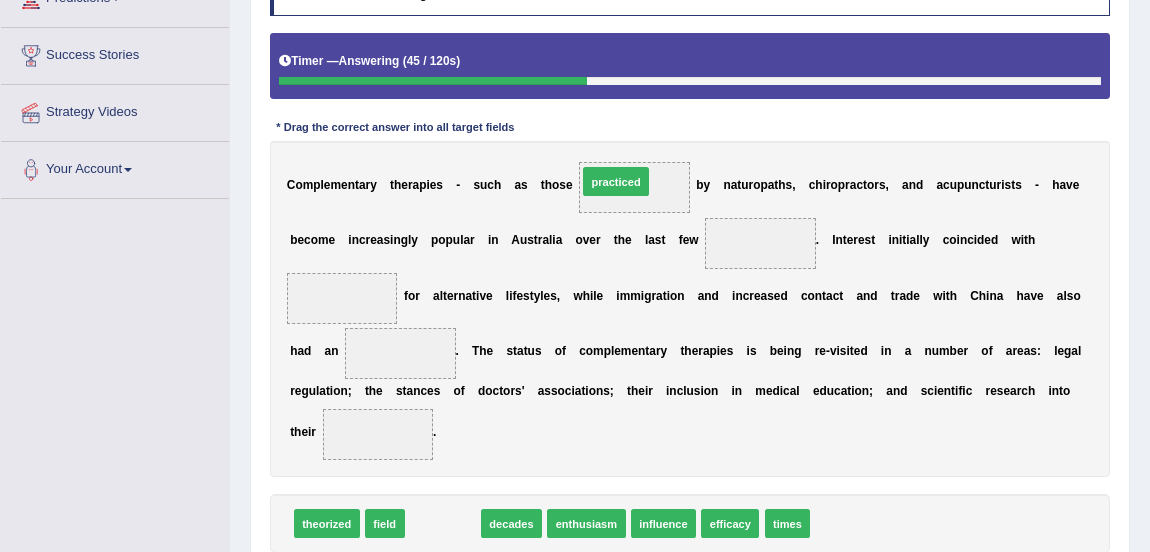 drag, startPoint x: 434, startPoint y: 521, endPoint x: 638, endPoint y: 119, distance: 450.7993 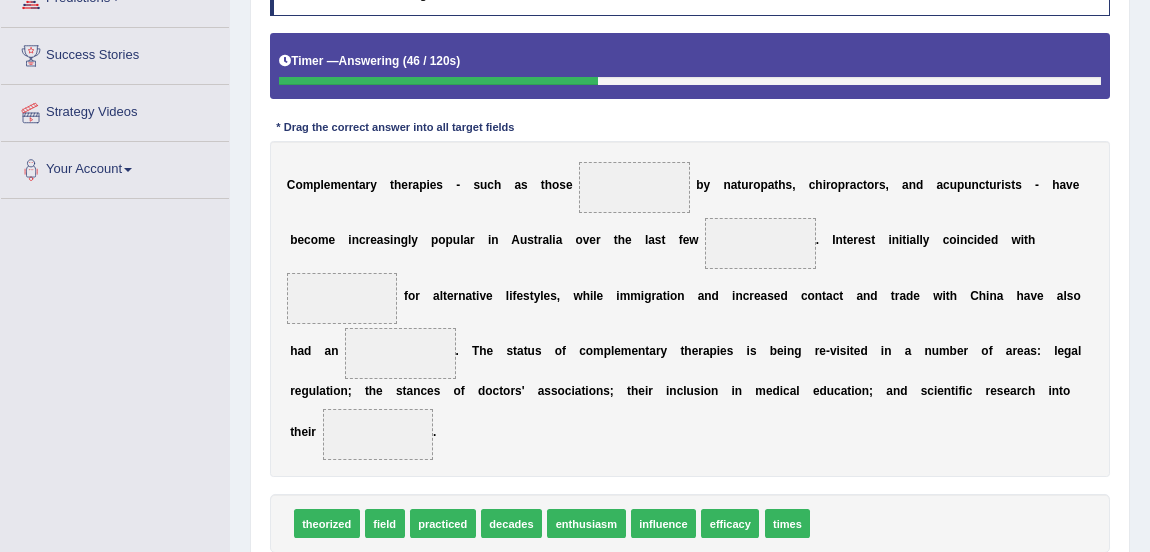click on "practiced" at bounding box center [443, 523] 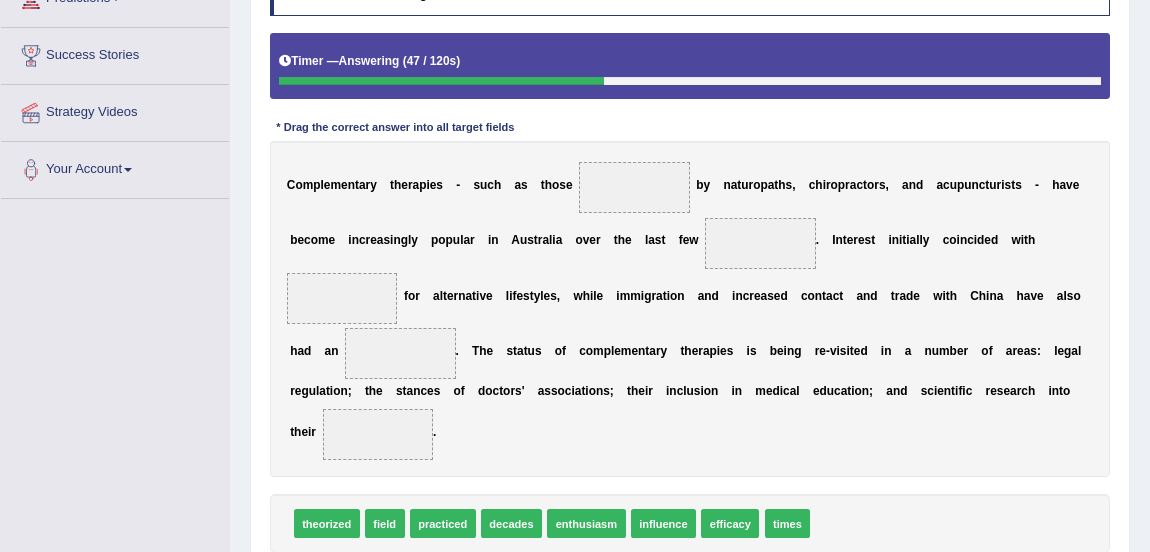 drag, startPoint x: 513, startPoint y: 515, endPoint x: 732, endPoint y: 4, distance: 555.9514 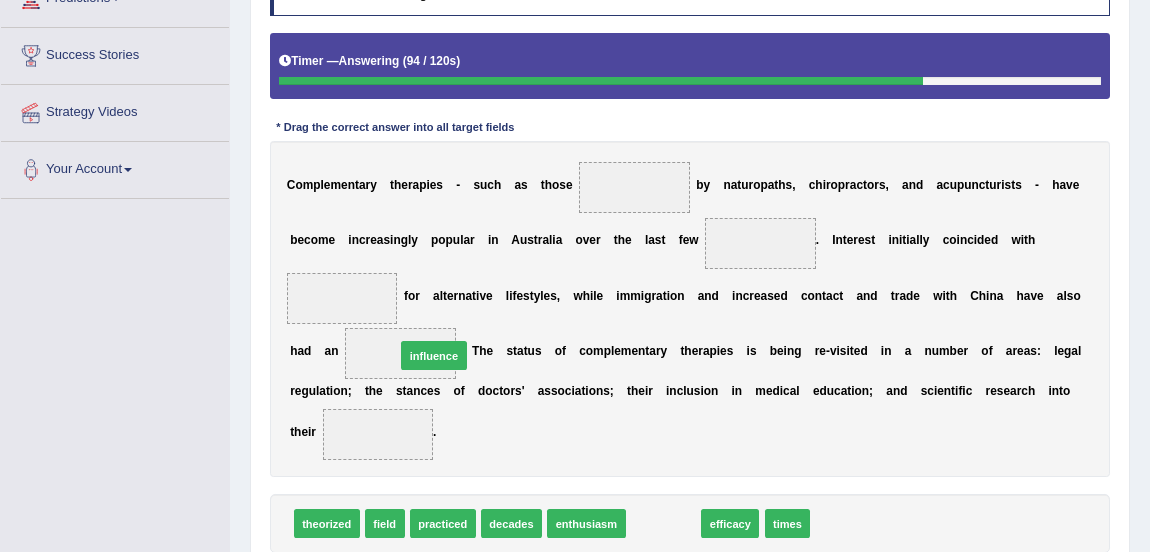 drag, startPoint x: 665, startPoint y: 519, endPoint x: 390, endPoint y: 320, distance: 339.44955 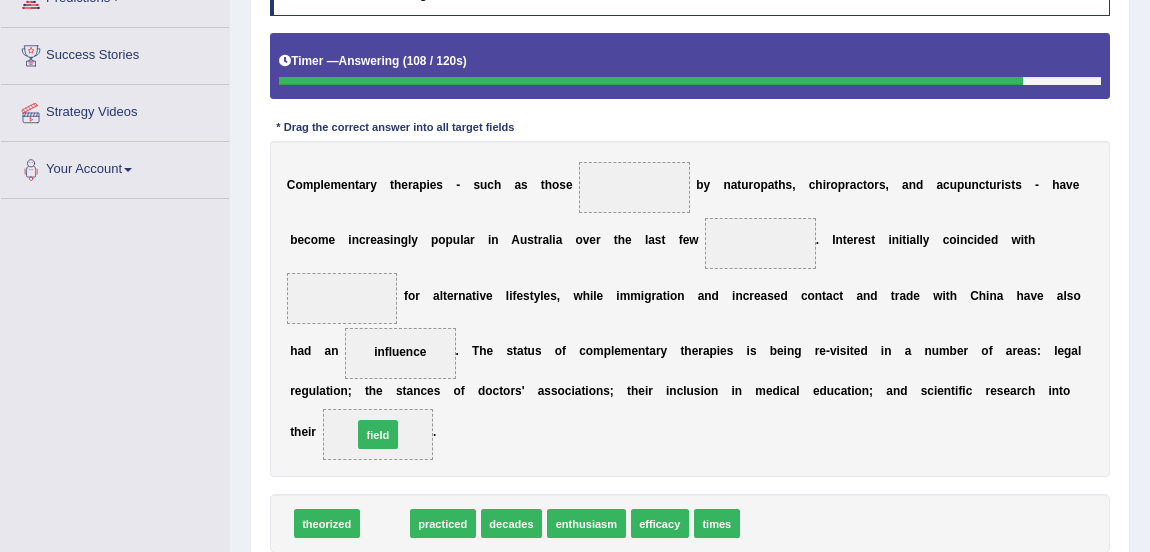 drag, startPoint x: 386, startPoint y: 525, endPoint x: 378, endPoint y: 420, distance: 105.30432 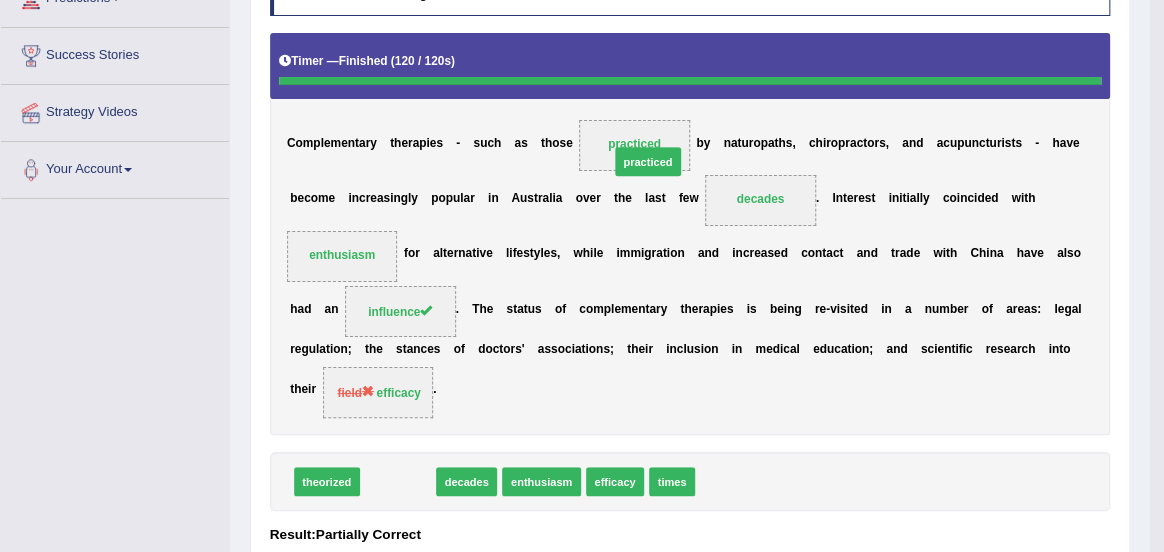 drag, startPoint x: 410, startPoint y: 520, endPoint x: 704, endPoint y: 142, distance: 478.8737 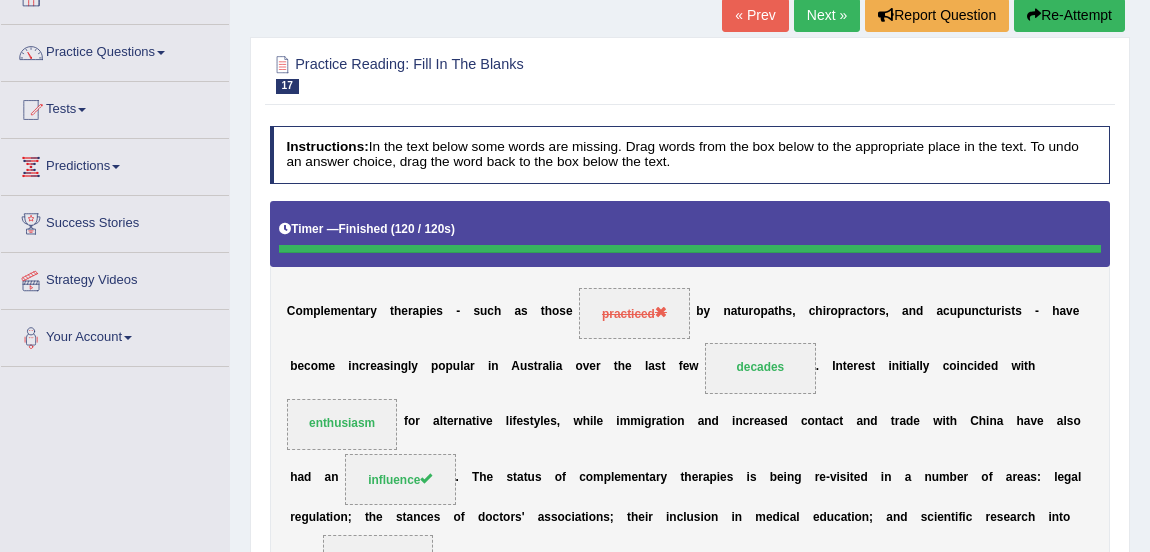 scroll, scrollTop: 132, scrollLeft: 0, axis: vertical 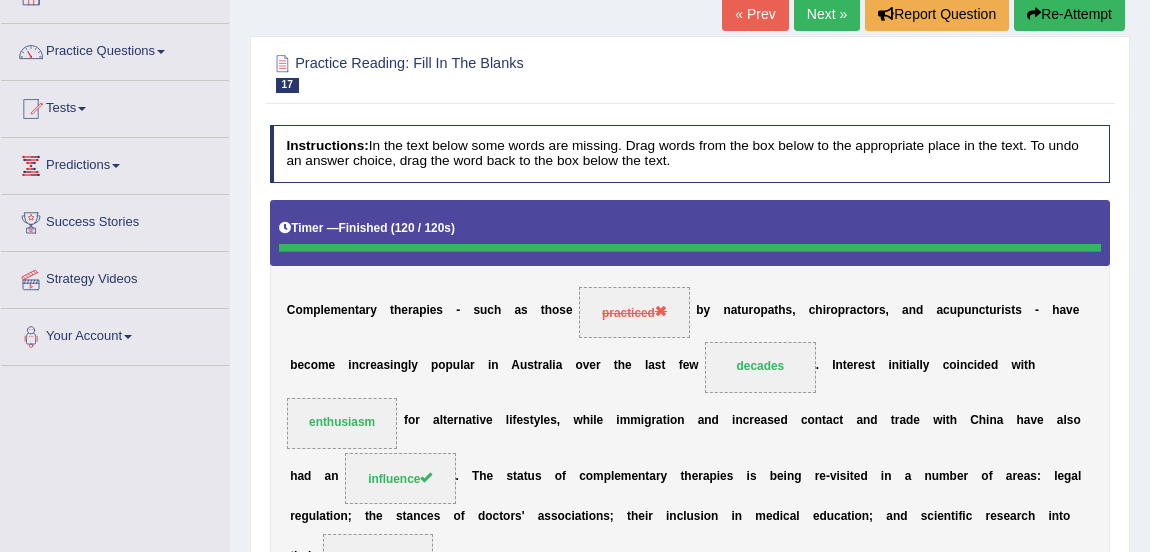 click on "Next »" at bounding box center [827, 14] 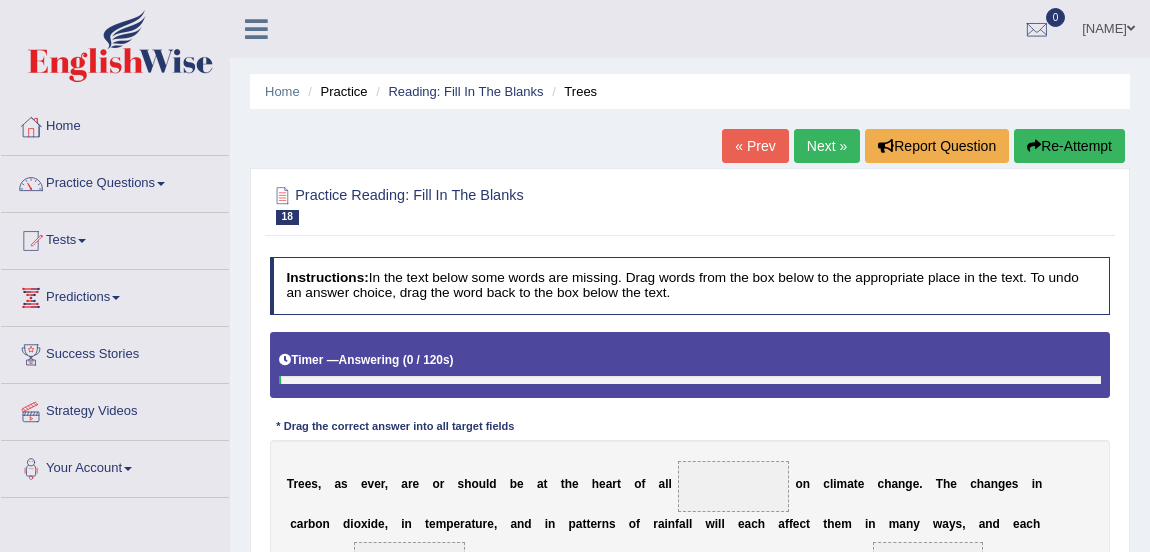 scroll, scrollTop: 177, scrollLeft: 0, axis: vertical 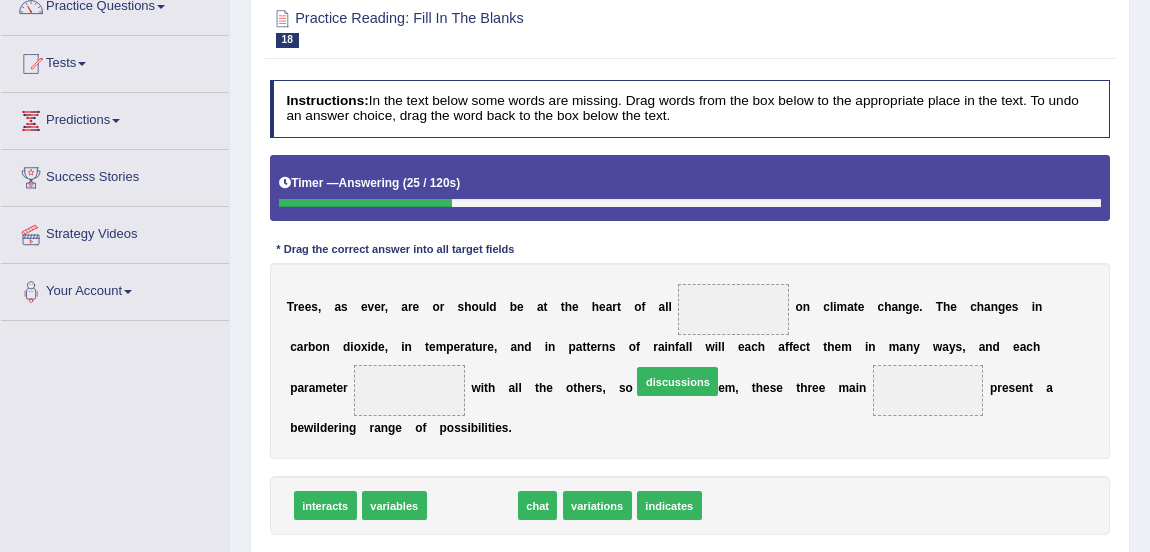 drag, startPoint x: 471, startPoint y: 502, endPoint x: 739, endPoint y: 326, distance: 320.6244 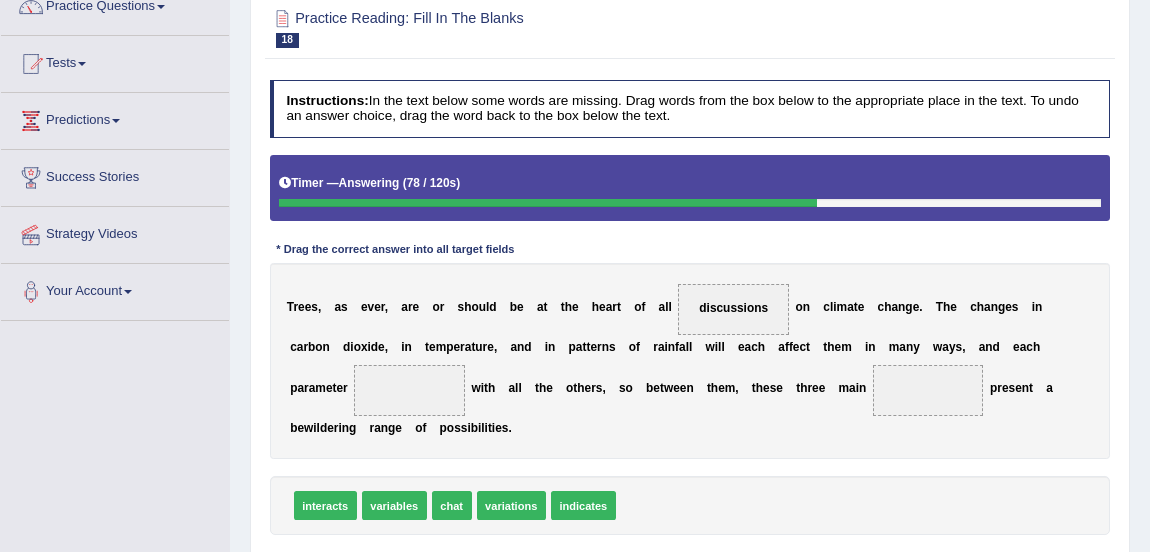 drag, startPoint x: 570, startPoint y: 501, endPoint x: 333, endPoint y: 361, distance: 275.2617 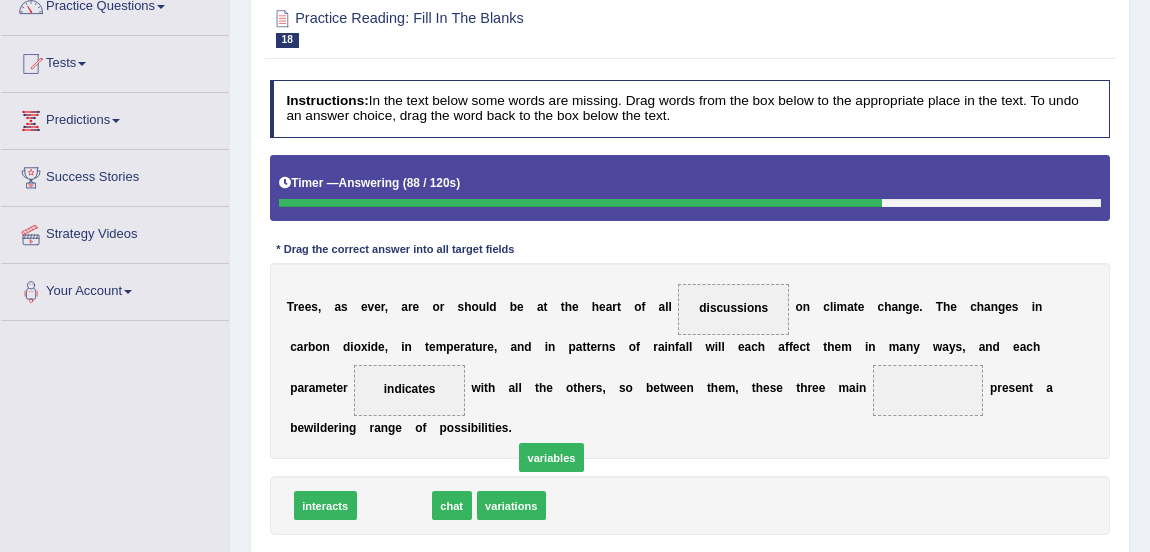 drag, startPoint x: 386, startPoint y: 504, endPoint x: 833, endPoint y: 400, distance: 458.939 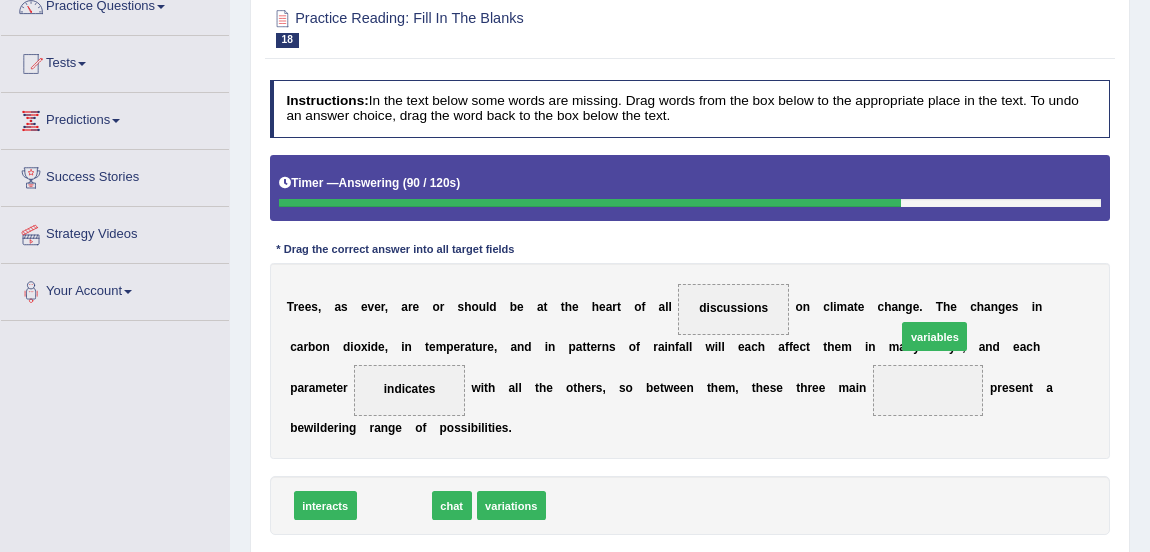 drag, startPoint x: 396, startPoint y: 499, endPoint x: 1032, endPoint y: 304, distance: 665.22253 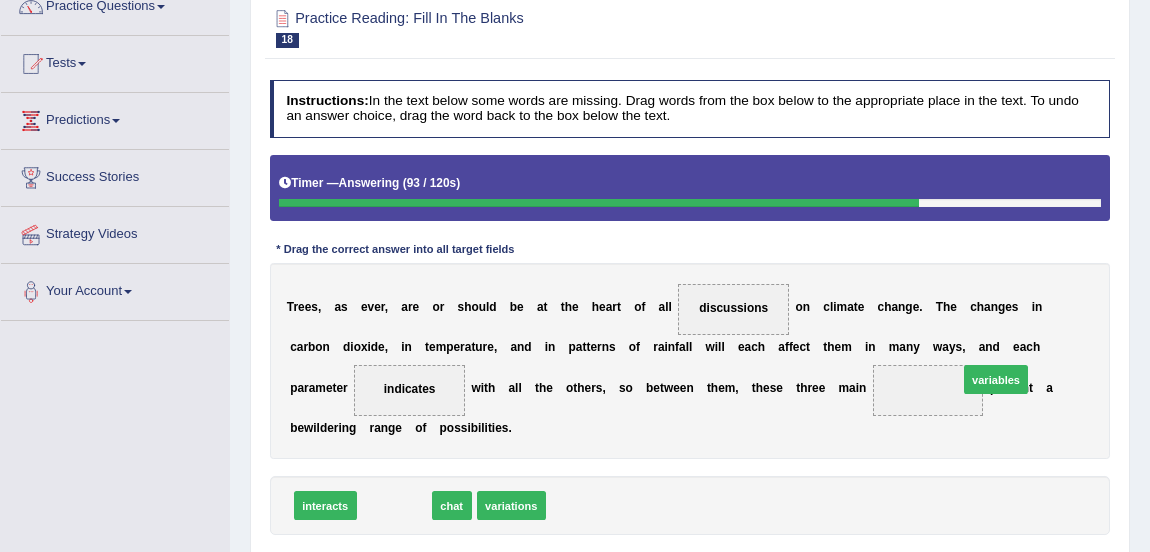 drag, startPoint x: 380, startPoint y: 509, endPoint x: 1073, endPoint y: 372, distance: 706.41205 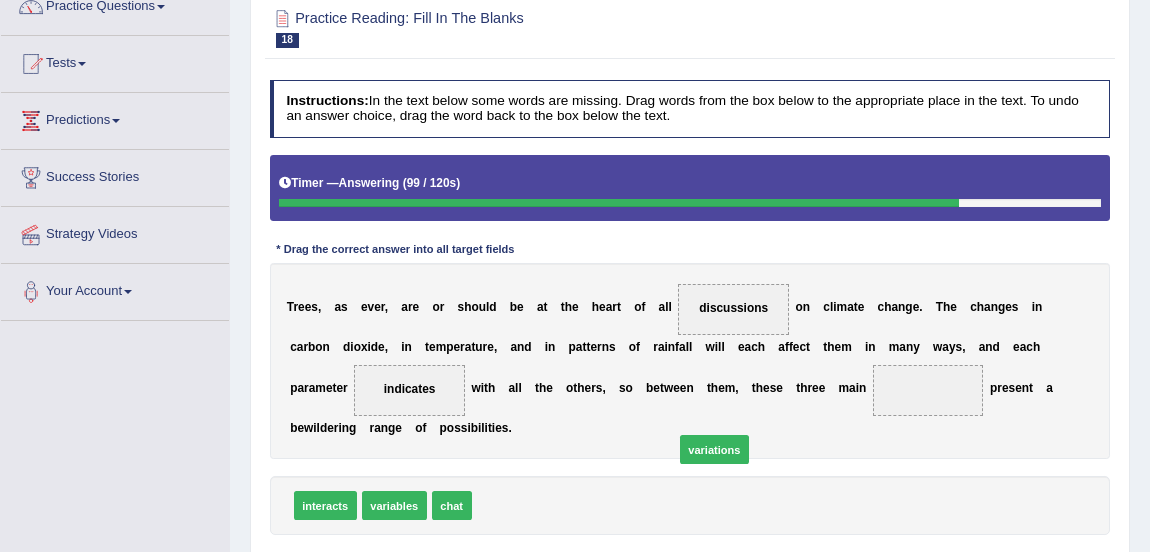 drag, startPoint x: 507, startPoint y: 502, endPoint x: 1038, endPoint y: 350, distance: 552.3269 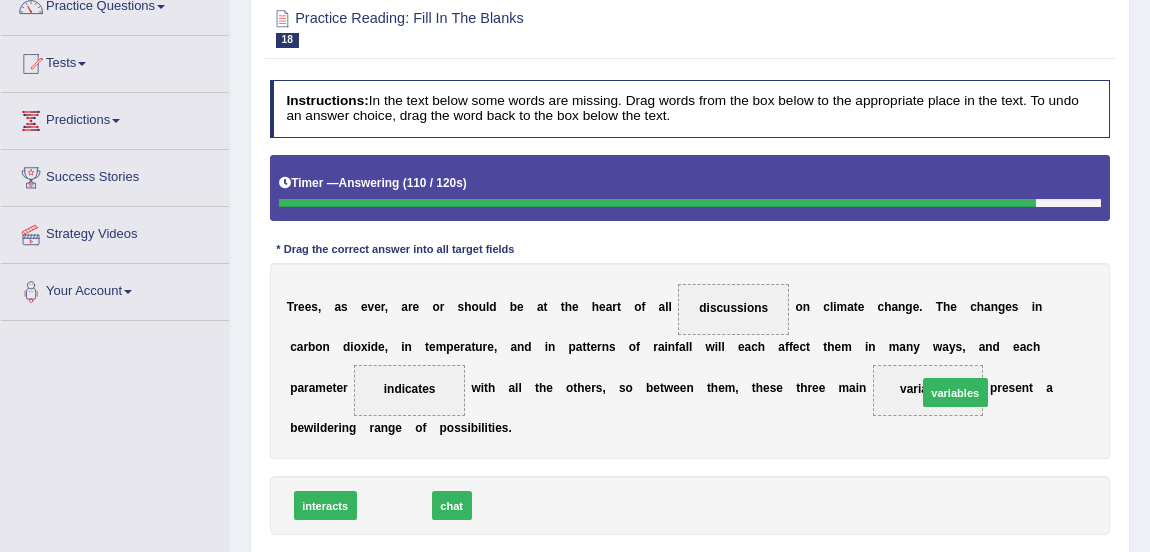 drag, startPoint x: 406, startPoint y: 503, endPoint x: 1064, endPoint y: 364, distance: 672.52136 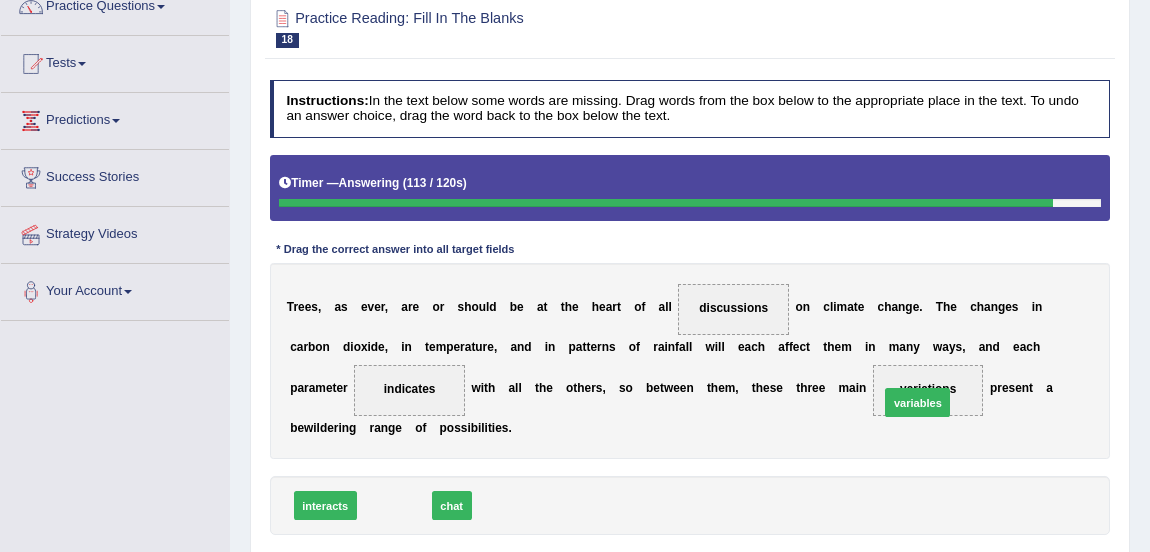 drag, startPoint x: 391, startPoint y: 503, endPoint x: 1049, endPoint y: 373, distance: 670.719 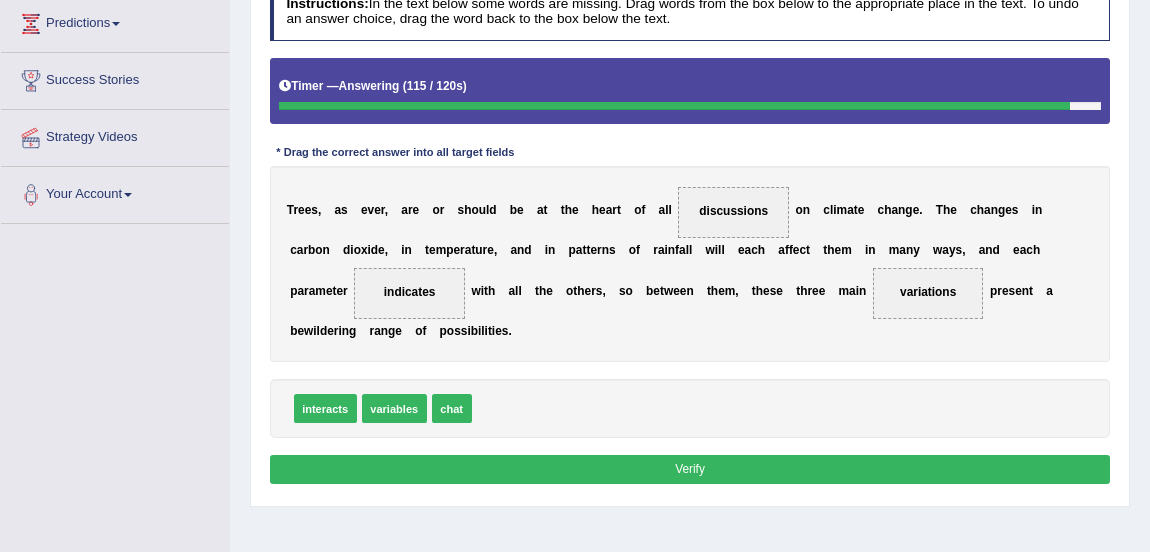 scroll, scrollTop: 276, scrollLeft: 0, axis: vertical 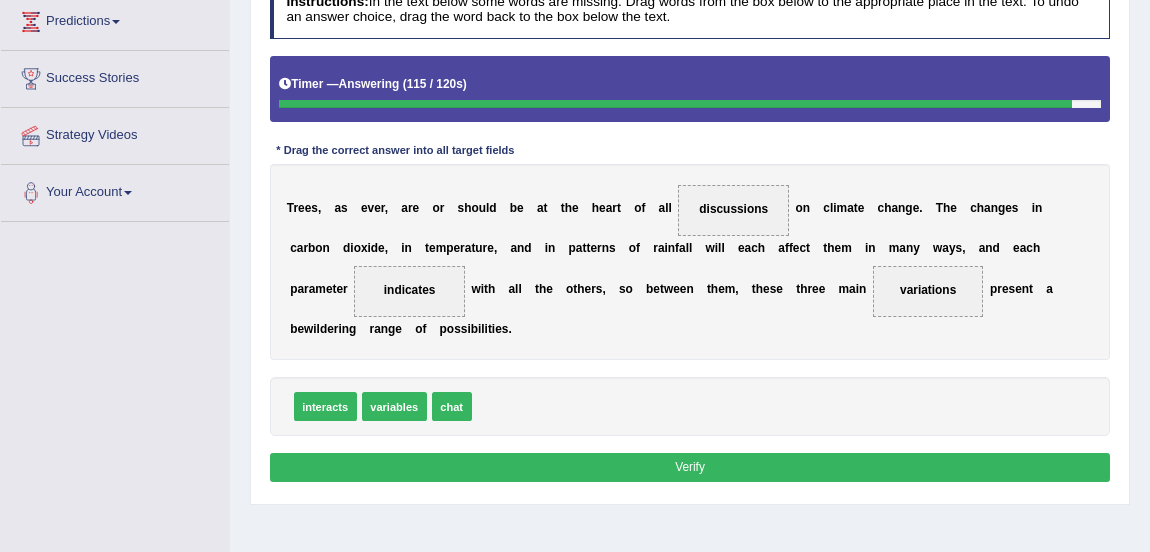 click on "Instructions:  In the text below some words are missing. Drag words from the box below to the appropriate place in the text. To undo an answer choice, drag the word back to the box below the text.
Timer —  Answering   ( 115 / 120s ) Skip * Drag the correct answer into all target fields T r e e s ,       a s       e v e r ,       a r e       o r       s h o u l d       b e       a t       t h e       h e a r t       o f       a l l    discussions    o n       c l i m a t e       c h a n g e .       T h e       c h a n g e s       i n       c a r b o n       d i o x i d e ,       i n       t e m p e r a t u r e ,       a n d       i n       p a t t e r n s       o f       r a i n f a l l       w i l l       e a c h       a f f e c t       t h e m       i n       m a n y       w a y s ,       a n d       e a c h       p a r a m e t e r    indicates    w i t h       a l l       t h e       o t h e r s ,       s o b" at bounding box center (689, 234) 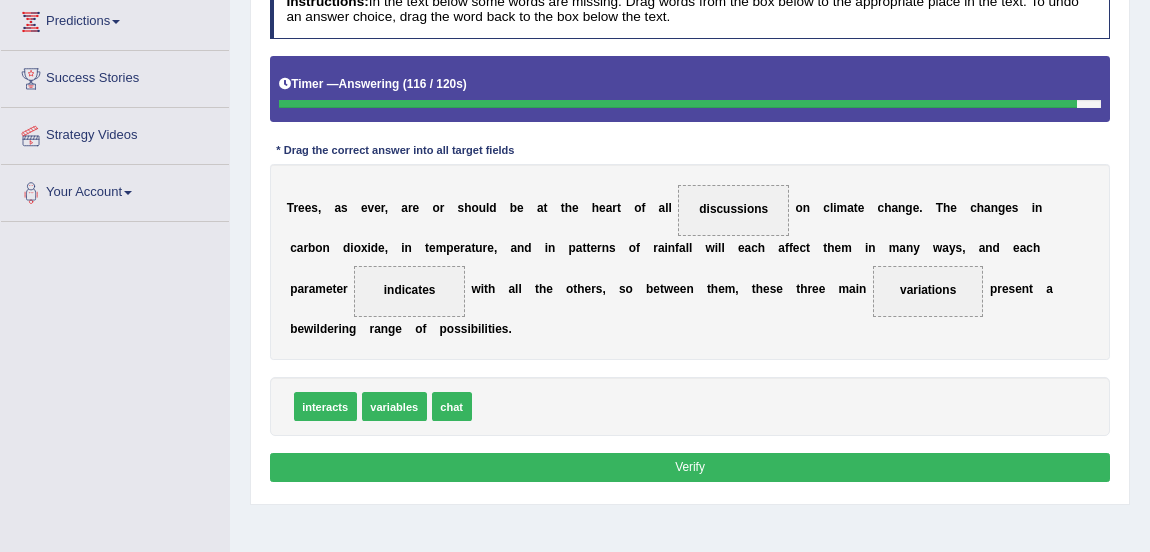 click on "Verify" at bounding box center (690, 467) 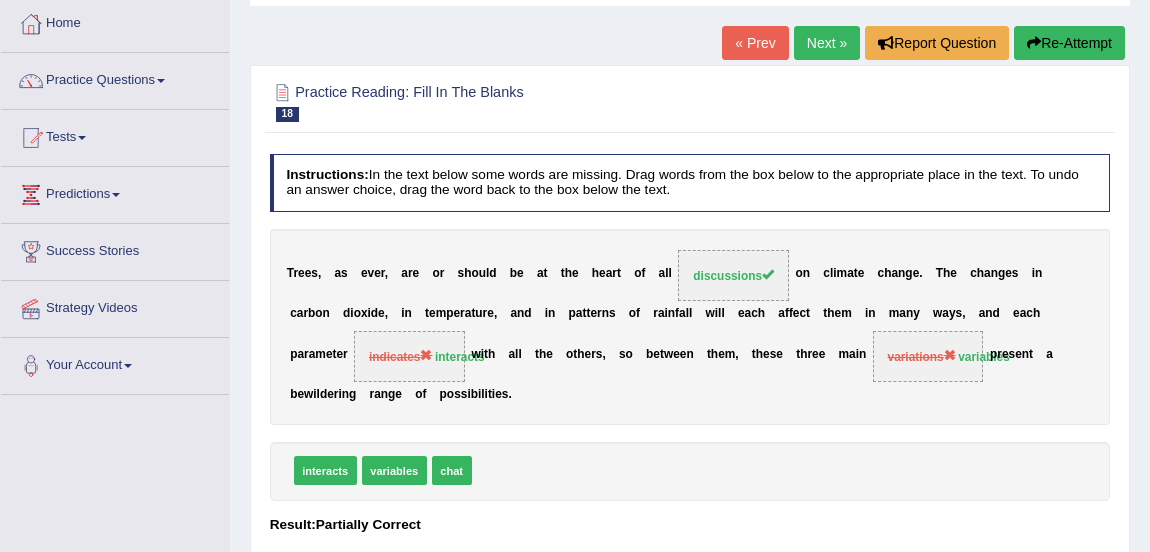 scroll, scrollTop: 93, scrollLeft: 0, axis: vertical 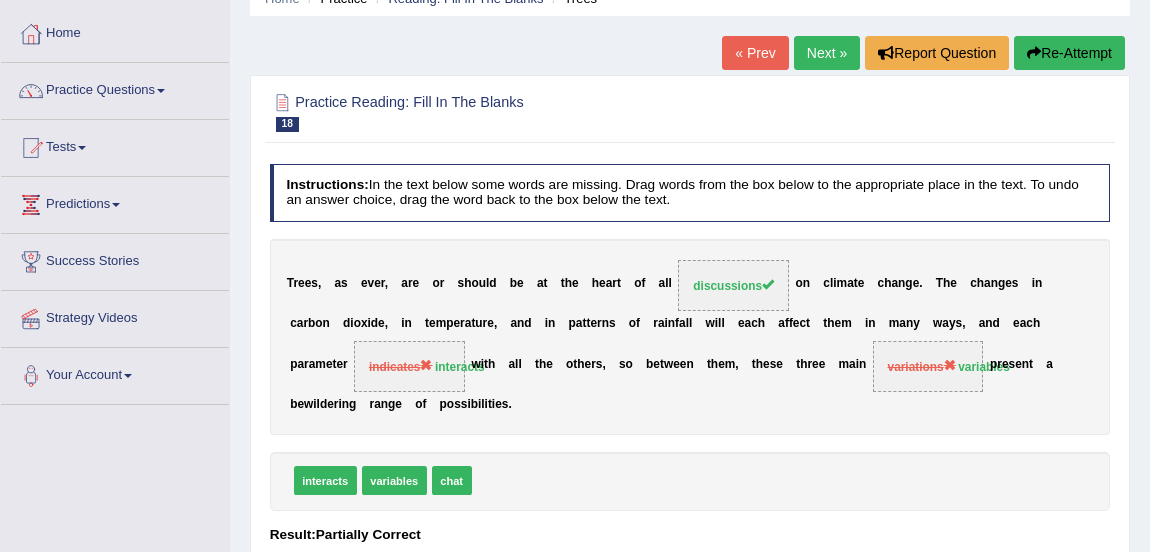 click on "Next »" at bounding box center (827, 53) 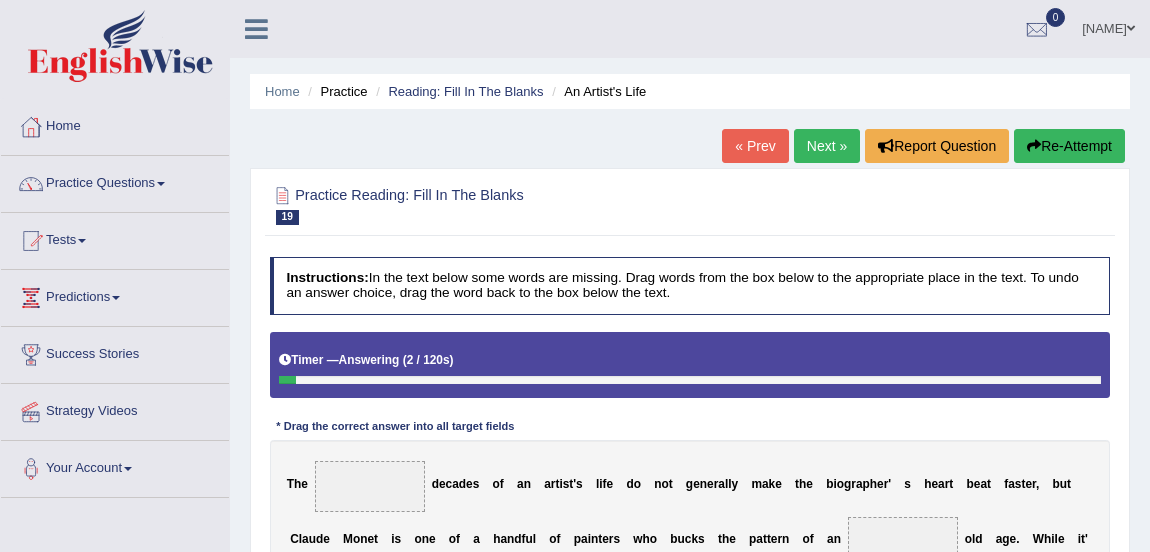 scroll, scrollTop: 0, scrollLeft: 0, axis: both 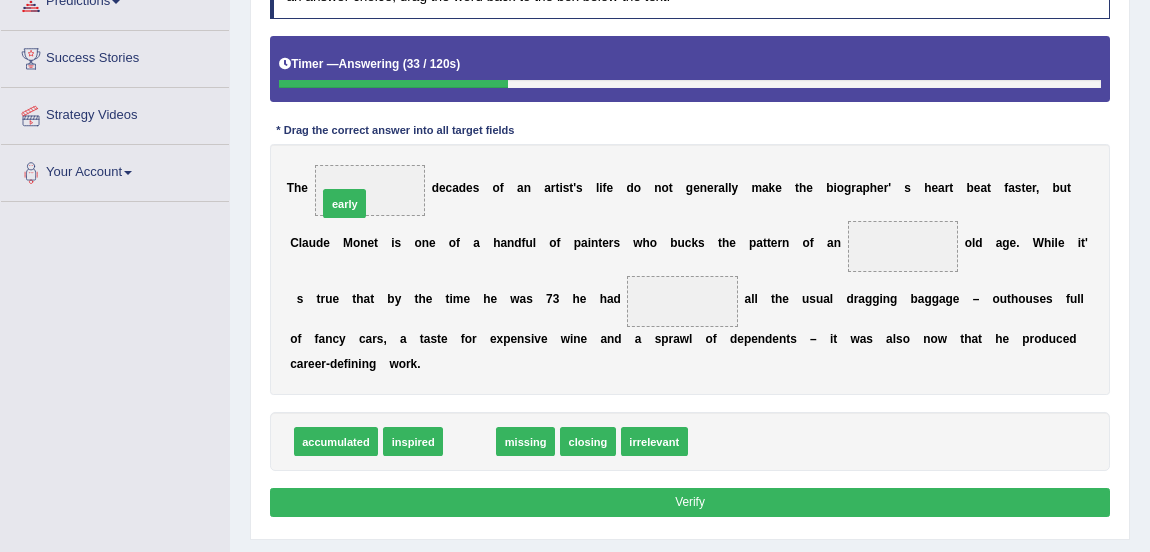 drag, startPoint x: 467, startPoint y: 435, endPoint x: 323, endPoint y: 154, distance: 315.74832 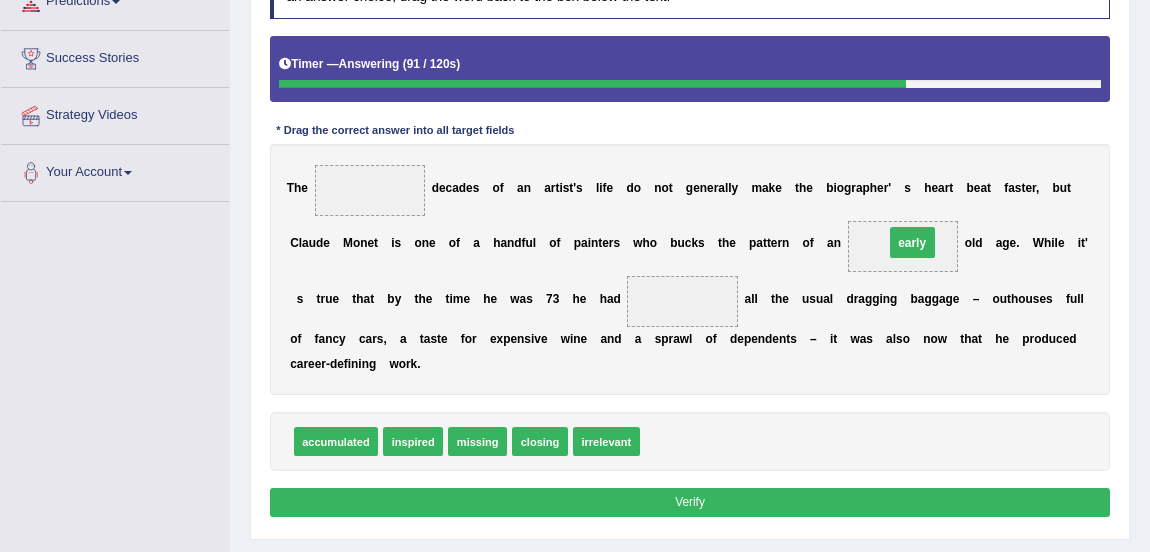 drag, startPoint x: 360, startPoint y: 182, endPoint x: 998, endPoint y: 248, distance: 641.4047 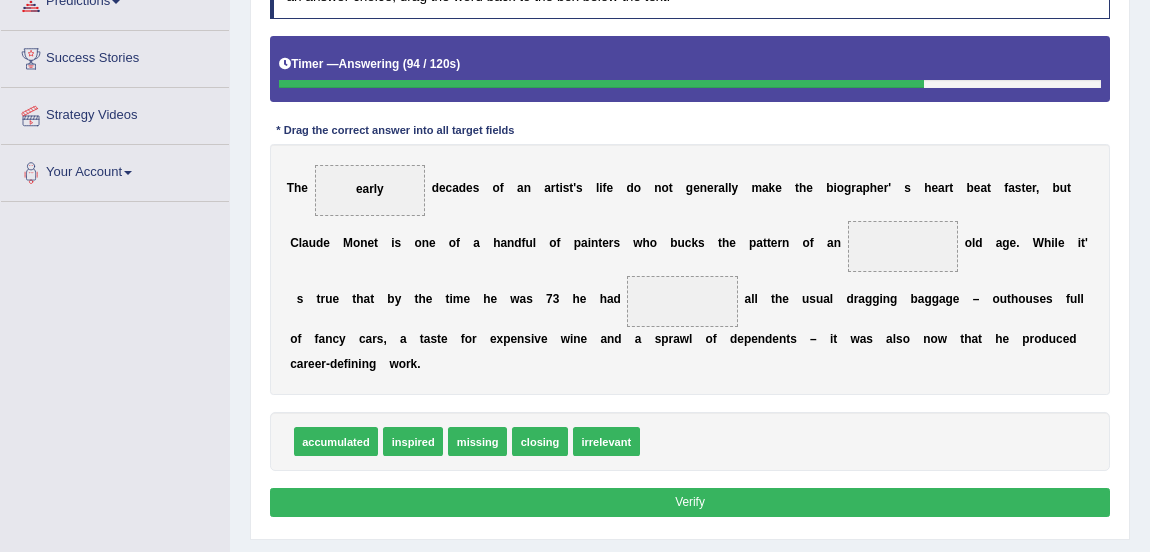 drag, startPoint x: 400, startPoint y: 197, endPoint x: 570, endPoint y: 242, distance: 175.85506 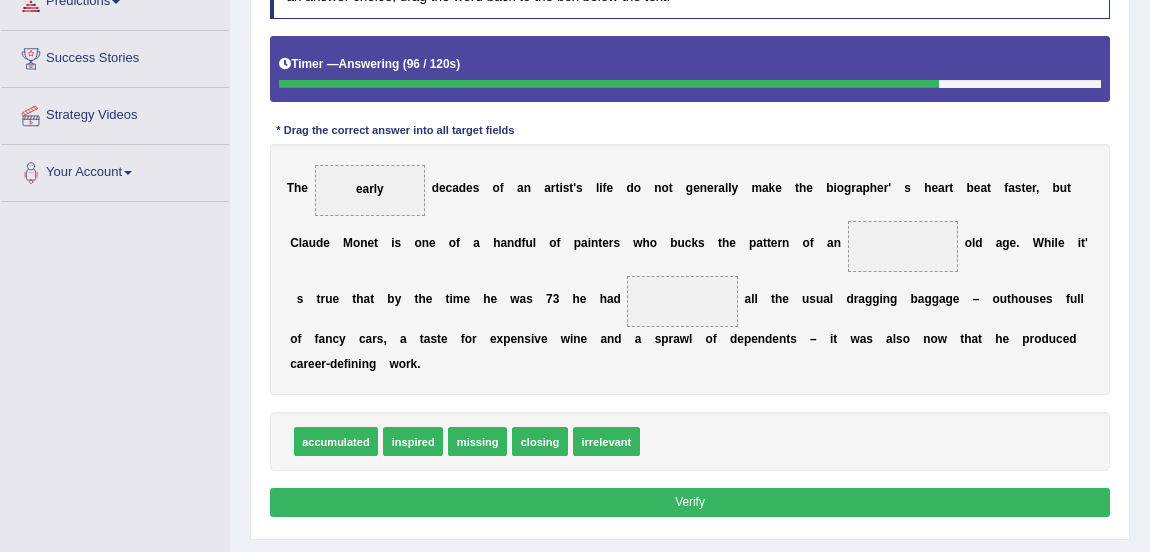 drag, startPoint x: 359, startPoint y: 203, endPoint x: 798, endPoint y: 263, distance: 443.08127 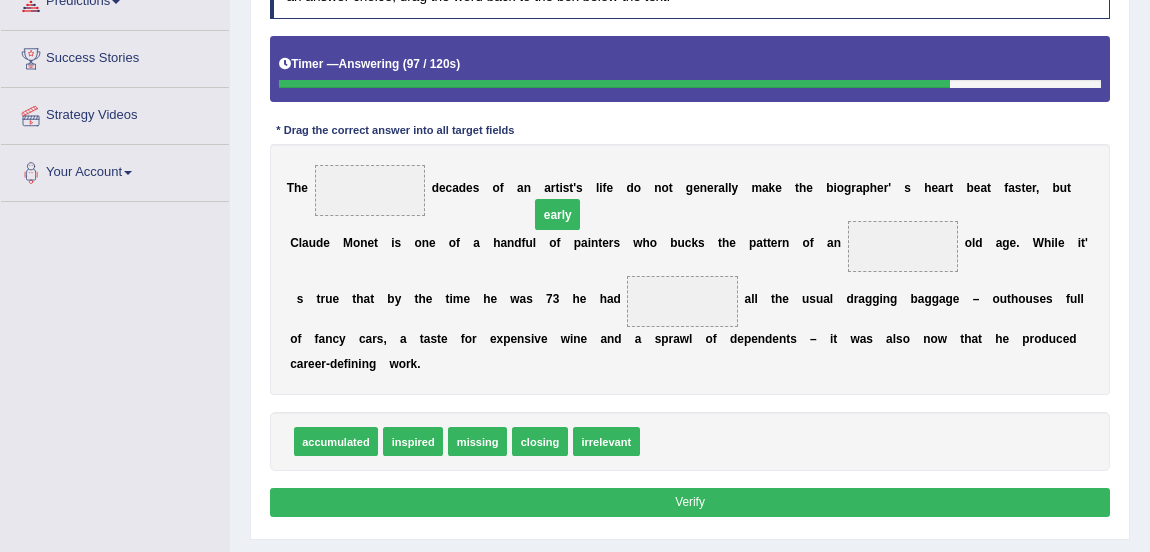 drag, startPoint x: 364, startPoint y: 185, endPoint x: 995, endPoint y: 291, distance: 639.8414 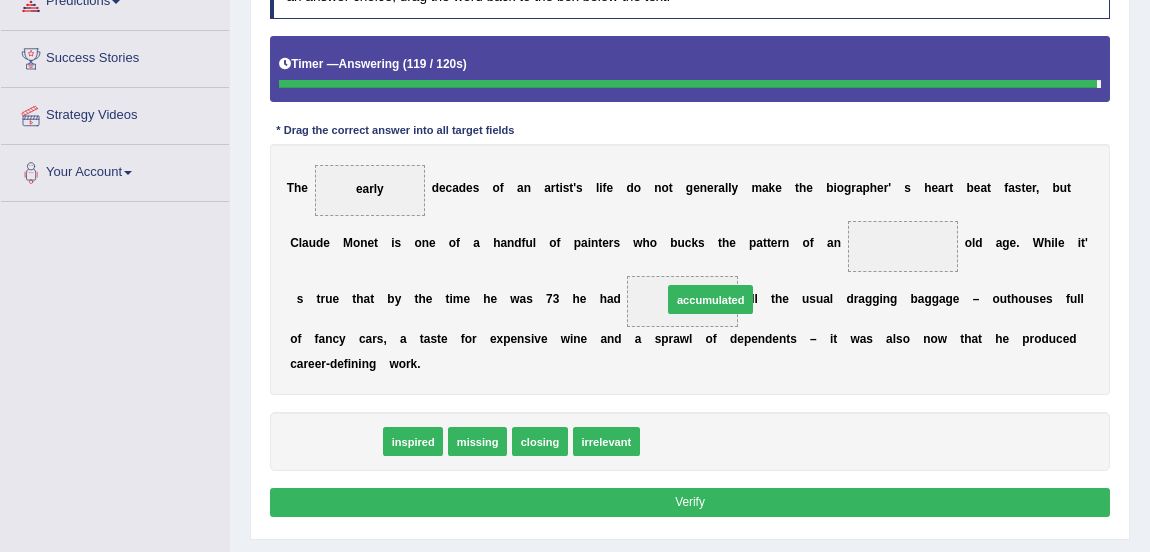 drag, startPoint x: 334, startPoint y: 439, endPoint x: 777, endPoint y: 271, distance: 473.78583 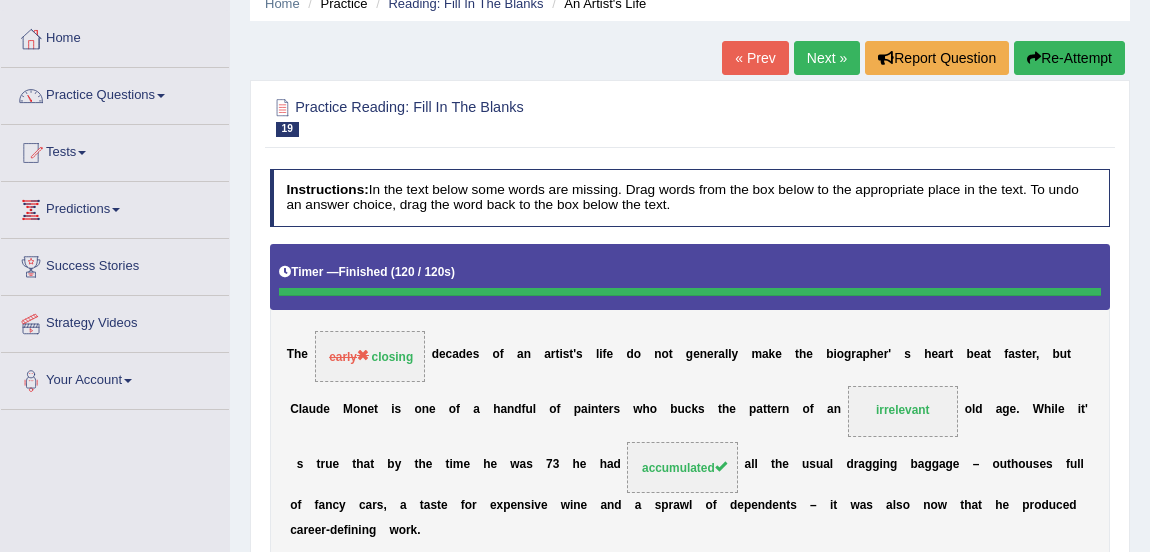 scroll, scrollTop: 46, scrollLeft: 0, axis: vertical 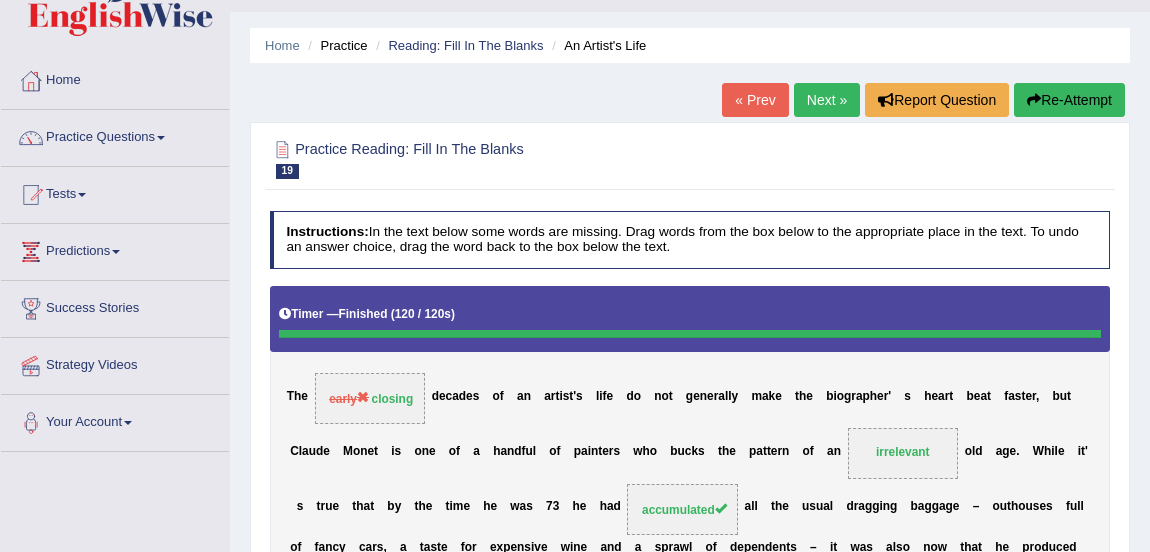 click on "Next »" at bounding box center [827, 100] 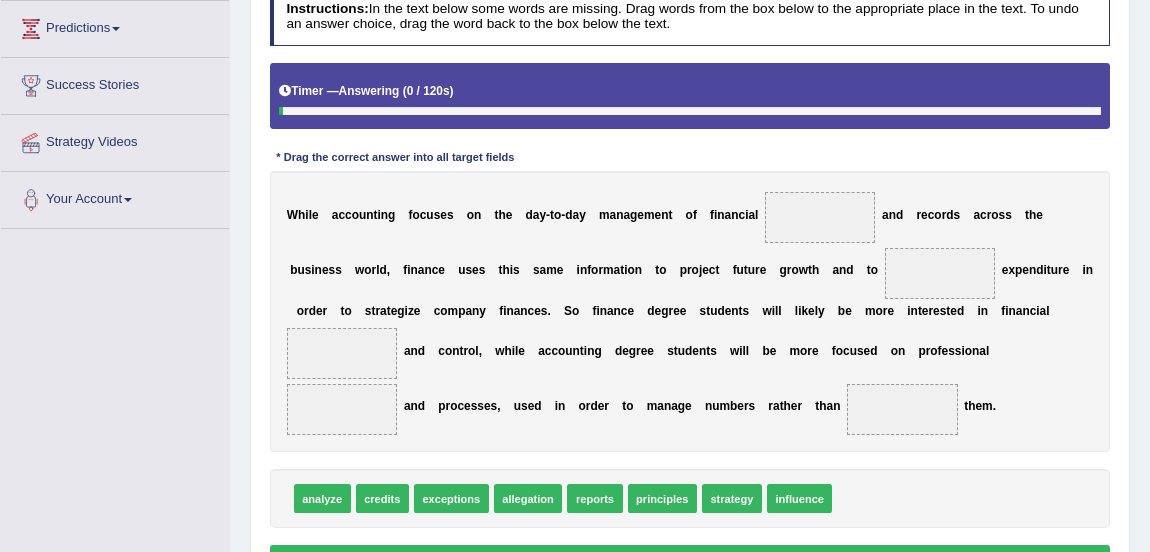 scroll, scrollTop: 269, scrollLeft: 0, axis: vertical 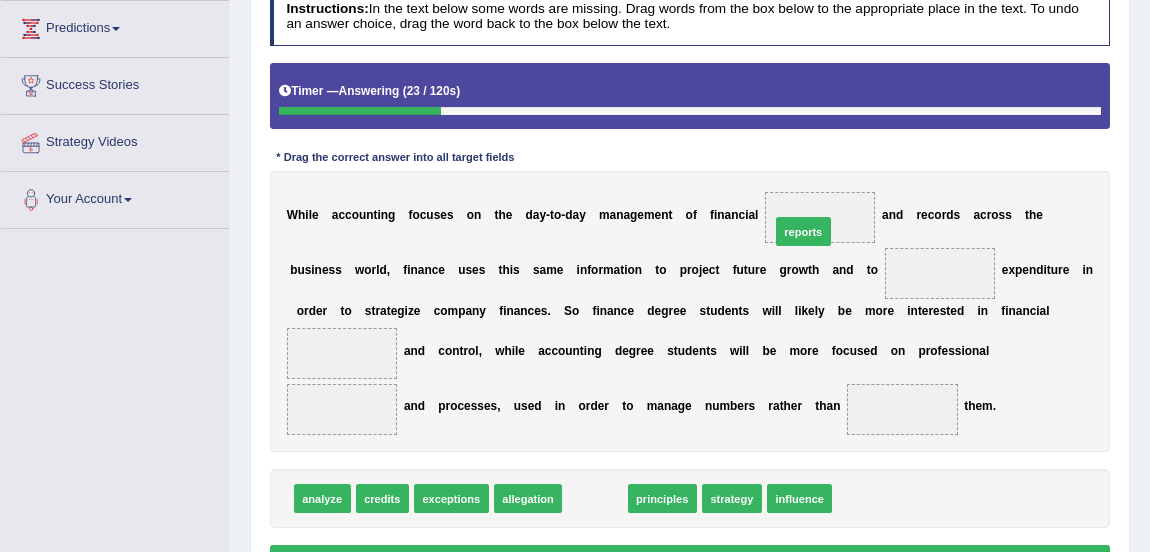 drag, startPoint x: 580, startPoint y: 497, endPoint x: 825, endPoint y: 181, distance: 399.85123 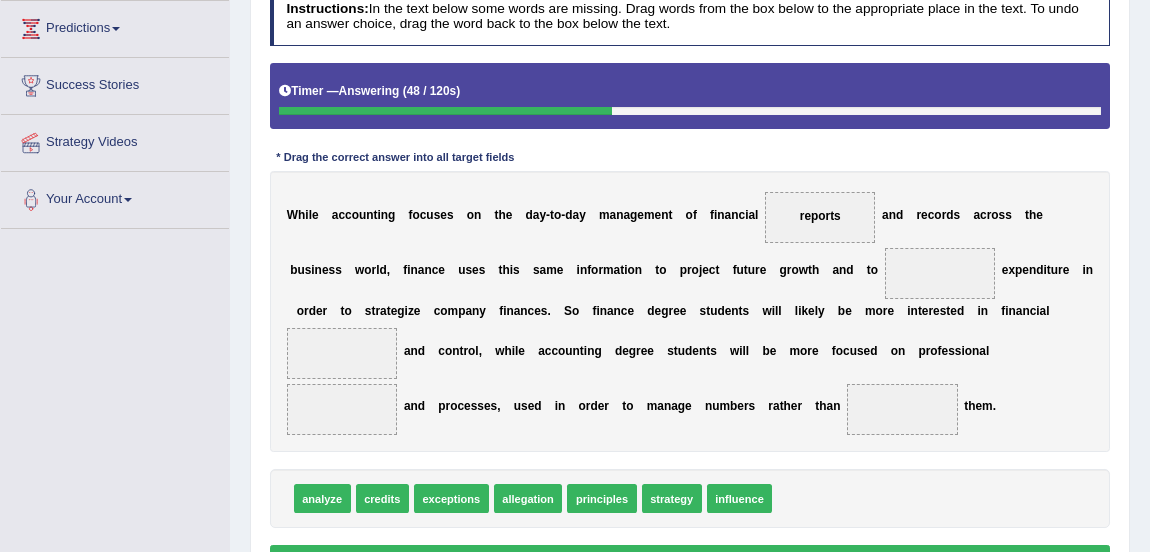 drag, startPoint x: 785, startPoint y: 304, endPoint x: 868, endPoint y: 273, distance: 88.60023 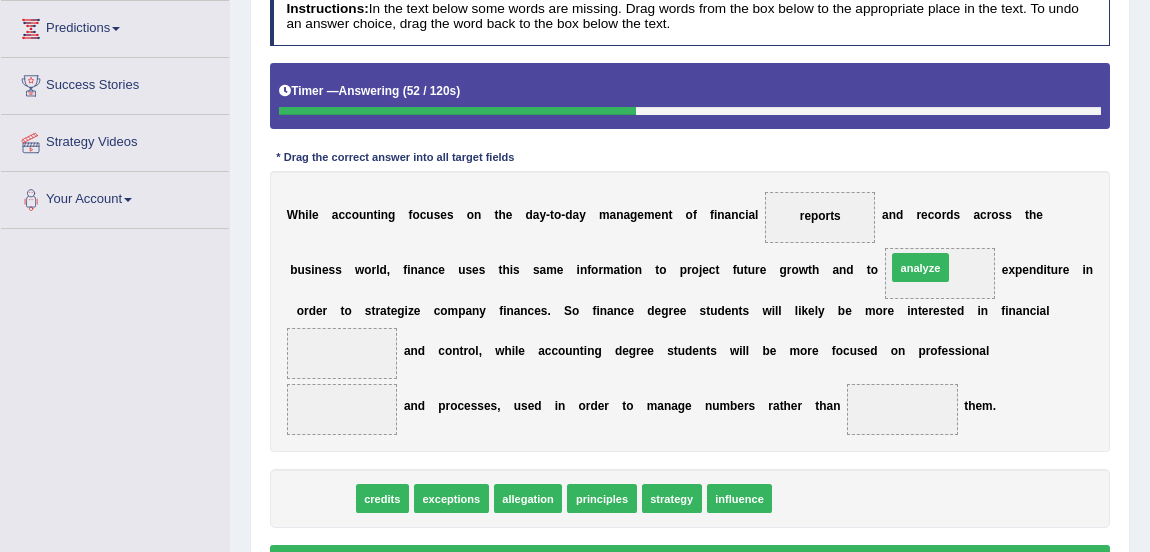drag, startPoint x: 324, startPoint y: 496, endPoint x: 1028, endPoint y: 225, distance: 754.35864 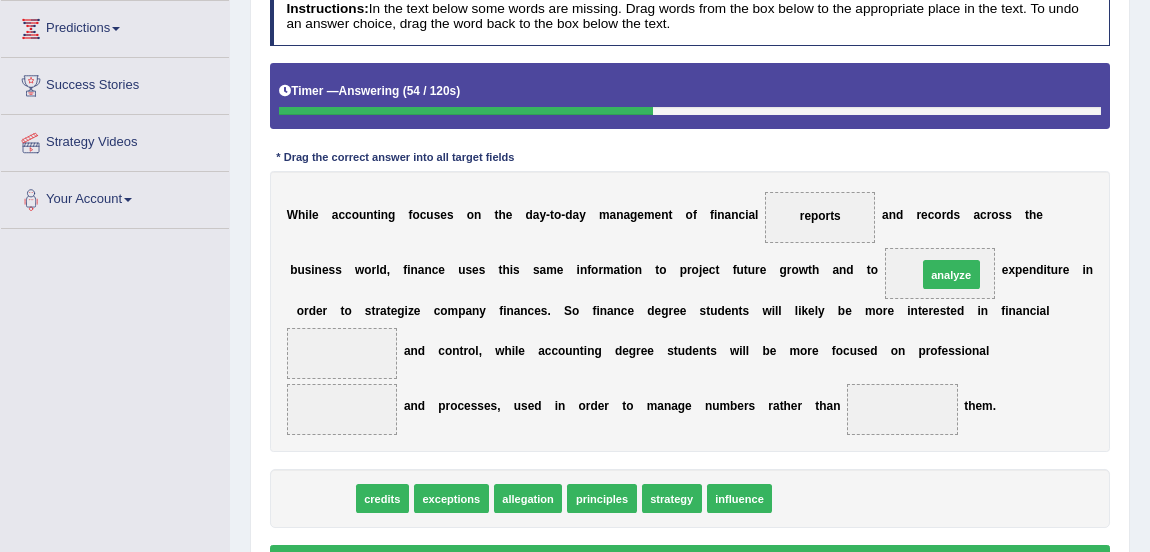 drag, startPoint x: 328, startPoint y: 493, endPoint x: 1071, endPoint y: 217, distance: 792.60645 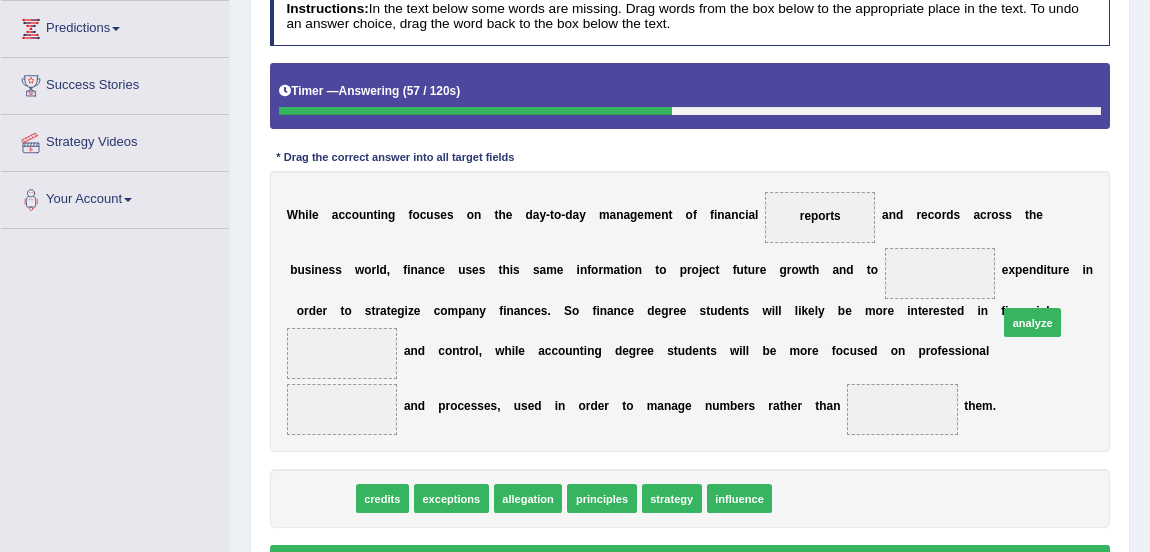 drag, startPoint x: 326, startPoint y: 498, endPoint x: 1070, endPoint y: 238, distance: 788.1218 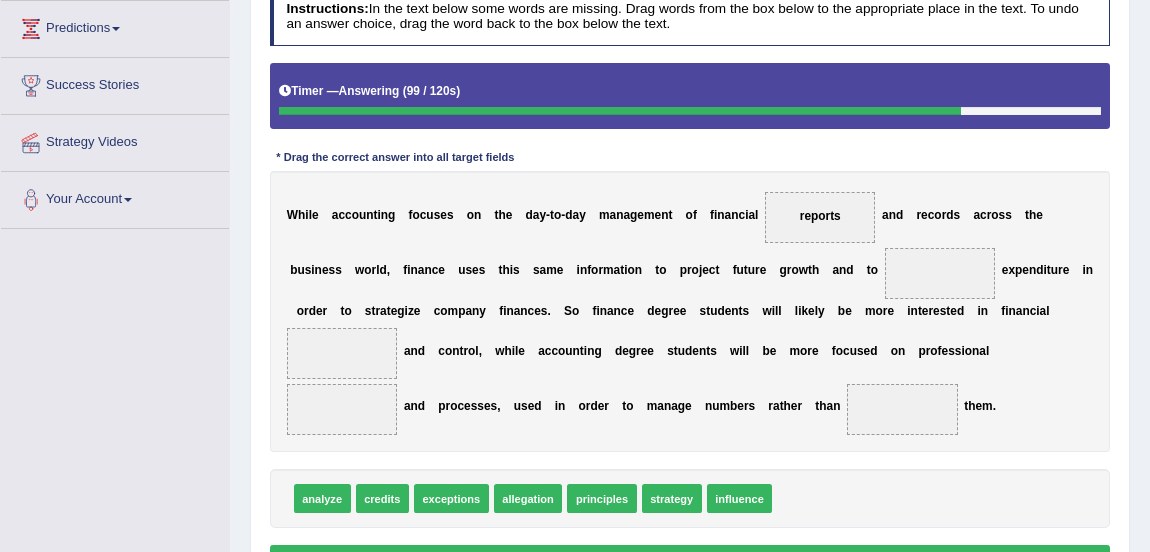 drag, startPoint x: 603, startPoint y: 499, endPoint x: 358, endPoint y: 358, distance: 282.67648 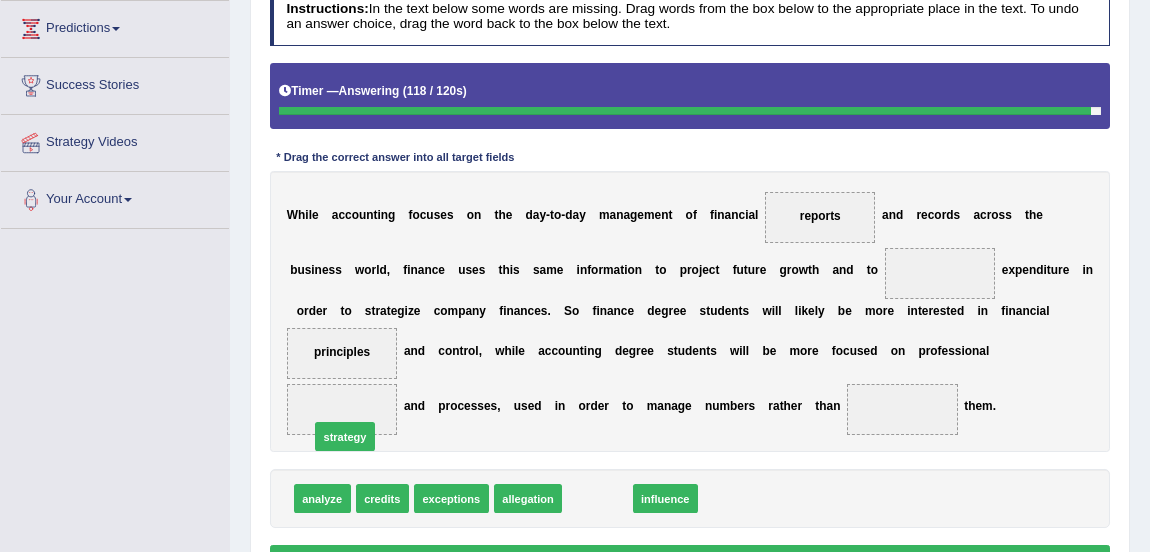 drag, startPoint x: 604, startPoint y: 499, endPoint x: 303, endPoint y: 427, distance: 309.49152 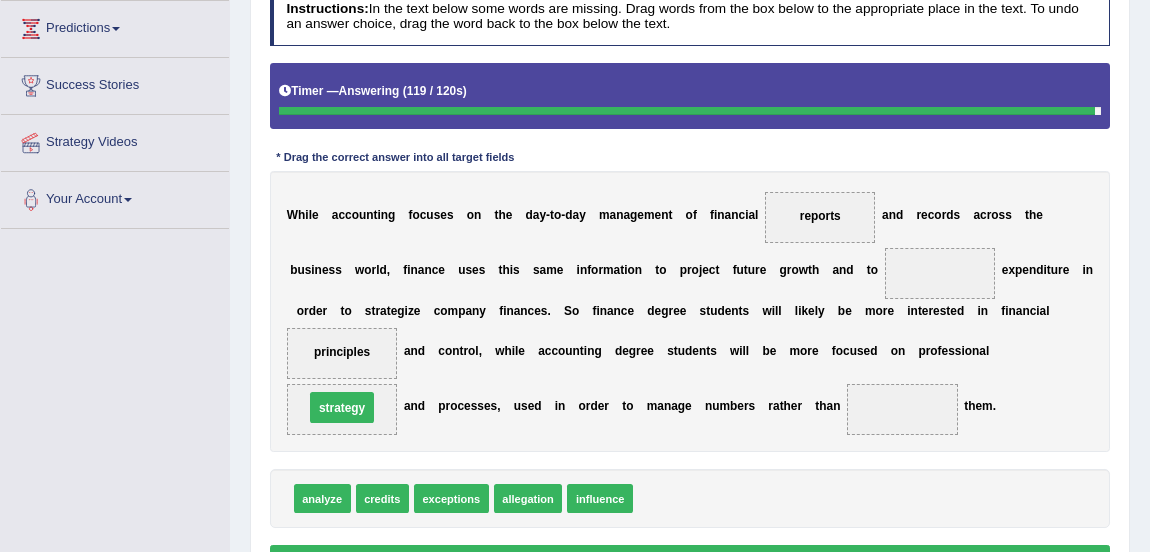 click on "strategy" at bounding box center [342, 409] 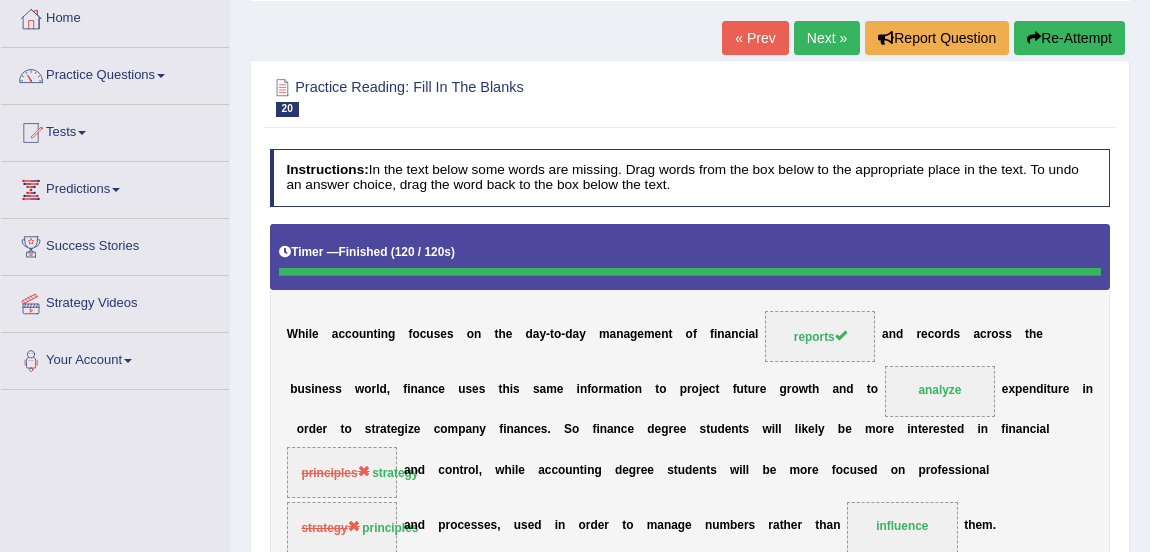 scroll, scrollTop: 104, scrollLeft: 0, axis: vertical 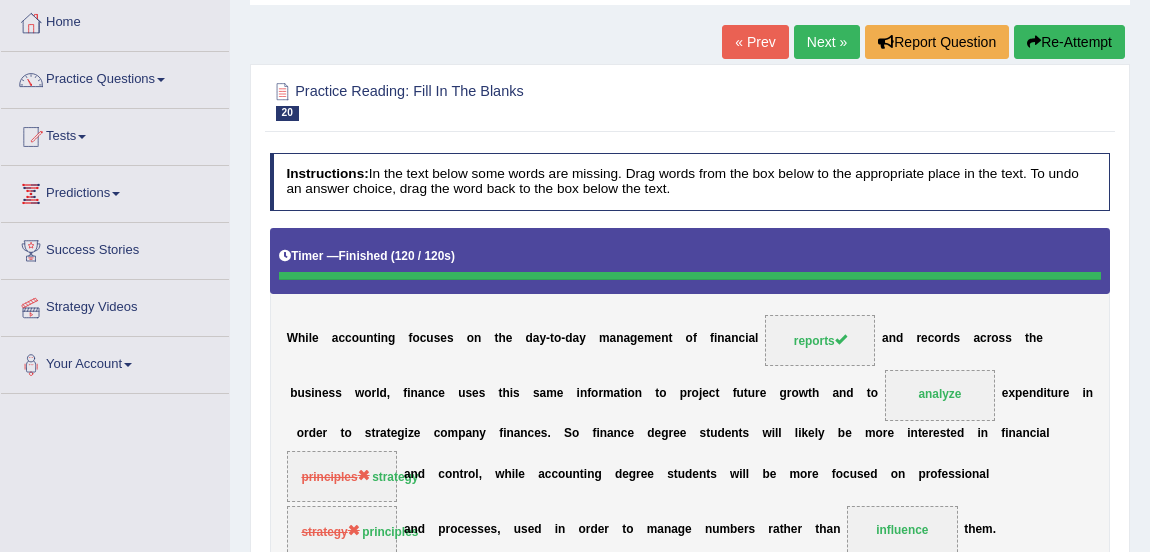 click on "Practice Questions" at bounding box center (115, 77) 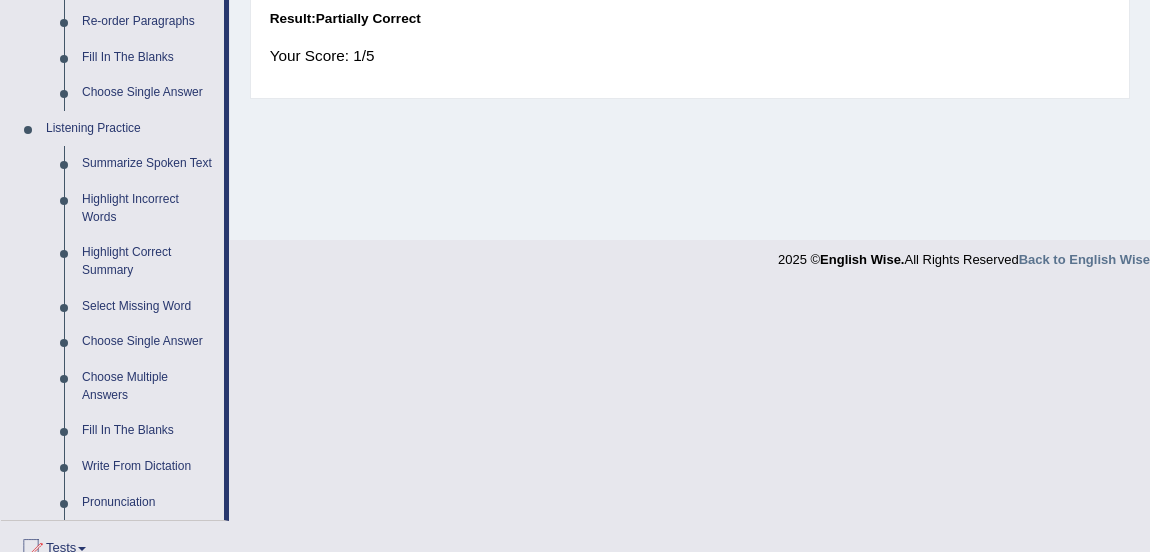 scroll, scrollTop: 759, scrollLeft: 0, axis: vertical 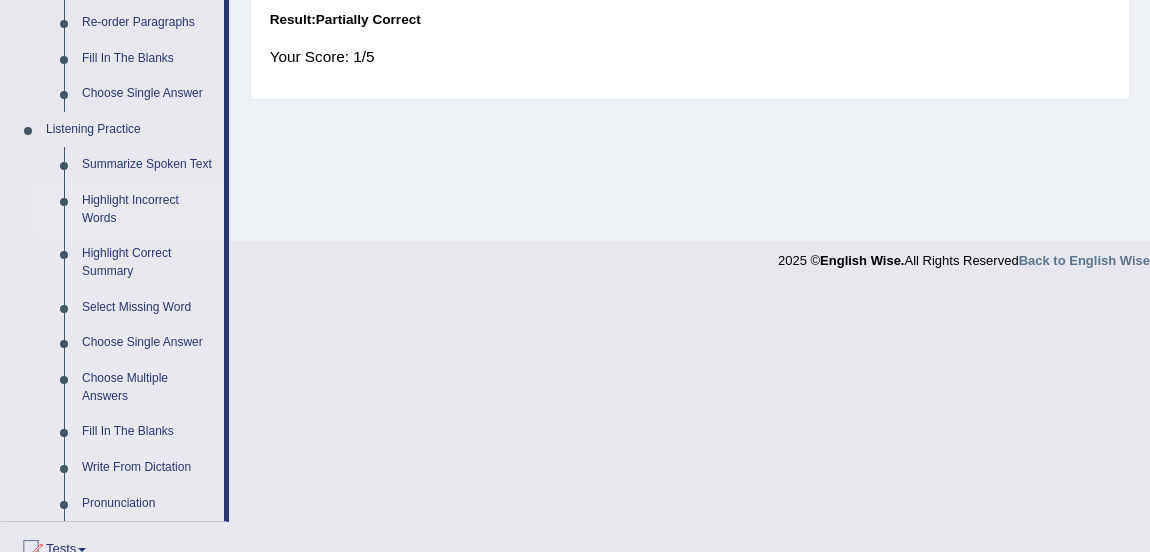 click on "Highlight Incorrect Words" at bounding box center (148, 209) 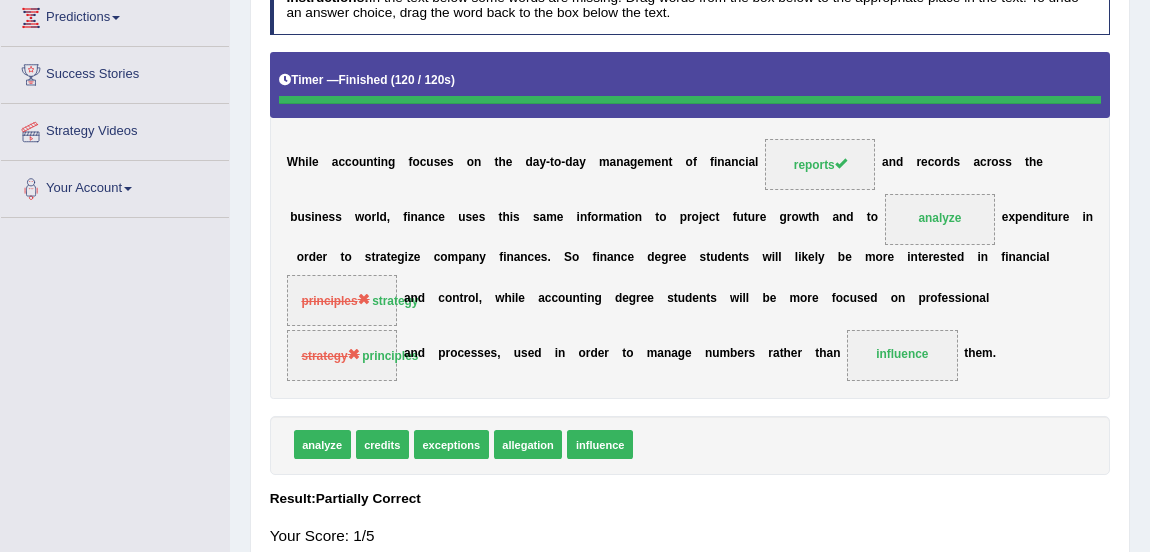 scroll, scrollTop: 421, scrollLeft: 0, axis: vertical 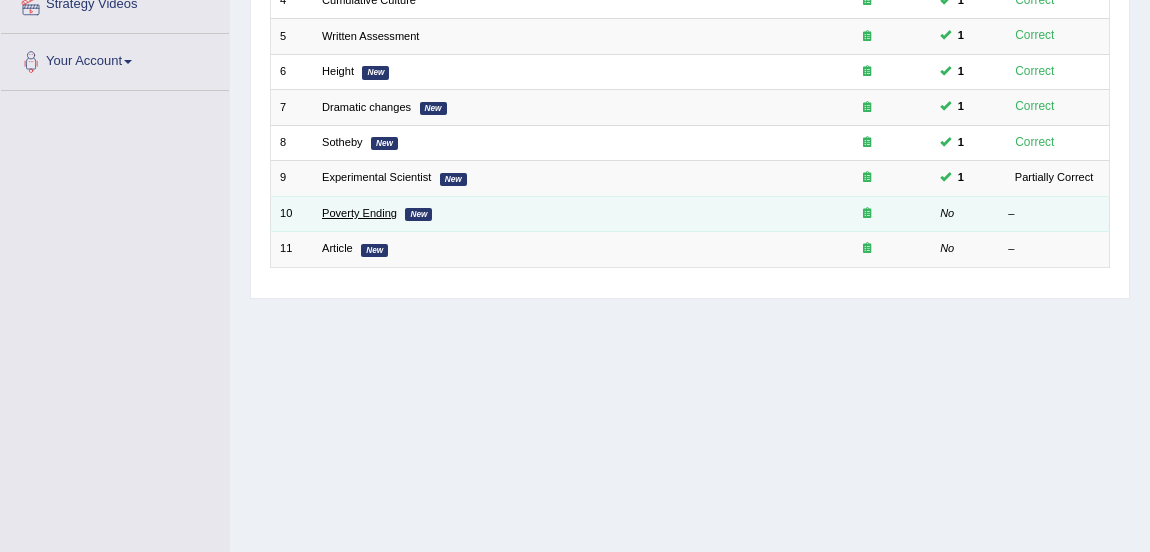 click on "Poverty Ending" at bounding box center (359, 213) 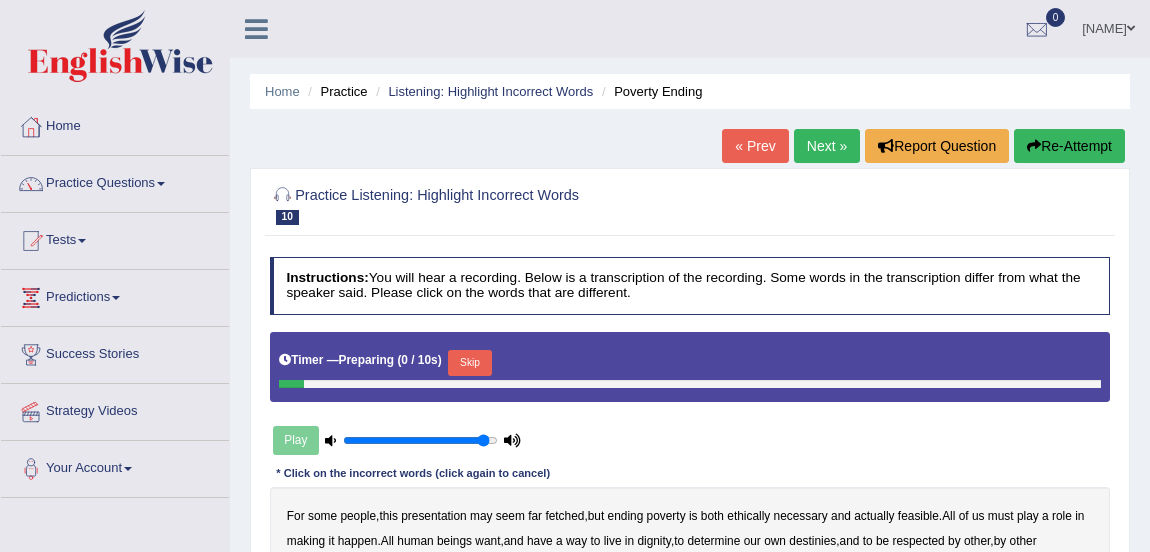 scroll, scrollTop: 0, scrollLeft: 0, axis: both 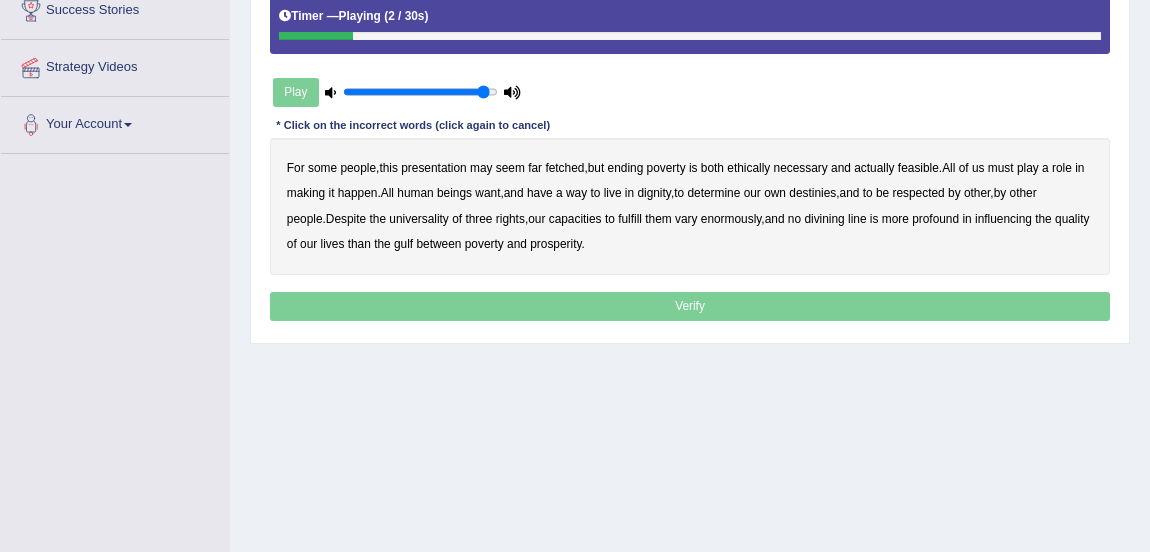 click on "presentation" at bounding box center (433, 168) 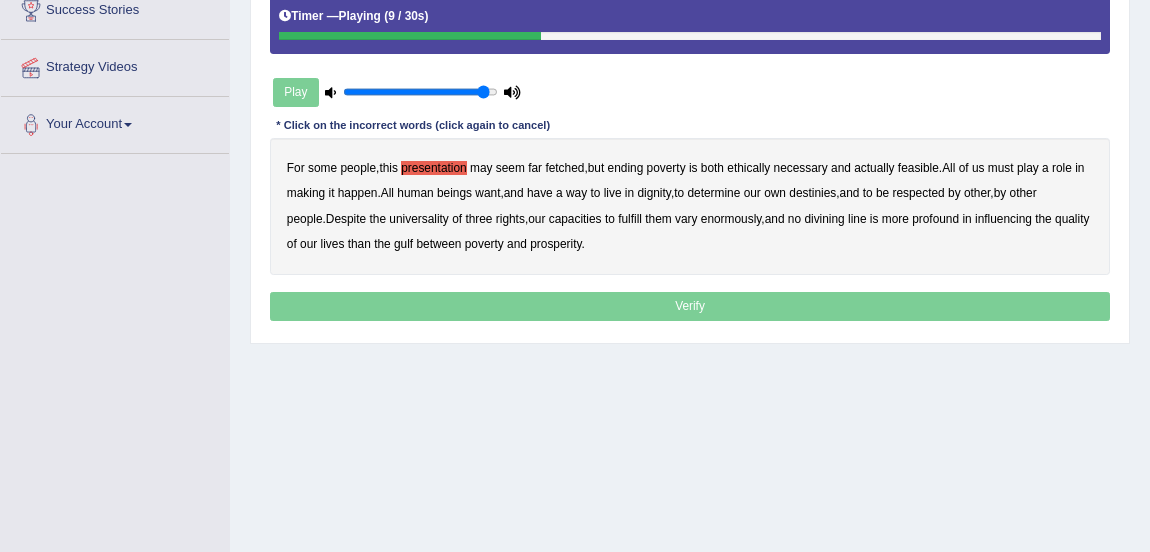 click on "ethically" at bounding box center (748, 168) 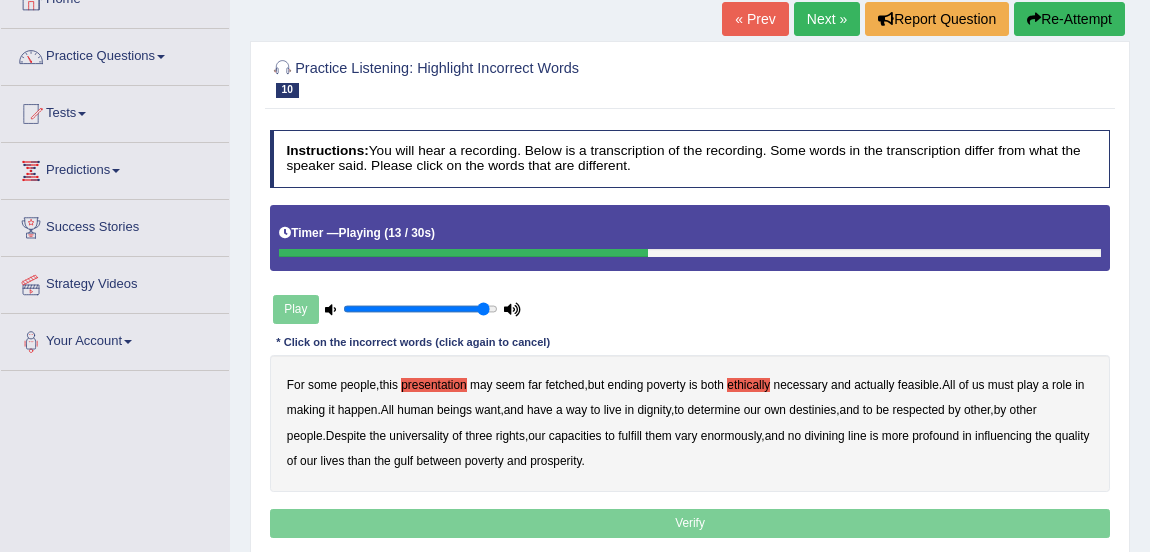scroll, scrollTop: 123, scrollLeft: 0, axis: vertical 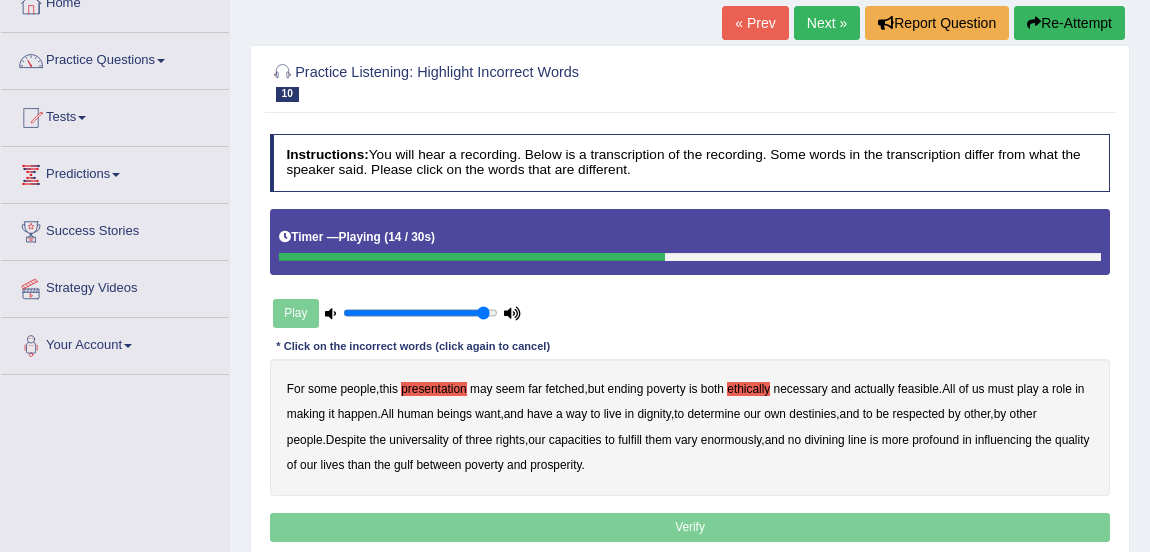 click on "Re-Attempt" at bounding box center (1069, 23) 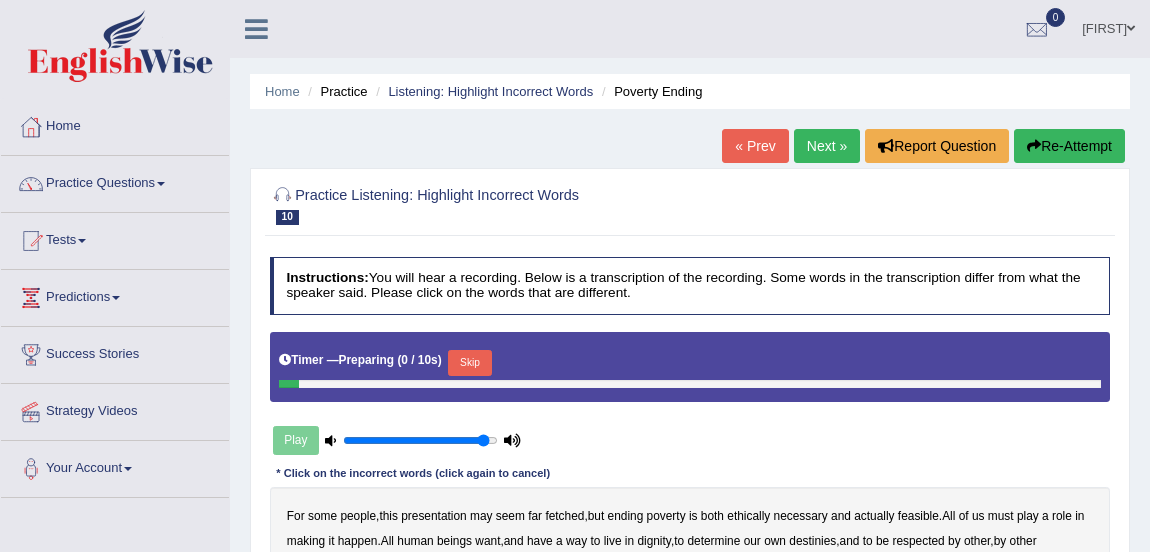 scroll, scrollTop: 123, scrollLeft: 0, axis: vertical 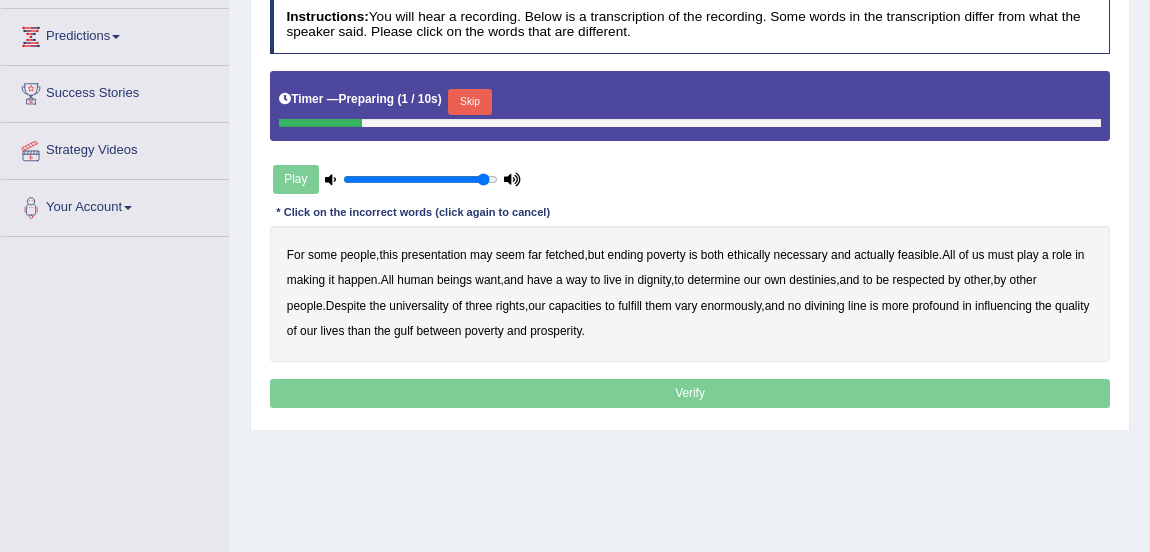click on "Skip" at bounding box center [469, 102] 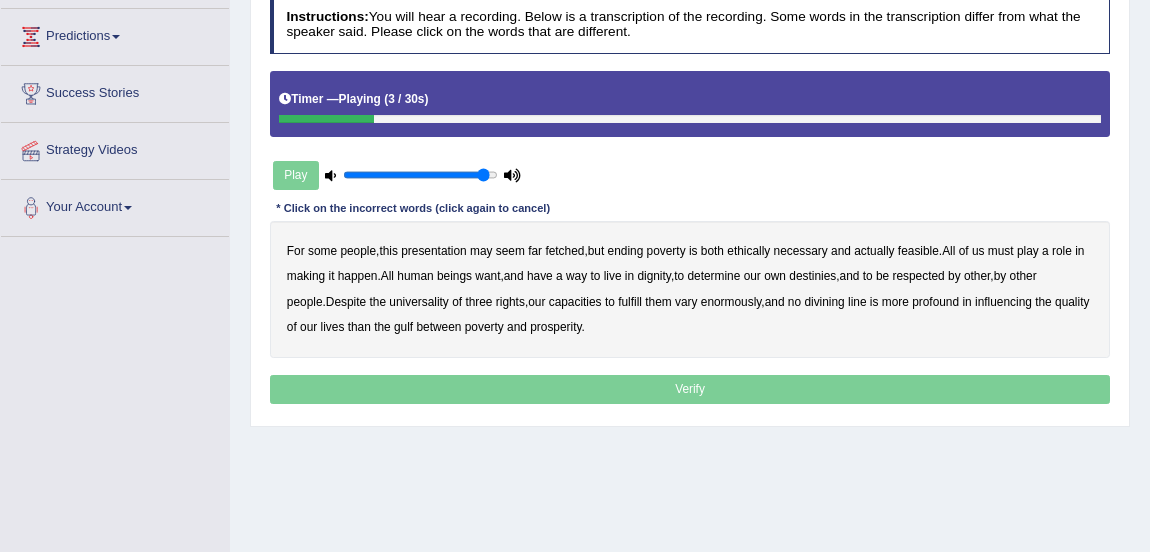 click on "presentation" at bounding box center [433, 251] 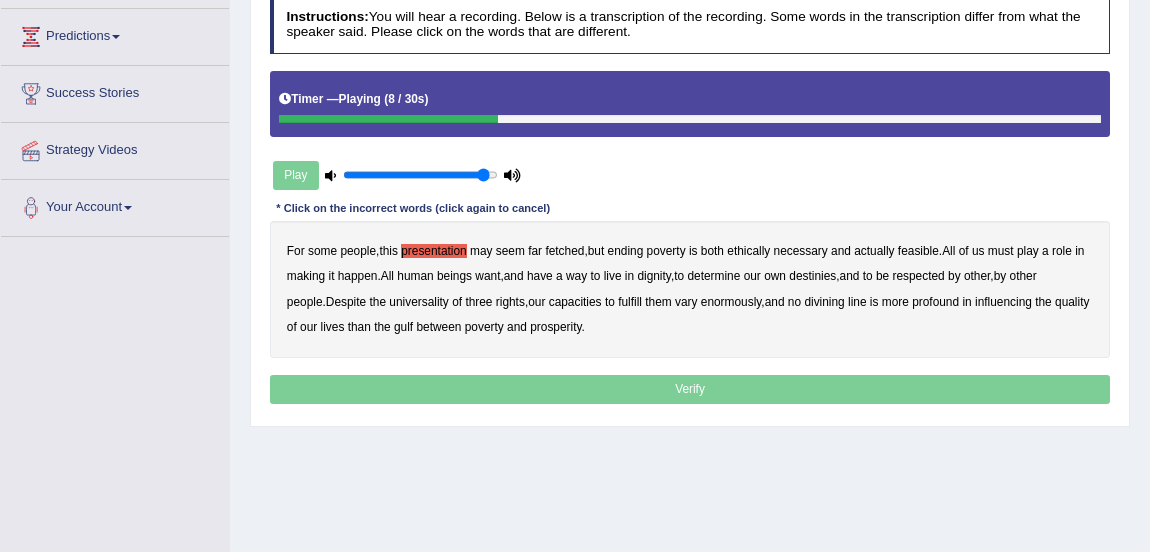 click on "ethically" at bounding box center (748, 251) 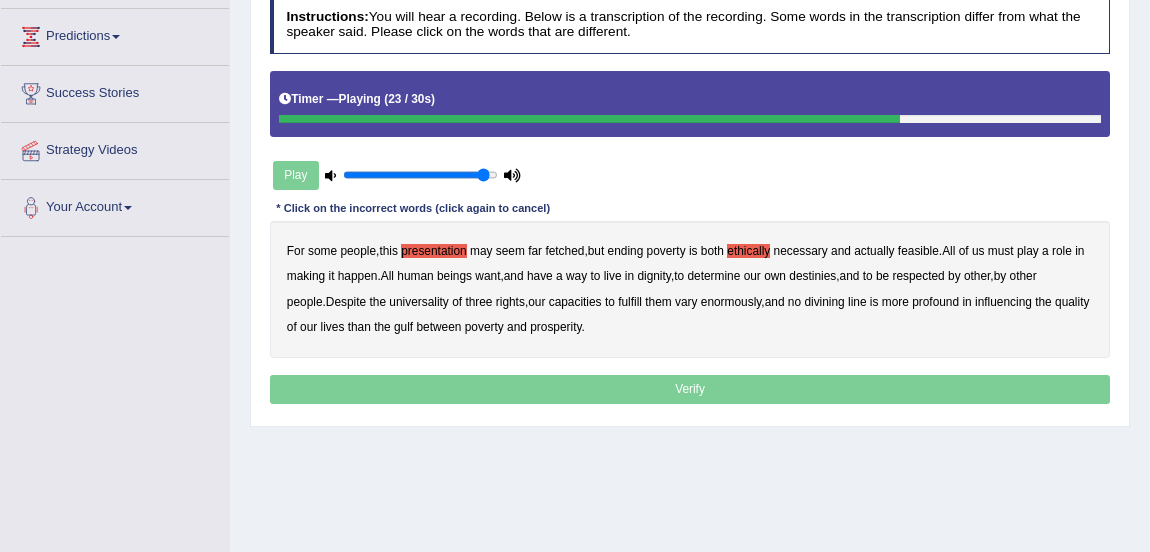 click on "three" at bounding box center (478, 302) 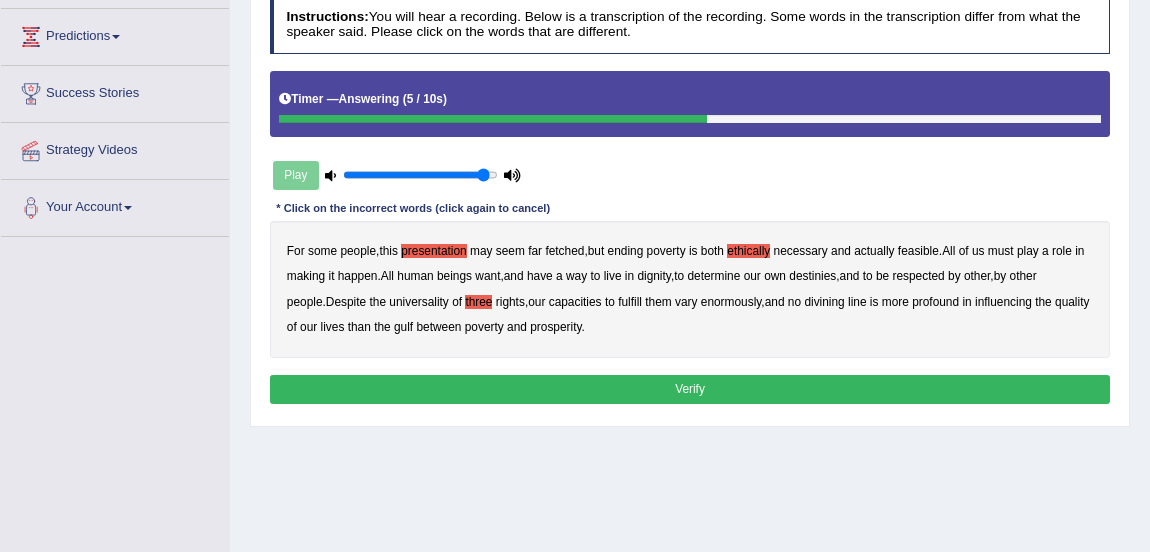 click on "Verify" at bounding box center [690, 389] 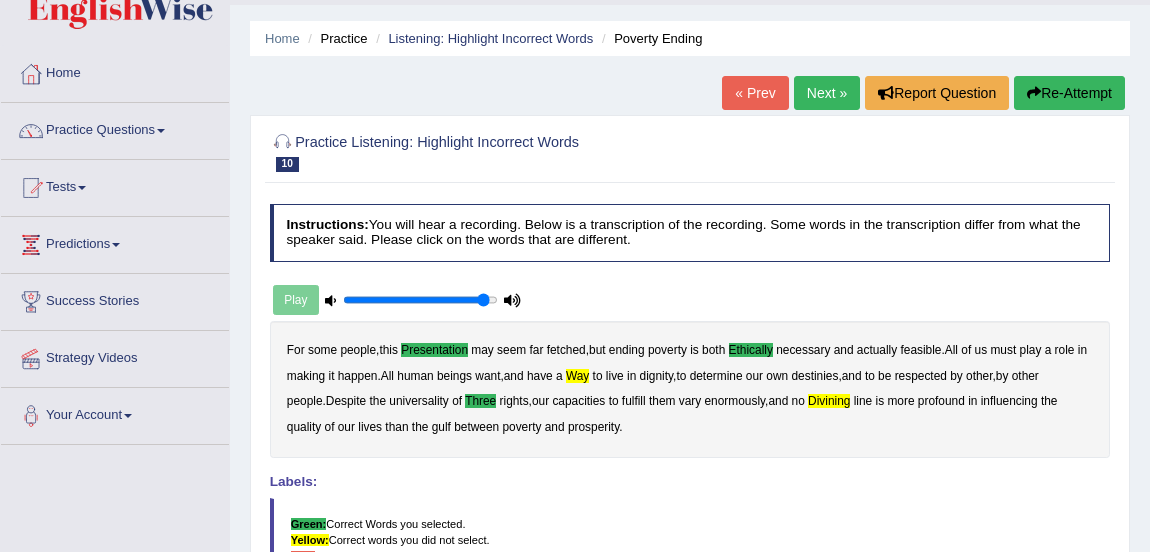 scroll, scrollTop: 40, scrollLeft: 0, axis: vertical 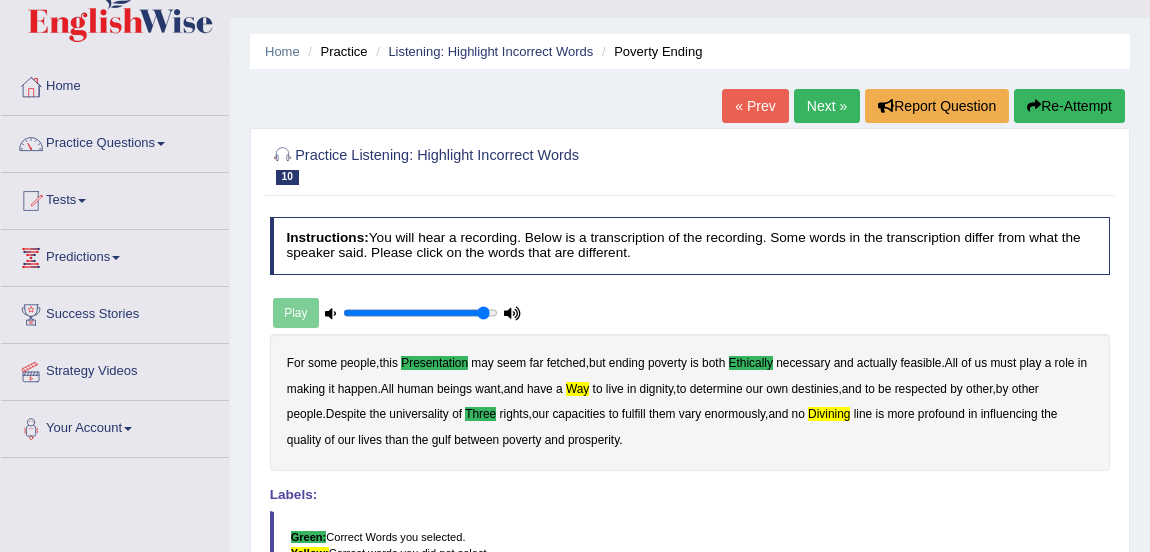 click on "Next »" at bounding box center [827, 106] 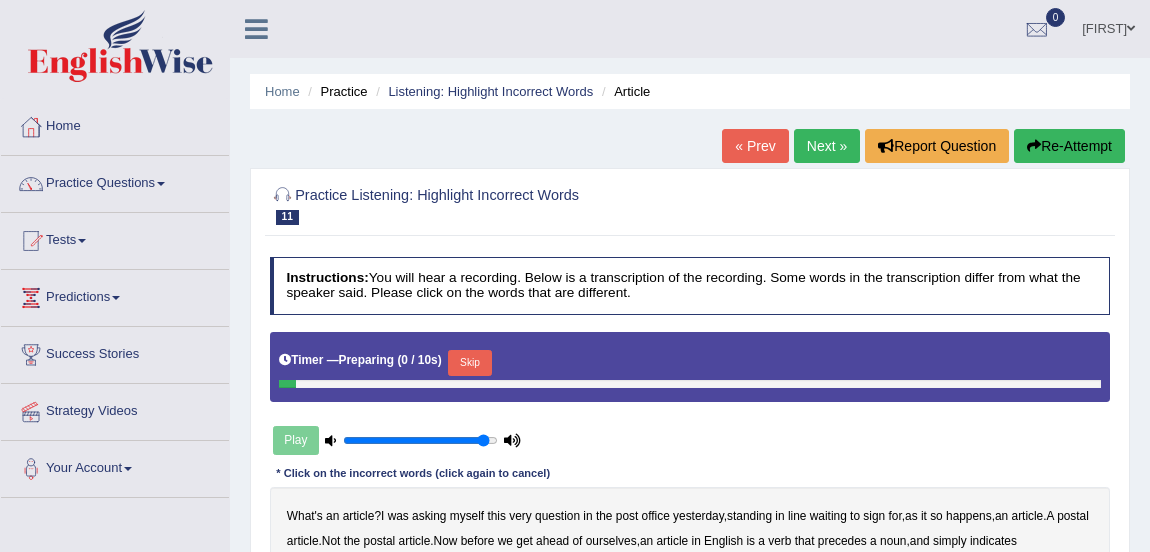 scroll, scrollTop: 272, scrollLeft: 0, axis: vertical 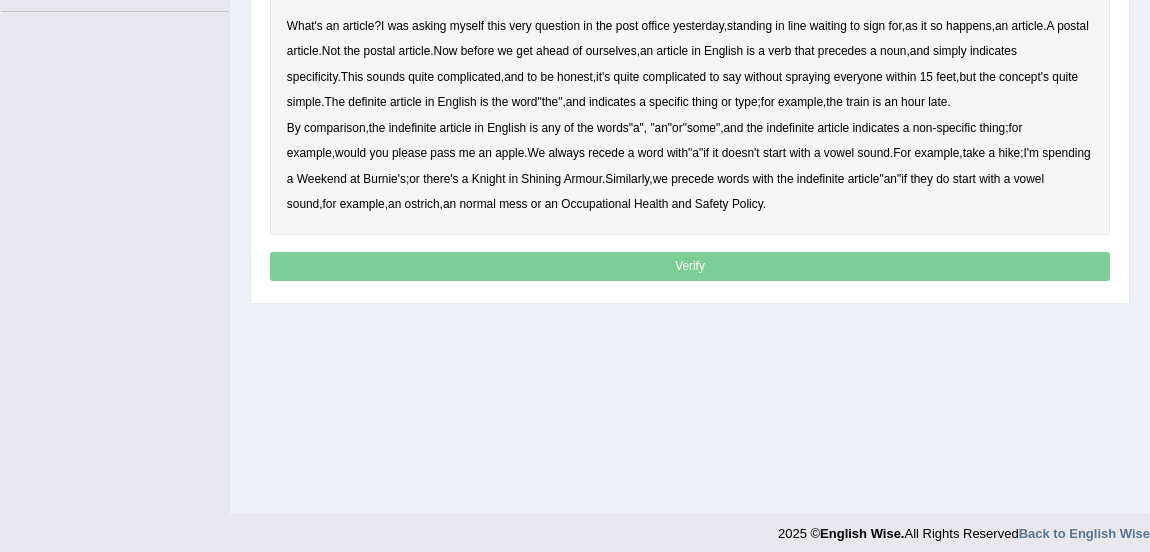 click on "is" at bounding box center [750, 51] 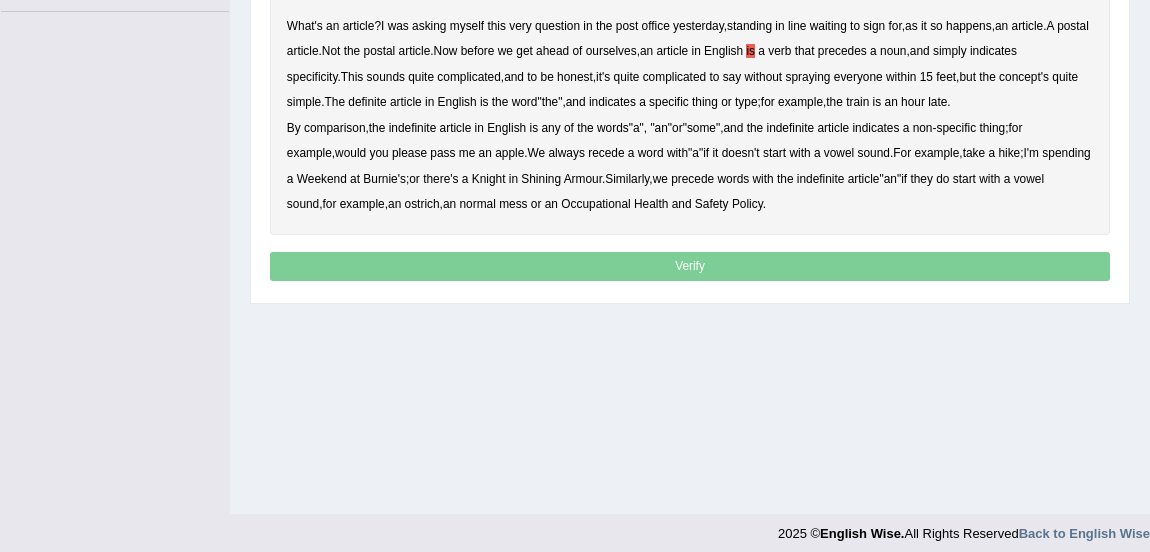 click on "is" at bounding box center (750, 51) 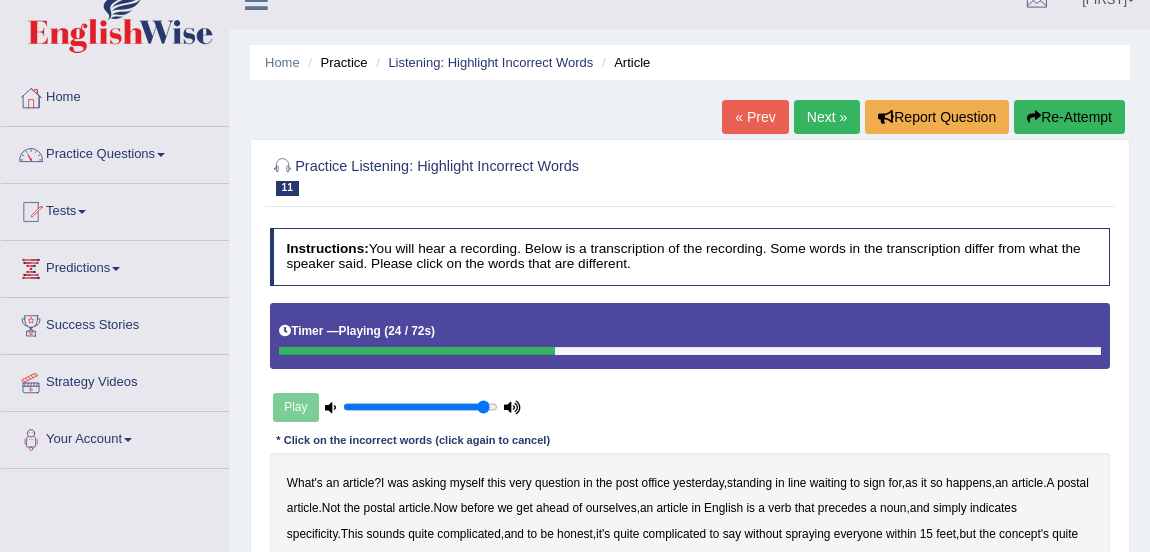 scroll, scrollTop: 3, scrollLeft: 0, axis: vertical 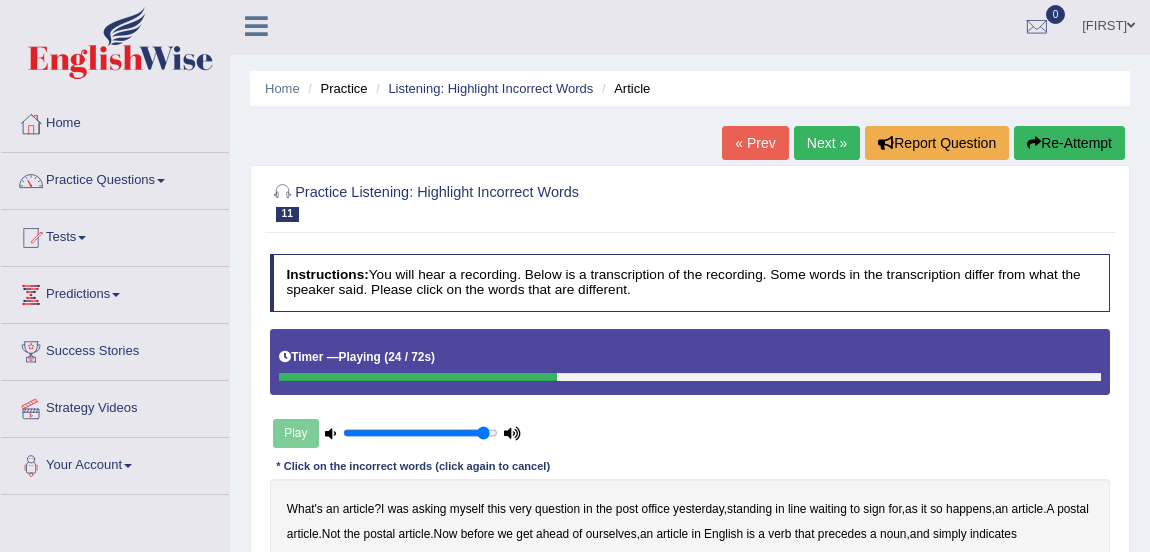 click on "Re-Attempt" at bounding box center (1069, 143) 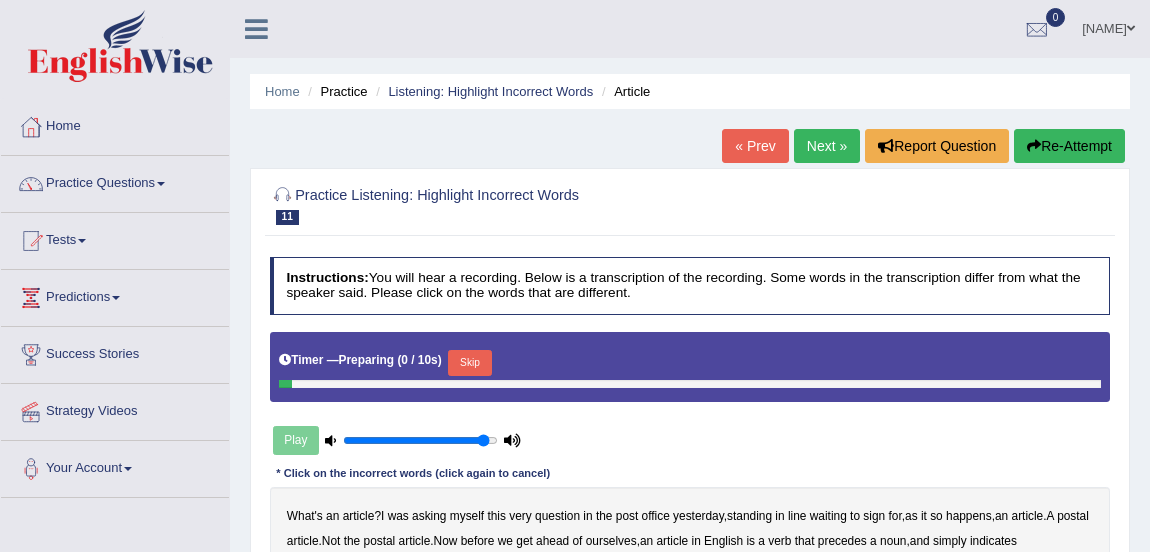 scroll, scrollTop: 325, scrollLeft: 0, axis: vertical 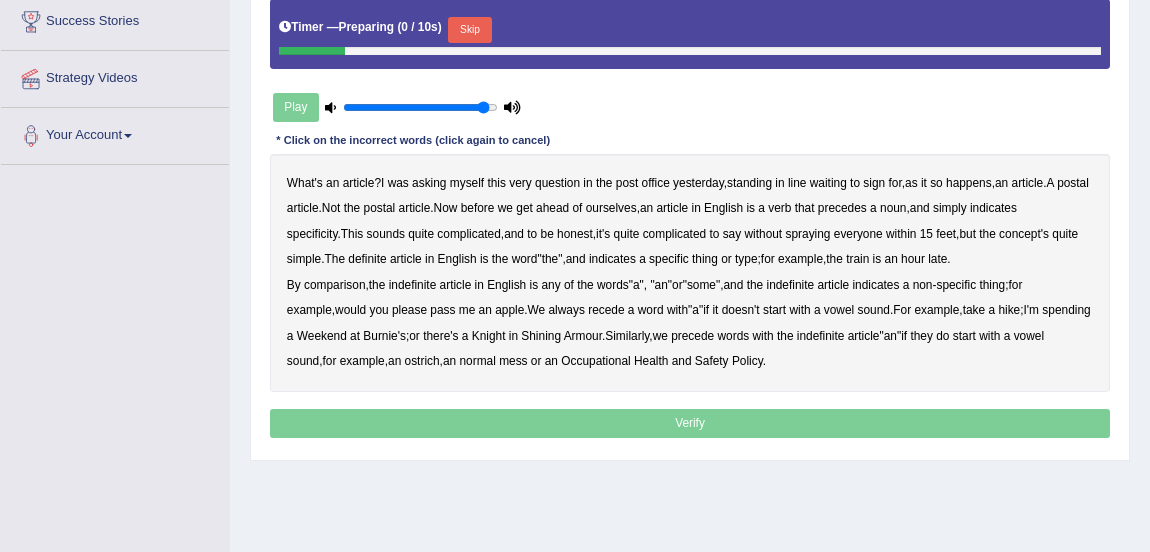 click on "Skip" at bounding box center [469, 30] 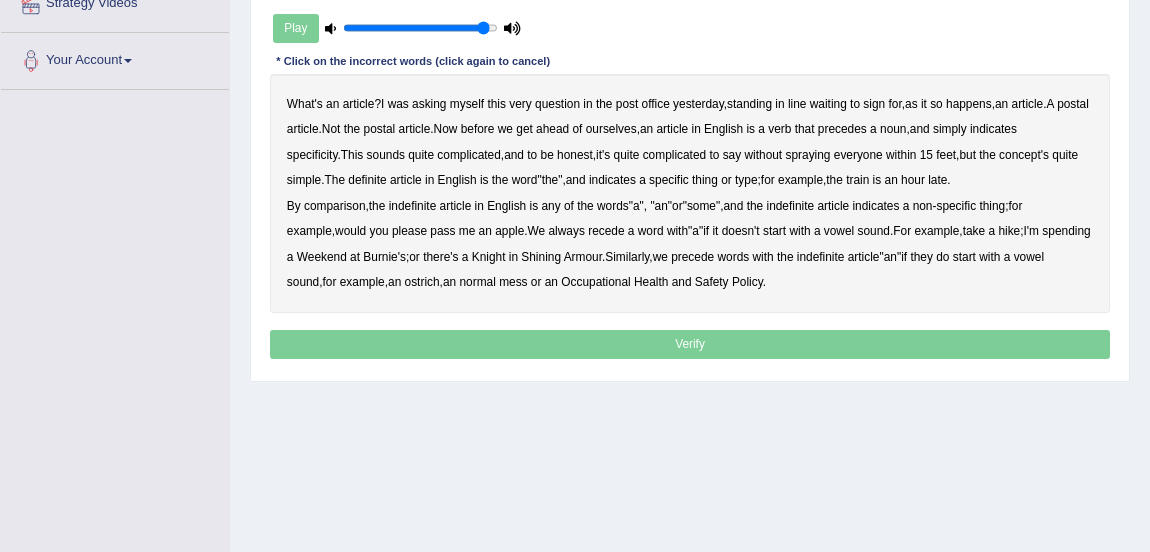 scroll, scrollTop: 498, scrollLeft: 0, axis: vertical 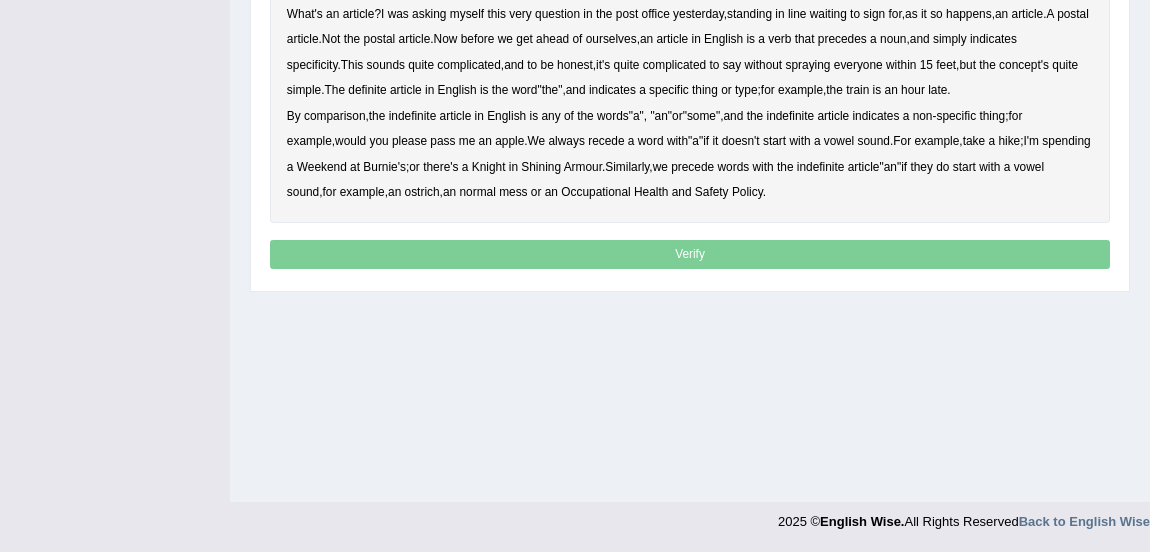 click on "verb" at bounding box center (779, 39) 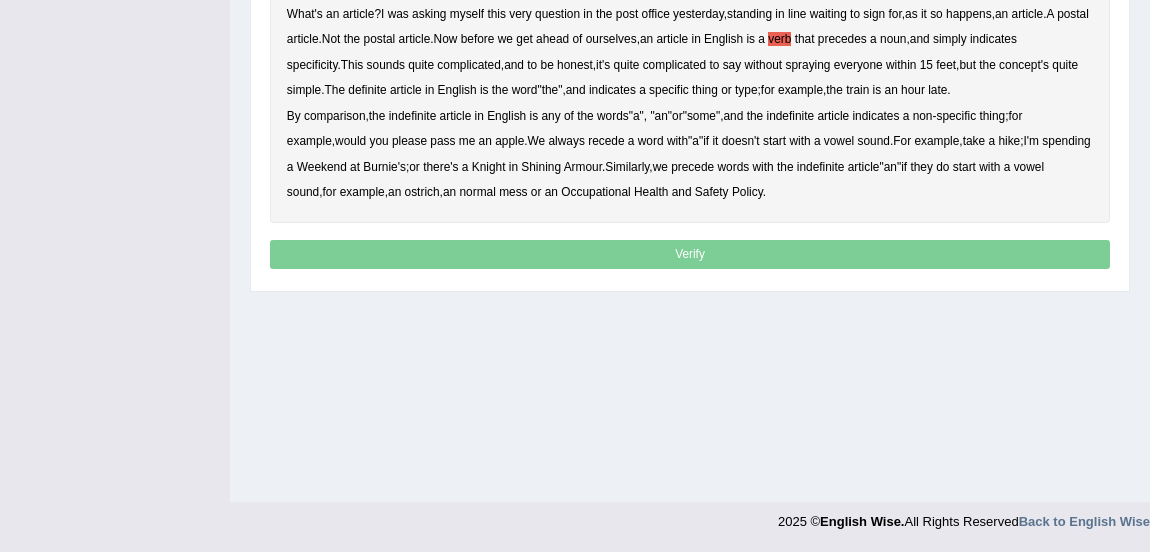 click on "What's   an   article ?  I   was   asking   myself   this   very   question   in   the   post   office   yesterday ,  standing   in   line   waiting   to   sign   for ,  as   it   so   happens ,  an   article .  A   postal   article .  Not   the   postal   article .  Now   before   we   get   ahead   of   ourselves ,  an   article   in   English   is   a   verb   that   precedes   a   noun ,  and   simply   indicates   specificity .  This   sounds   quite   complicated ,  and   to   be   honest ,  it's   quite   complicated   to   say   without   spraying   everyone   within   15   feet ,  but   the   concept's   quite   simple .  The   definite   article   in   English   is   the   word  " the ",  and   indicates   a   specific   thing   or   type ;  for   example ,  the   train   is   an   hour   late .
By   comparison ,  the   indefinite   article   in   English   is   any   of   the   words  " a ", " an "  or  " some ",  and   the   indefinite   article   indicates   a   non - specific   thing ;  for" at bounding box center (690, 103) 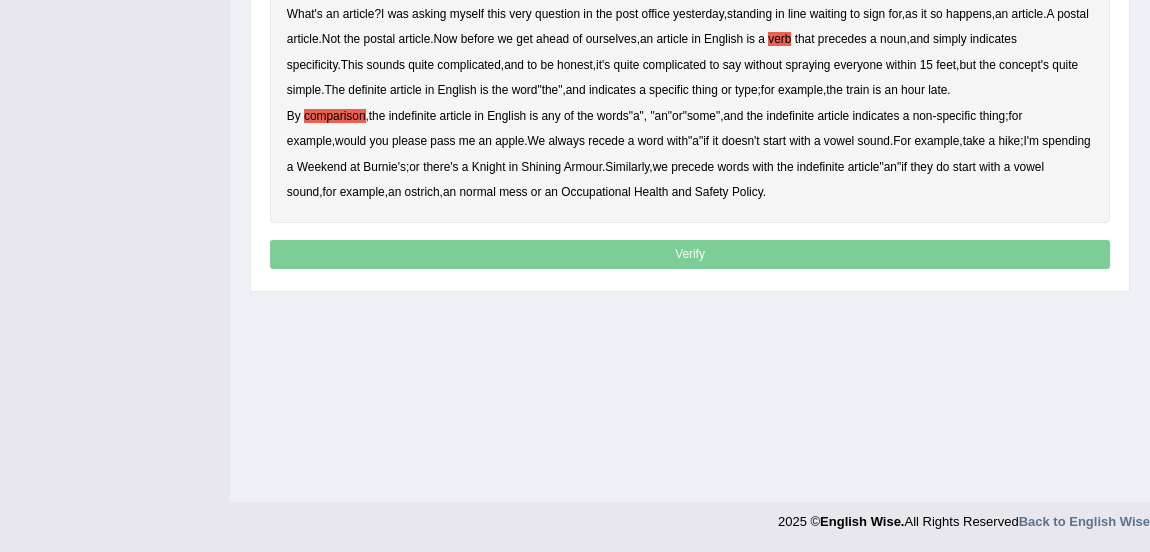 click on "recede" at bounding box center (606, 141) 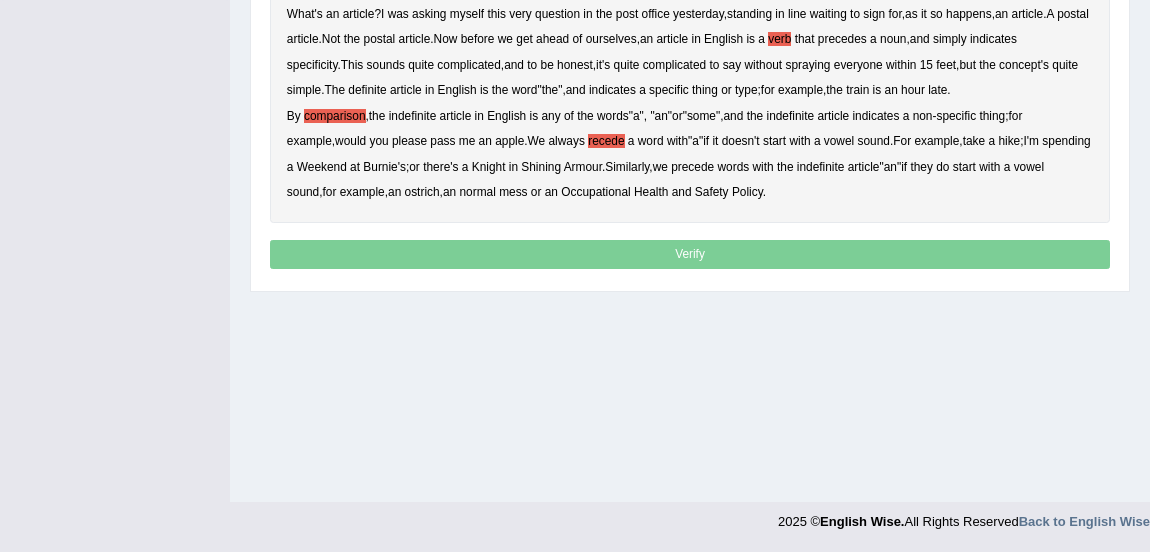 click on "precede" at bounding box center (692, 167) 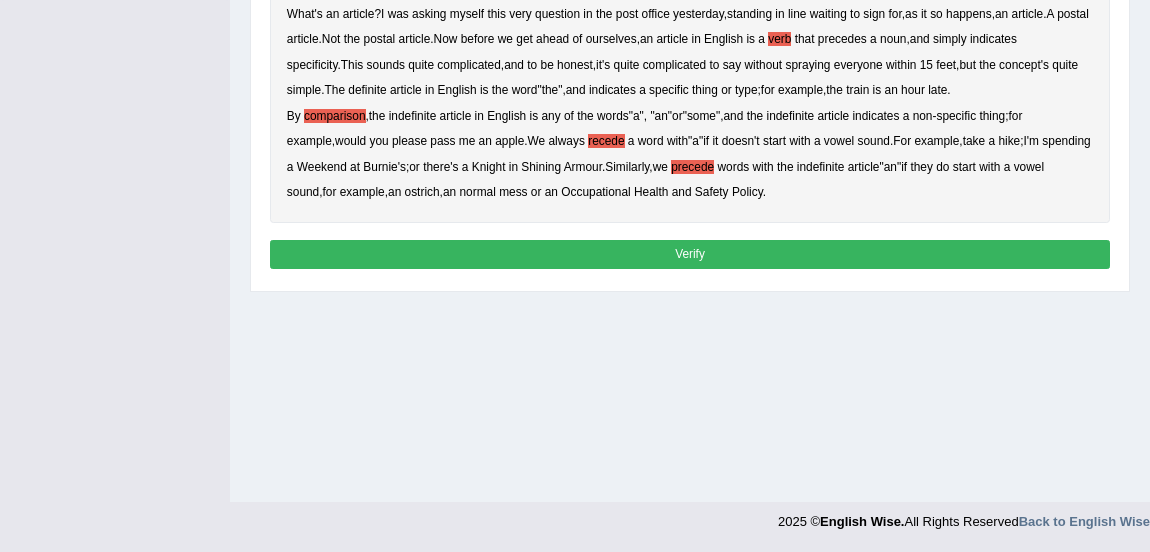 scroll, scrollTop: 473, scrollLeft: 0, axis: vertical 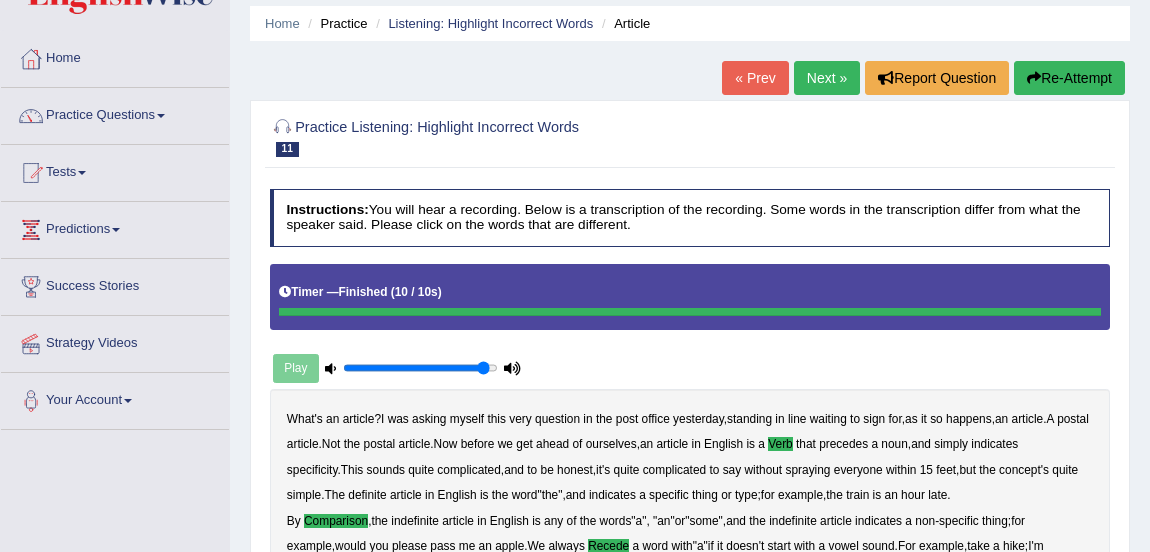 click on "Next »" at bounding box center (827, 78) 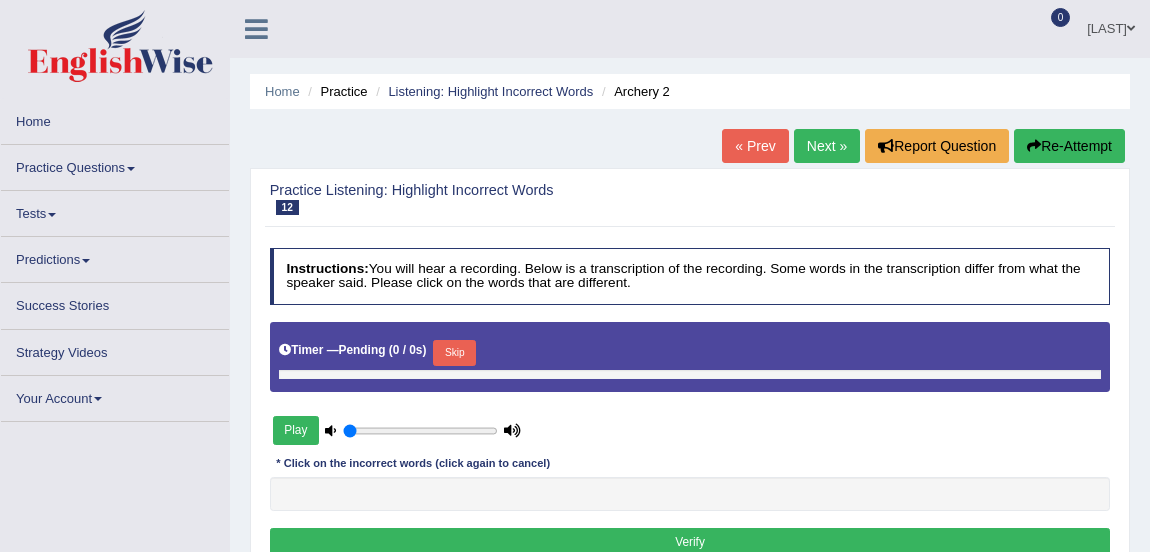 scroll, scrollTop: 0, scrollLeft: 0, axis: both 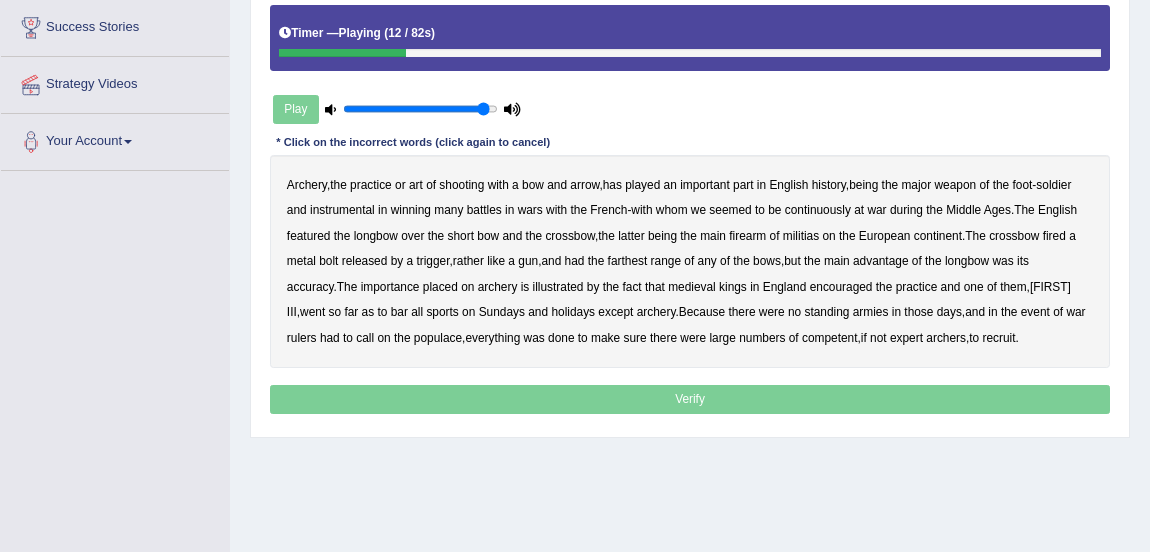 click on "major" at bounding box center [916, 185] 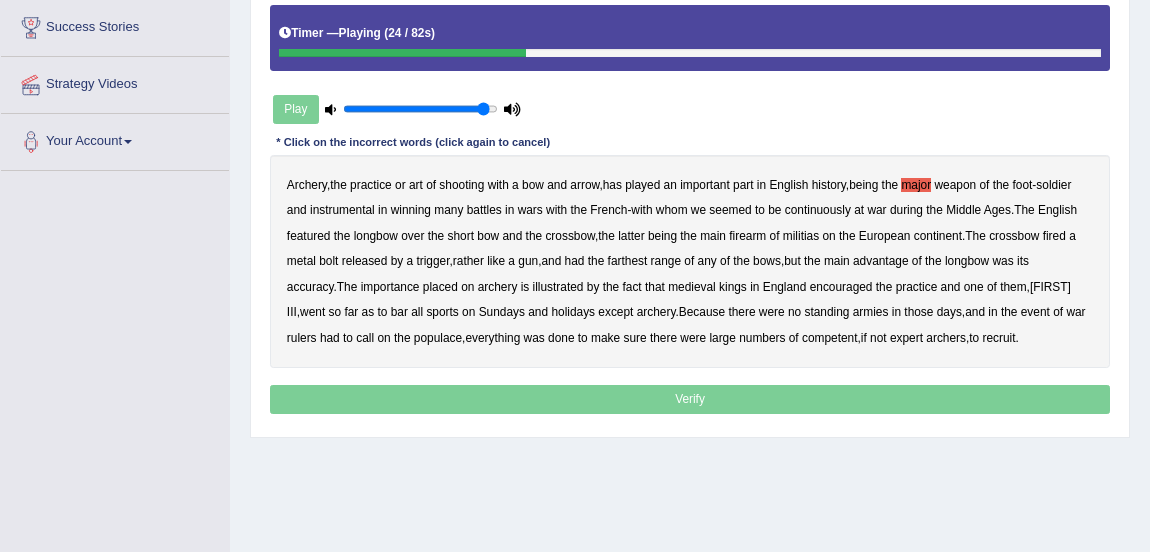 click on "featured" at bounding box center [309, 236] 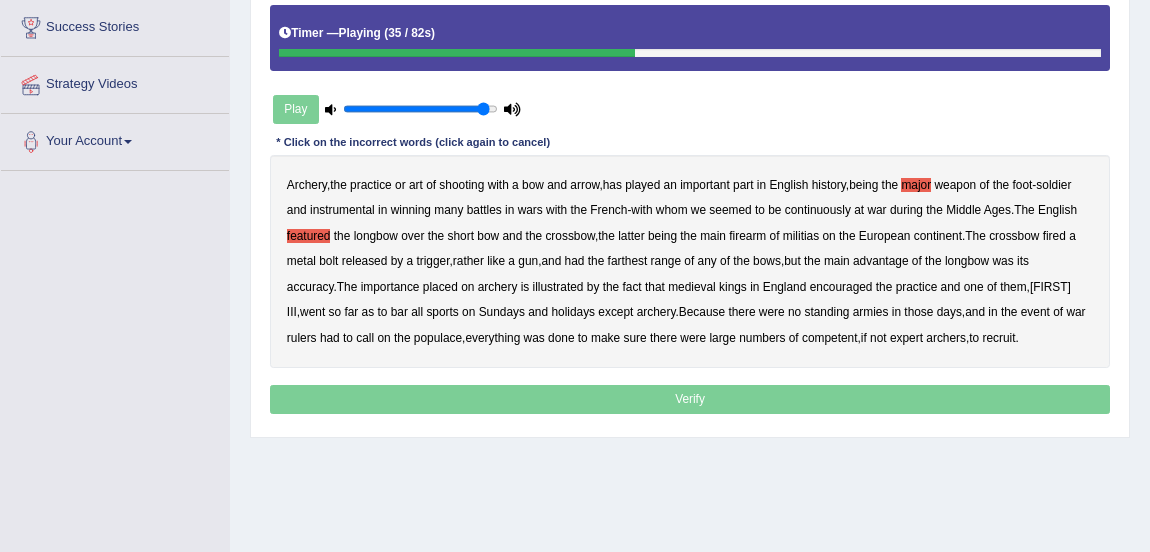 click on "firearm" at bounding box center [747, 236] 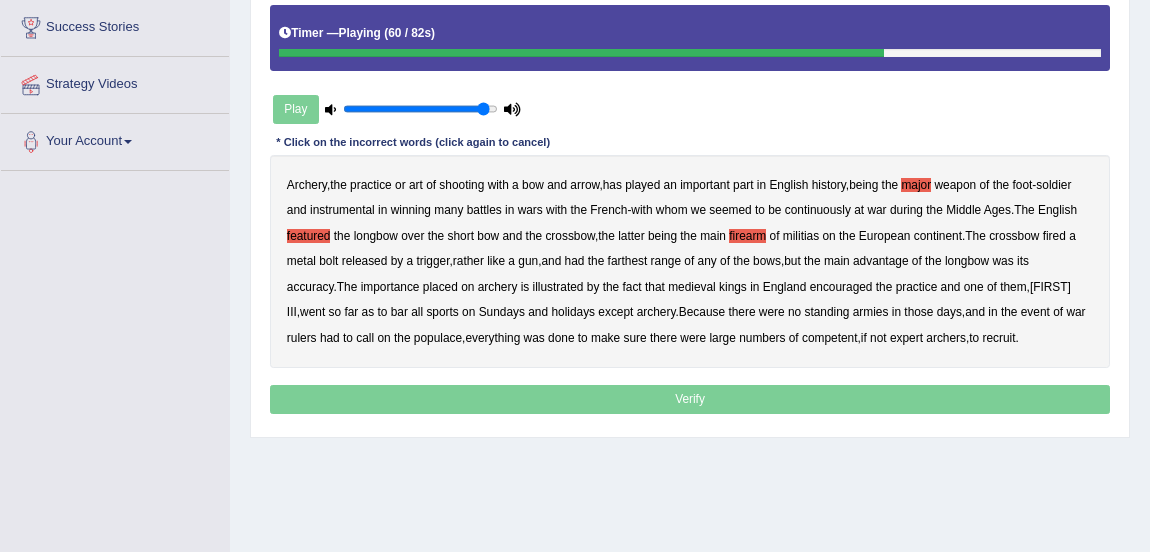 click on "bar" at bounding box center [399, 312] 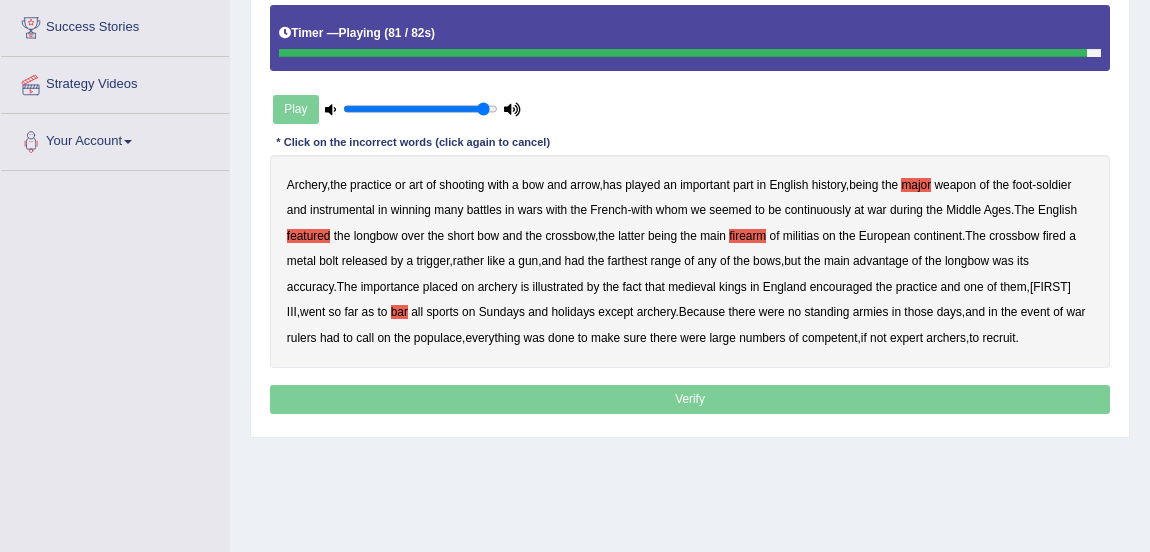 click on "Verify" at bounding box center [690, 399] 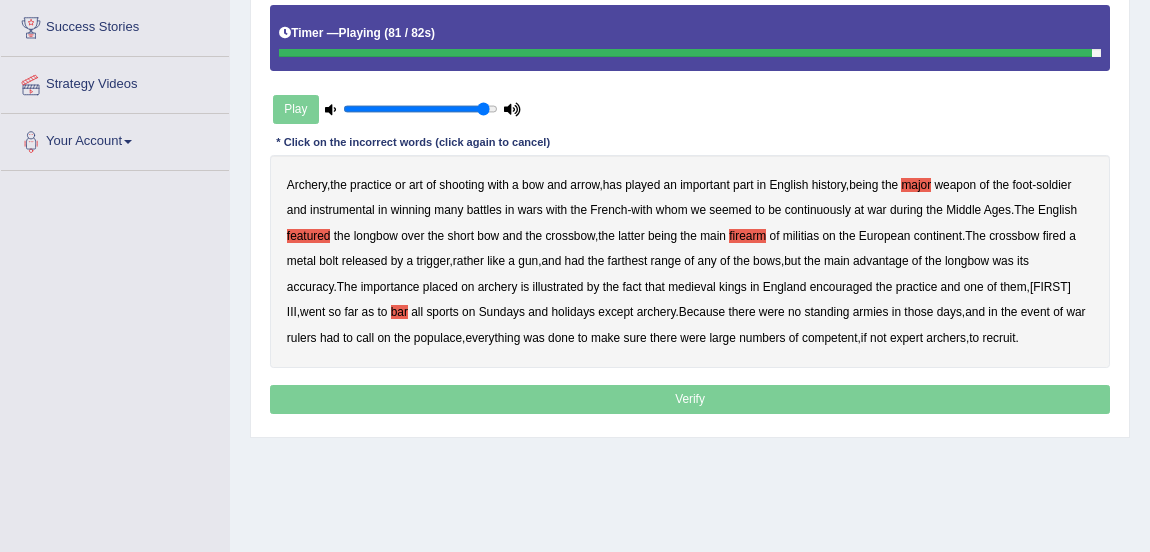 click on "Verify" at bounding box center (690, 399) 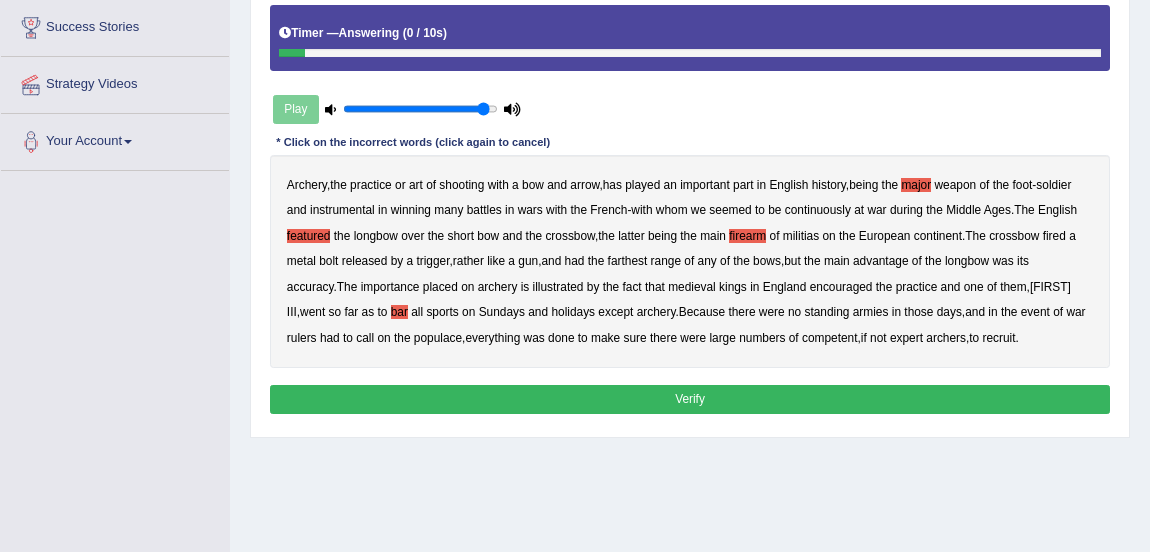 click on "Verify" at bounding box center [690, 399] 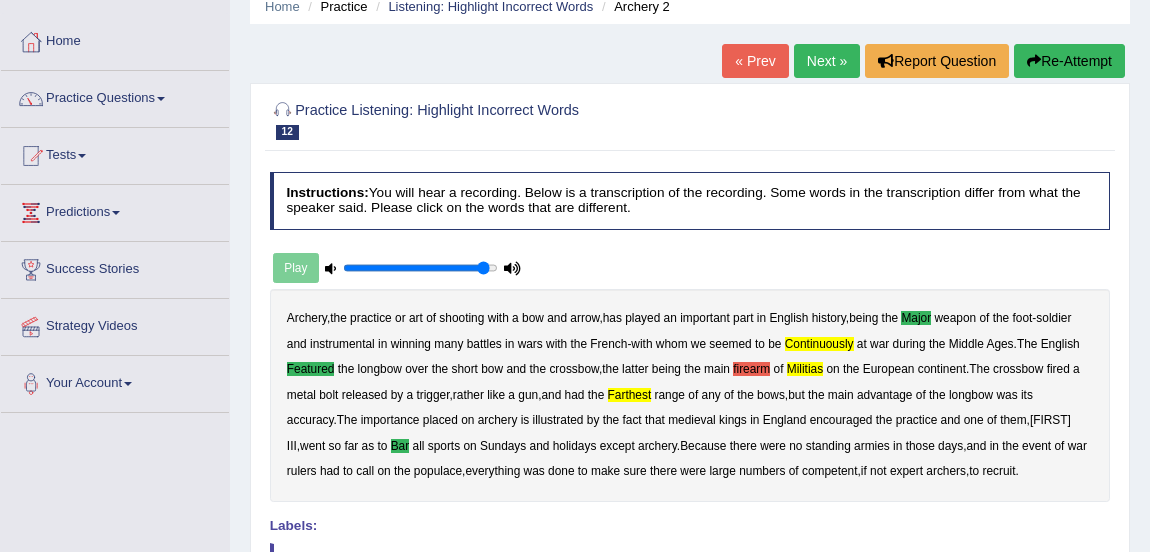 scroll, scrollTop: 87, scrollLeft: 0, axis: vertical 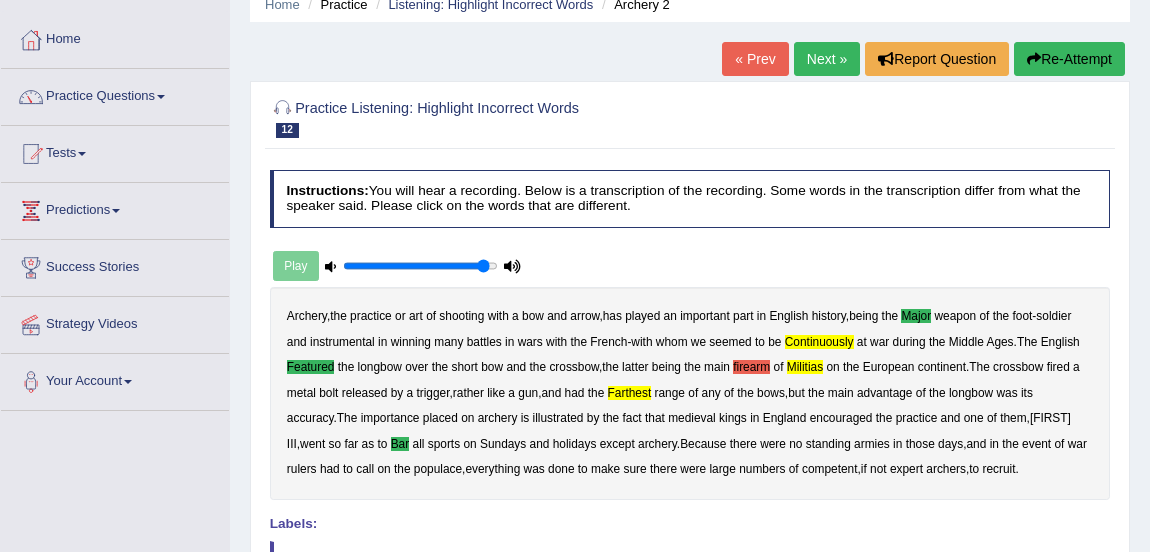 click on "Next »" at bounding box center (827, 59) 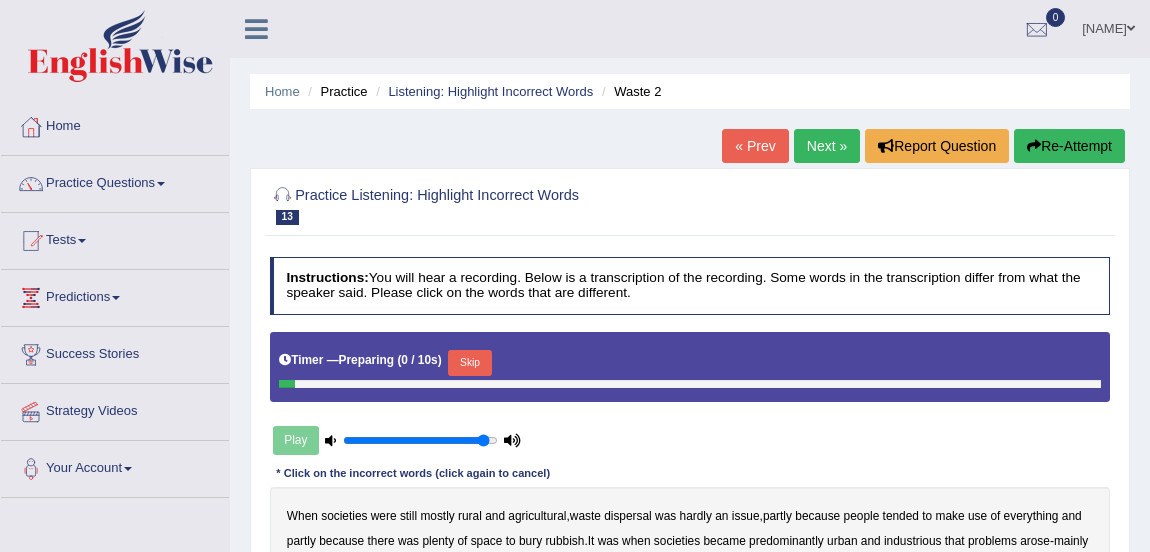 scroll, scrollTop: 338, scrollLeft: 0, axis: vertical 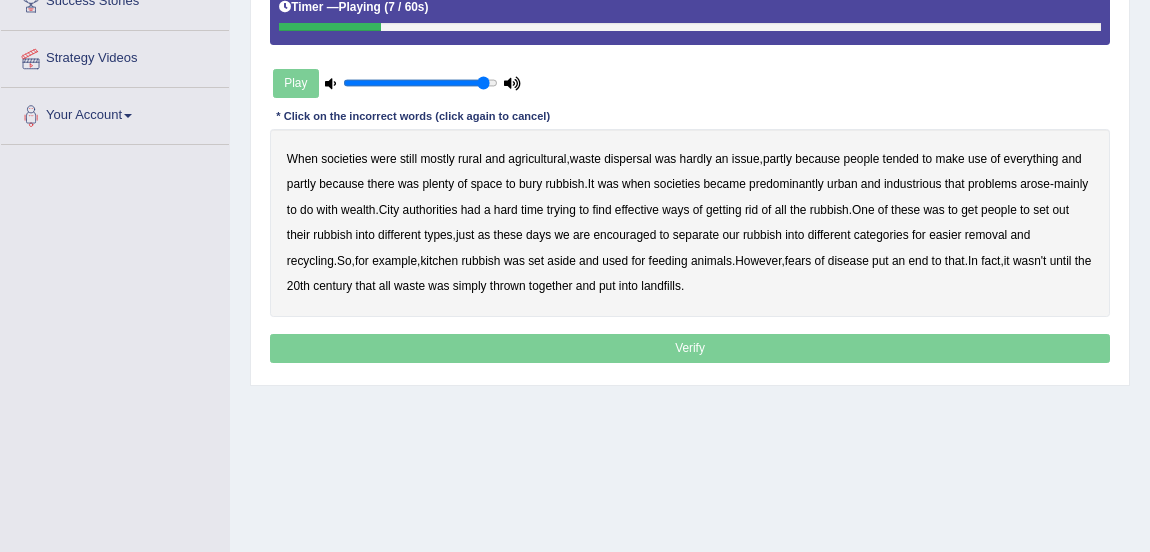 click on "dispersal" at bounding box center (628, 159) 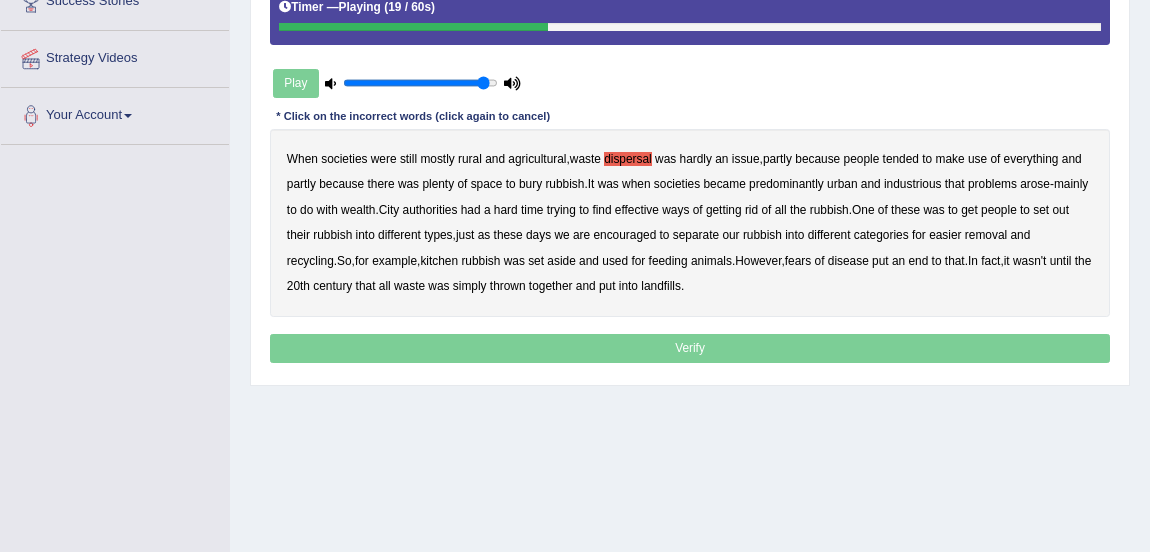 click on "industrious" at bounding box center (913, 184) 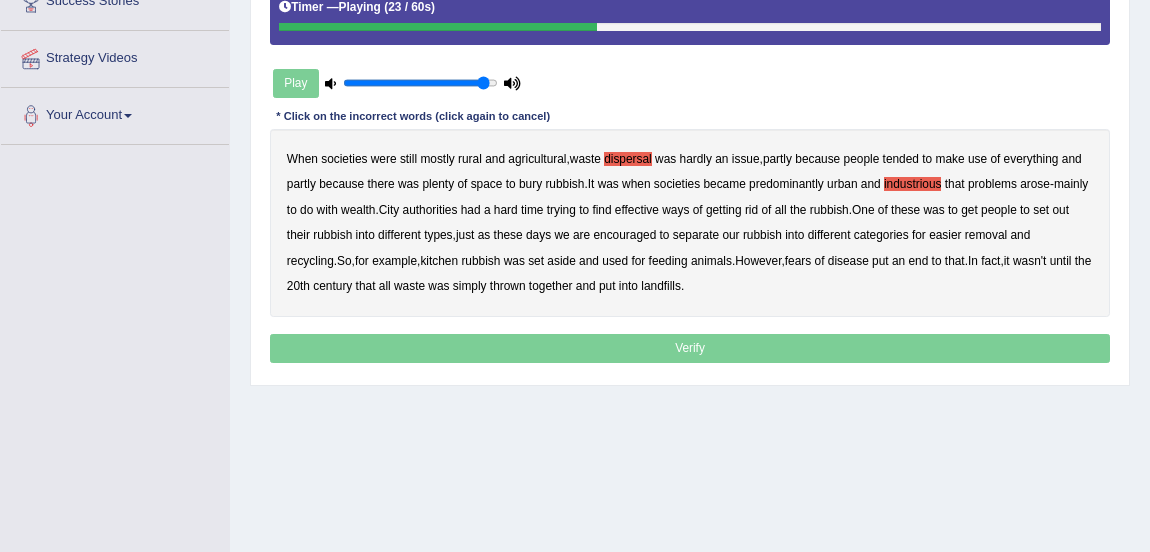 click on "wealth" at bounding box center (358, 210) 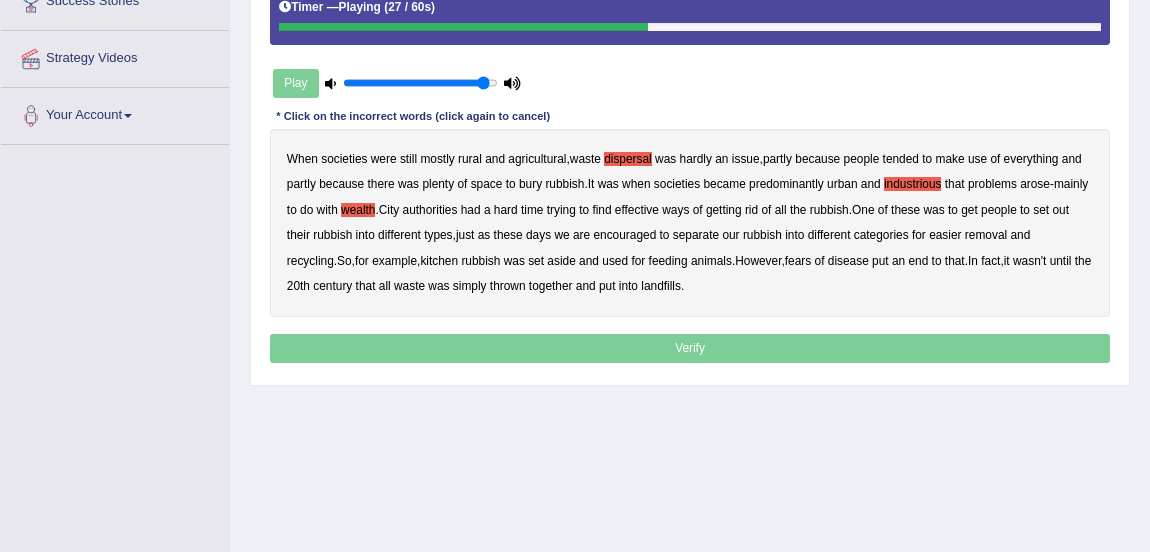 click on "effective" at bounding box center (637, 210) 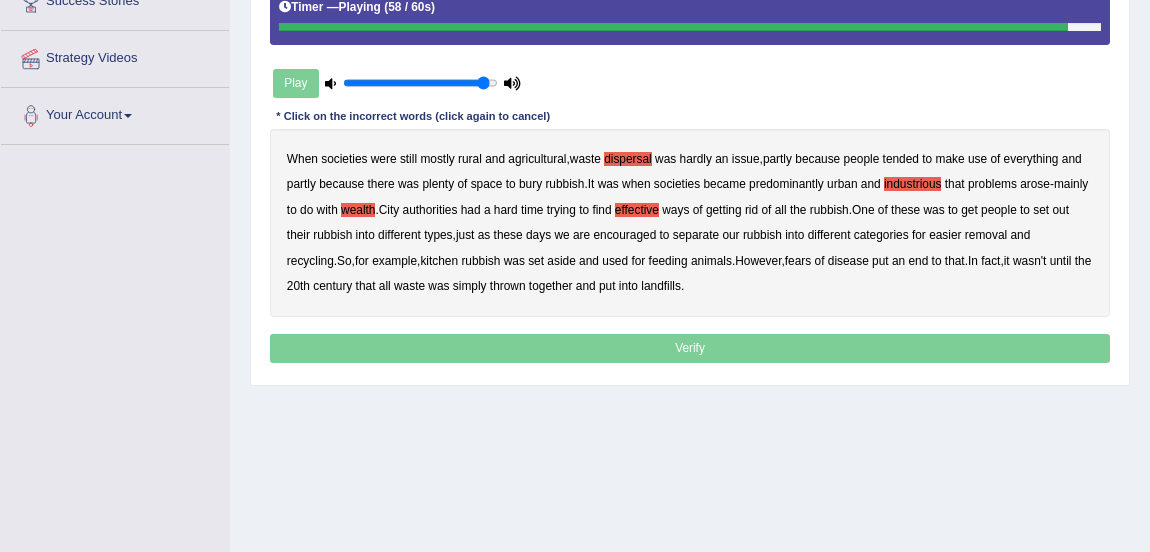 click on "put" at bounding box center [607, 286] 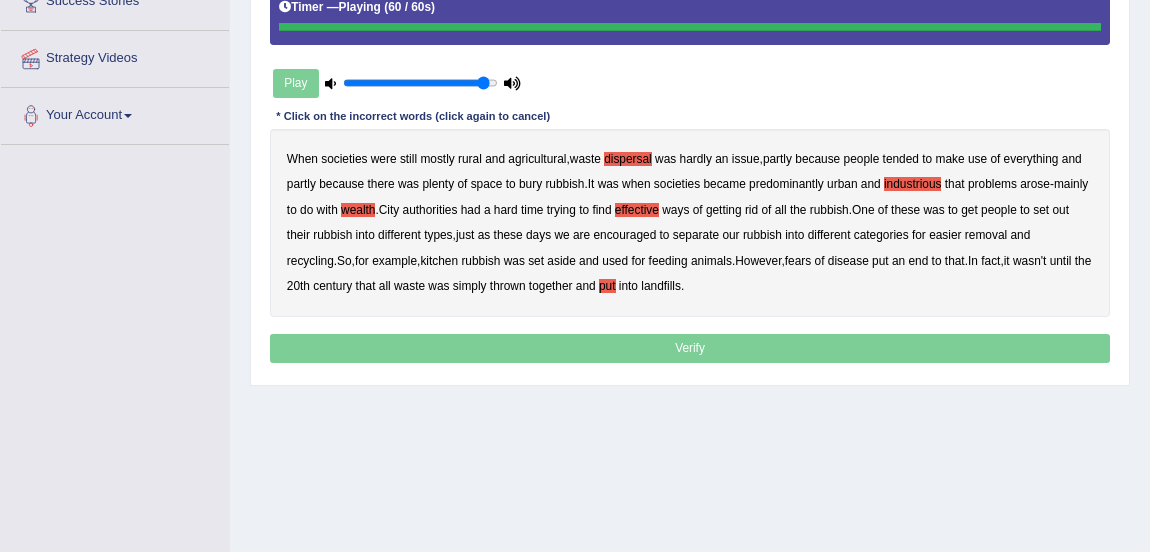 click on "Verify" at bounding box center (690, 348) 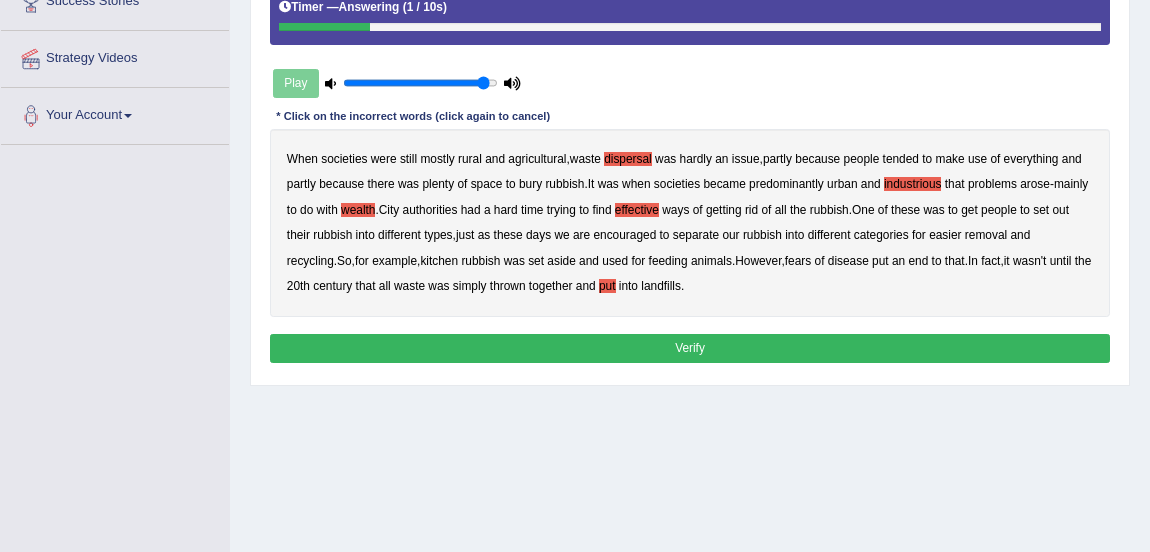 click on "Verify" at bounding box center [690, 348] 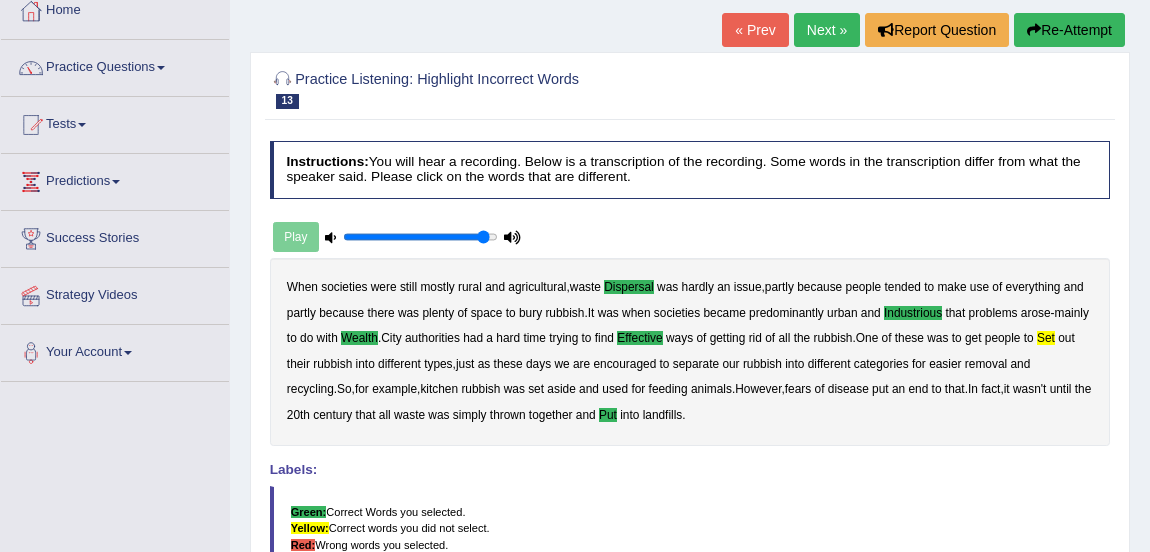 scroll, scrollTop: 113, scrollLeft: 0, axis: vertical 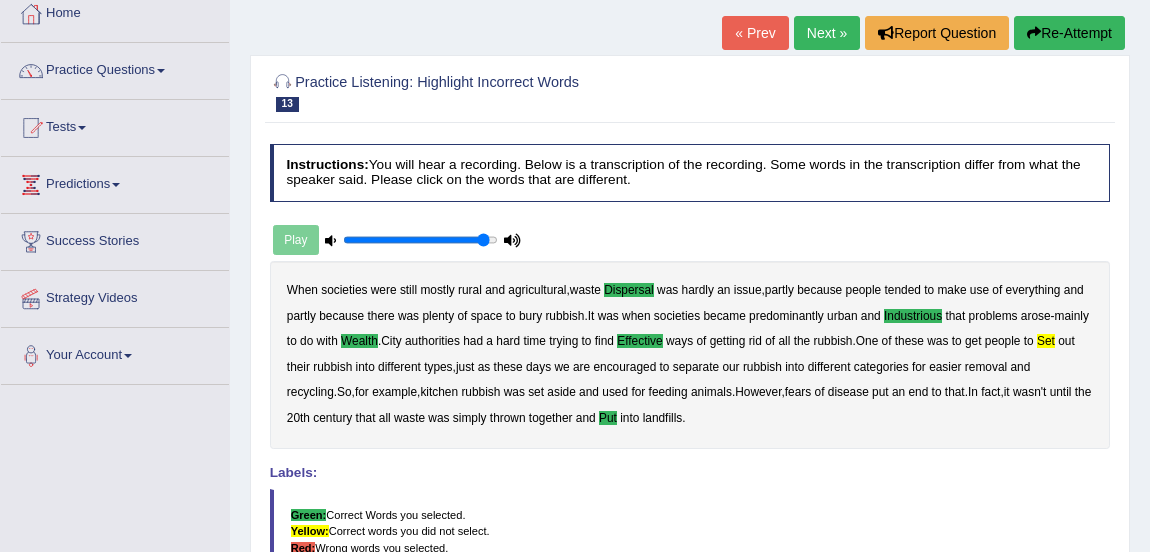 click on "Next »" at bounding box center [827, 33] 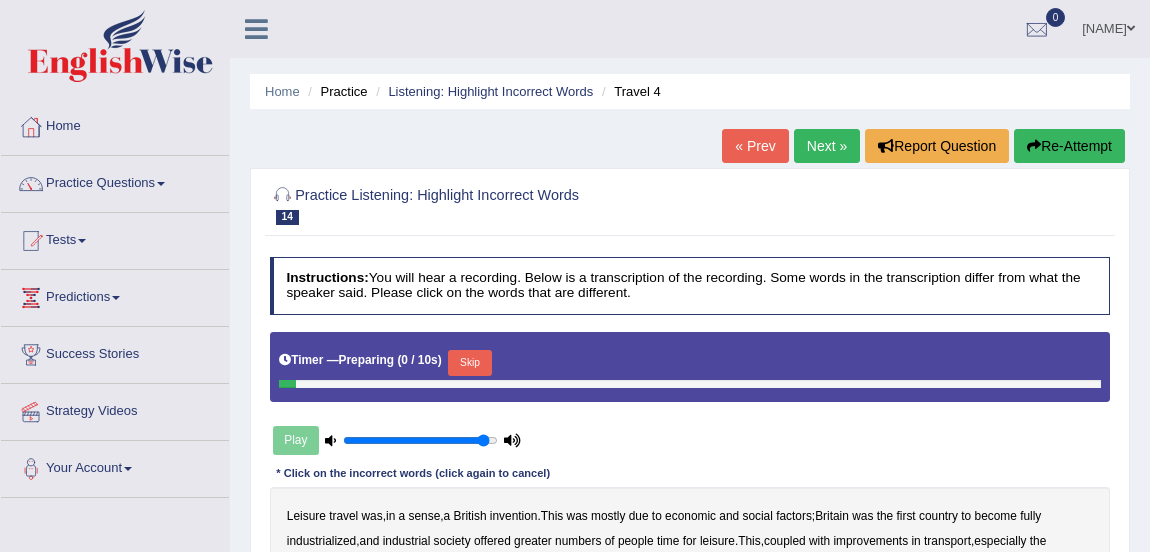 scroll, scrollTop: 0, scrollLeft: 0, axis: both 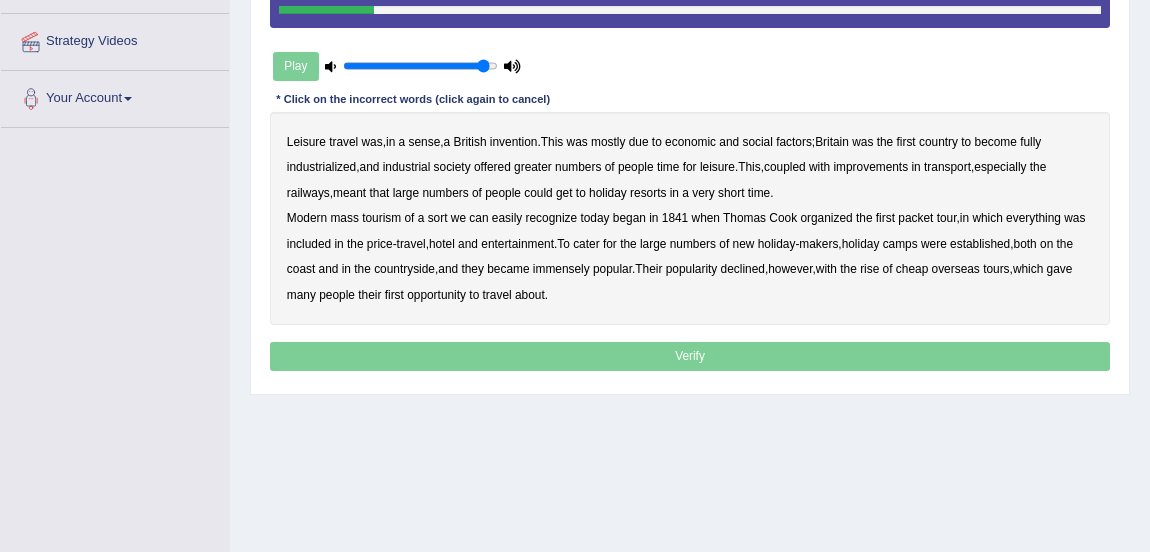 click on "mostly" at bounding box center [608, 142] 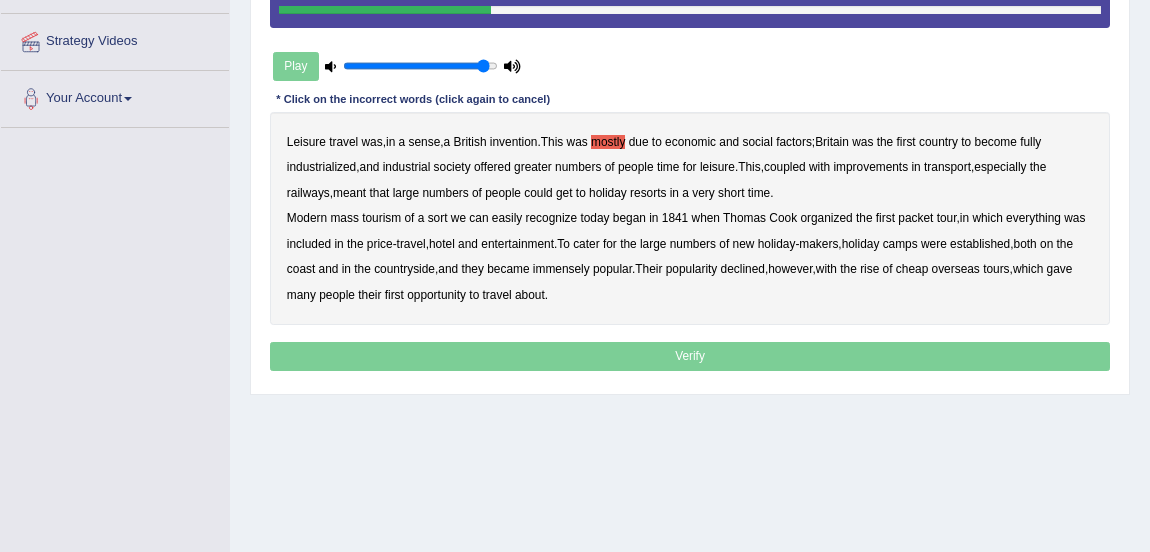 click on "greater" at bounding box center (533, 167) 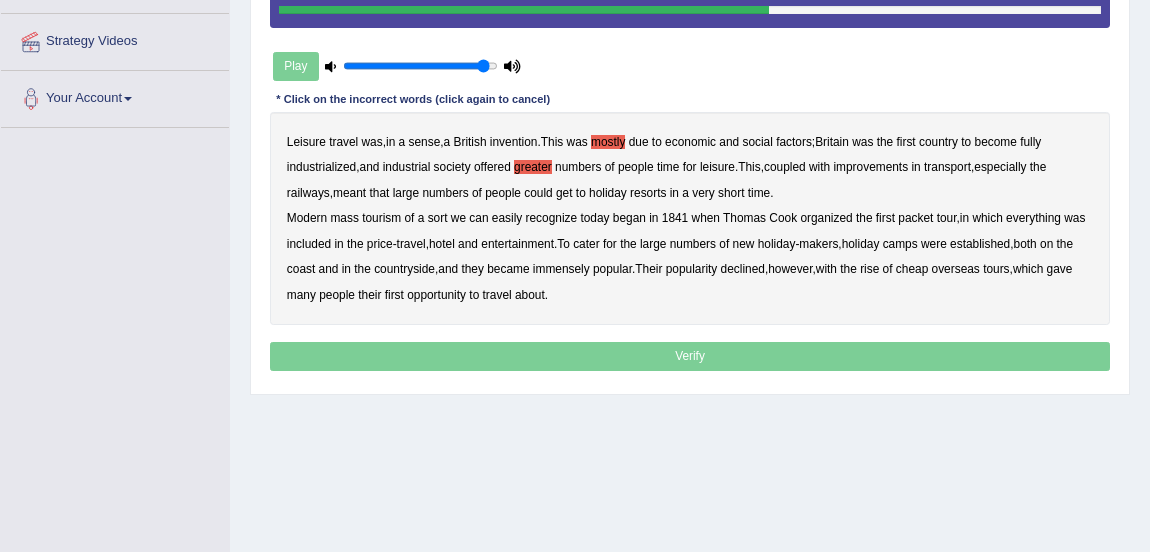 click on "packet" at bounding box center (915, 218) 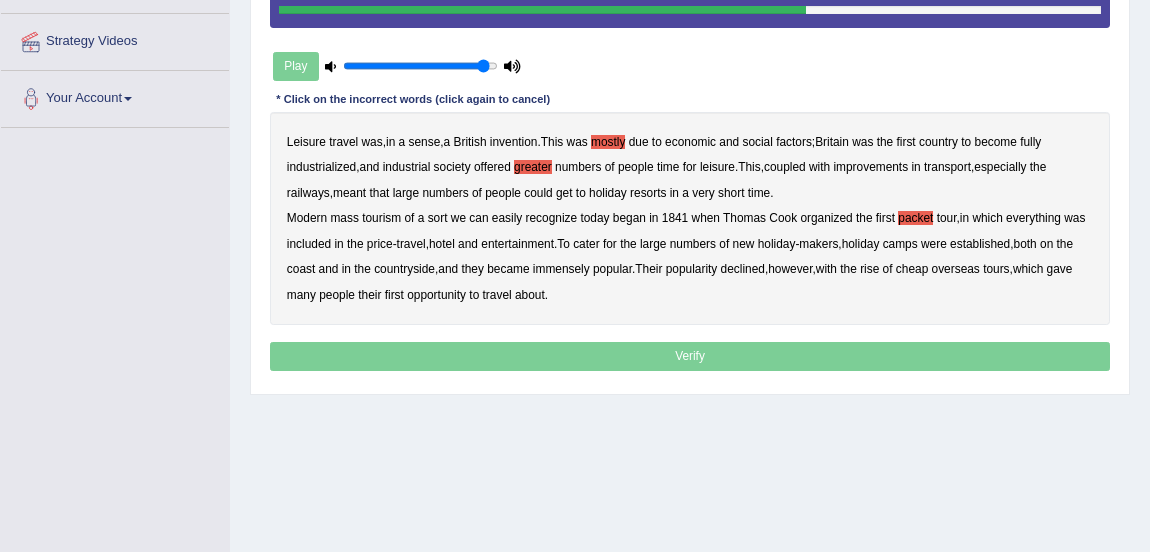 click on "price" at bounding box center [380, 244] 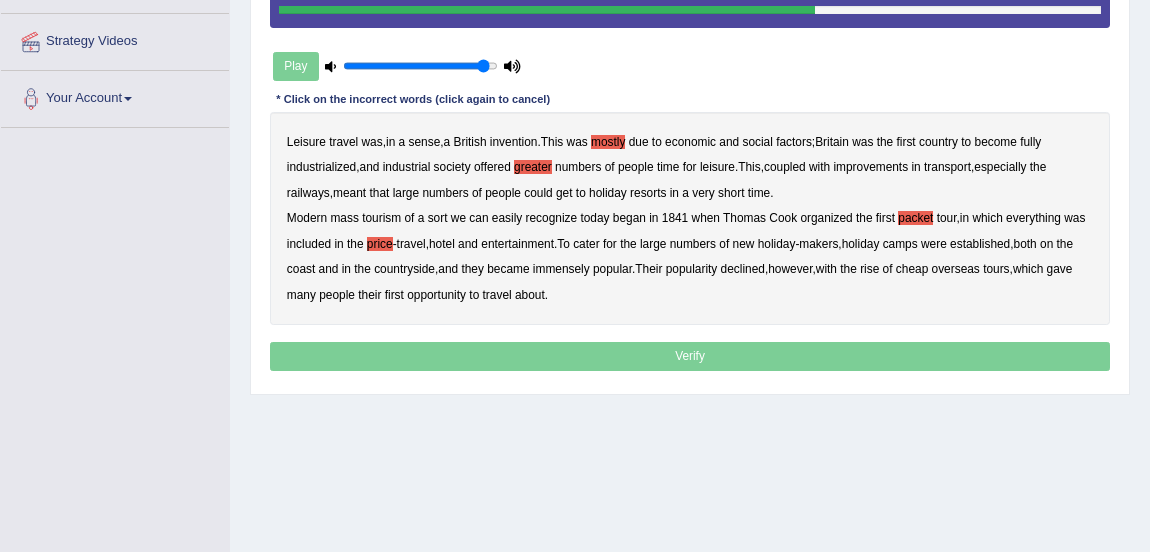 click on "price" at bounding box center [380, 244] 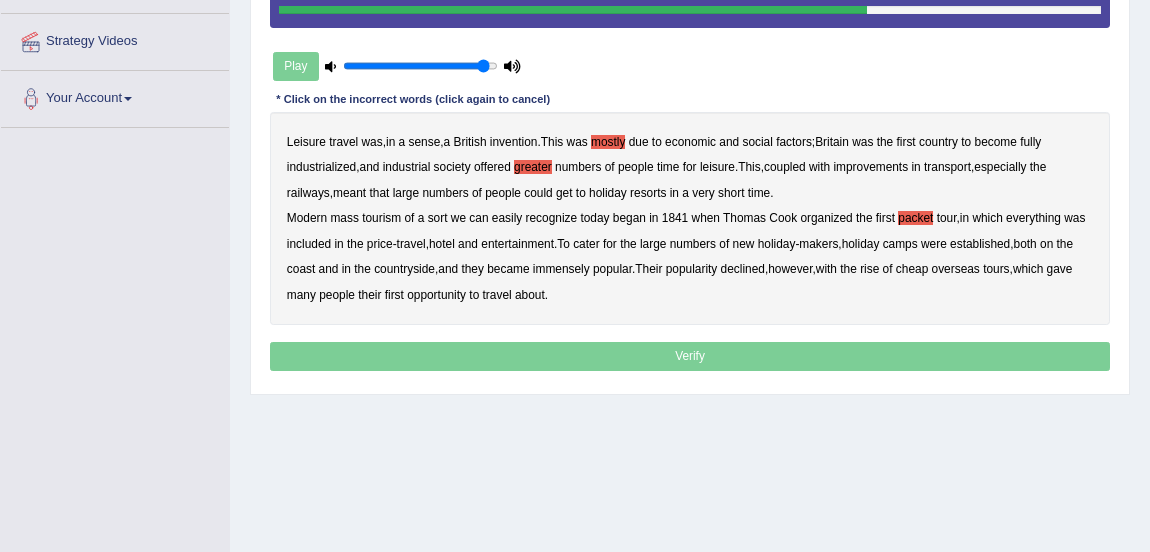 click on "price" at bounding box center [380, 244] 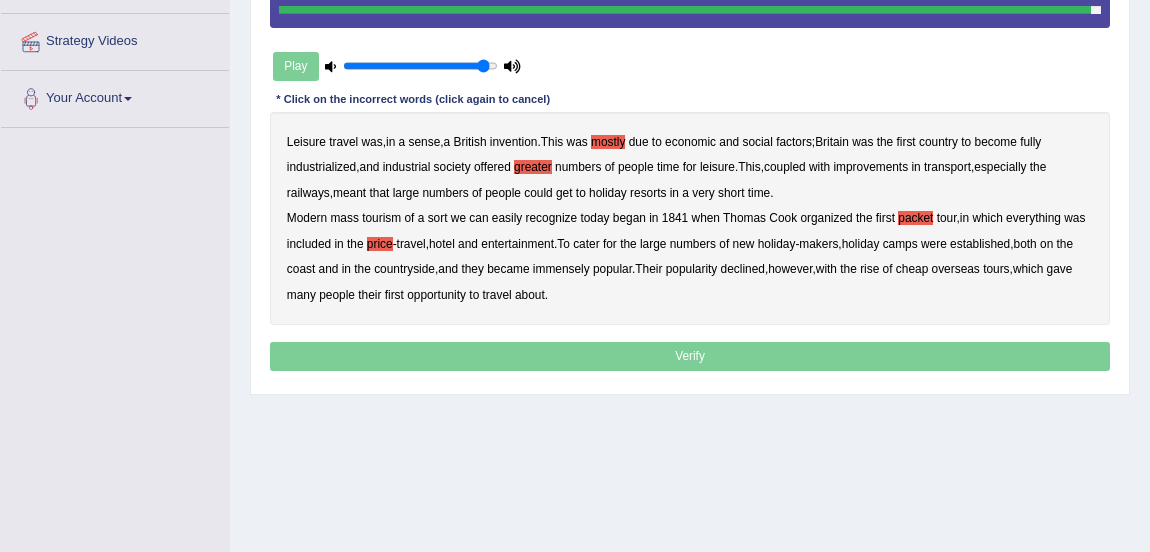 click on "about" at bounding box center (530, 295) 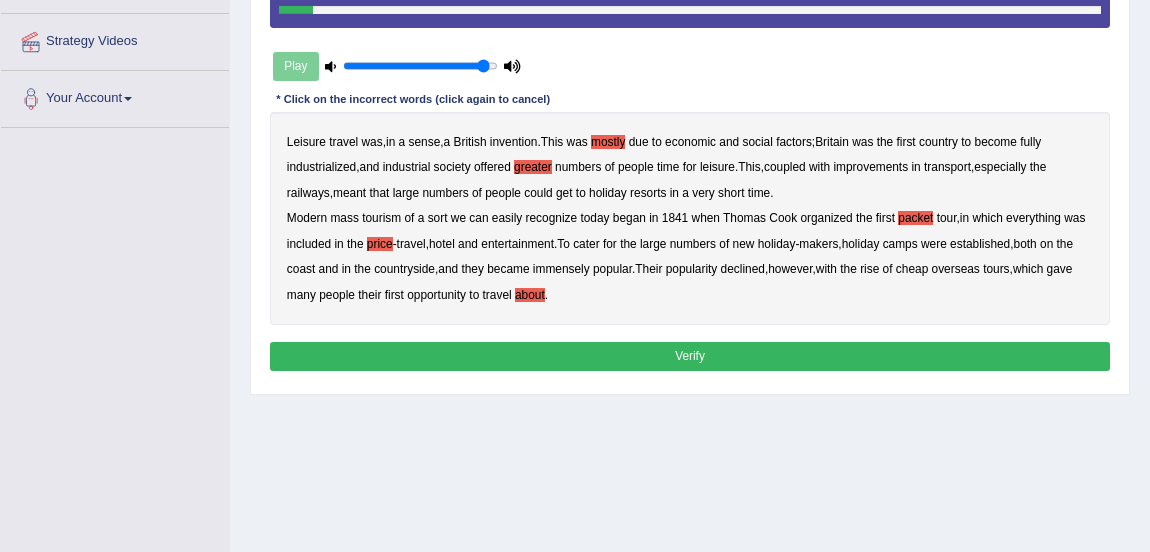 click on "Verify" at bounding box center (690, 356) 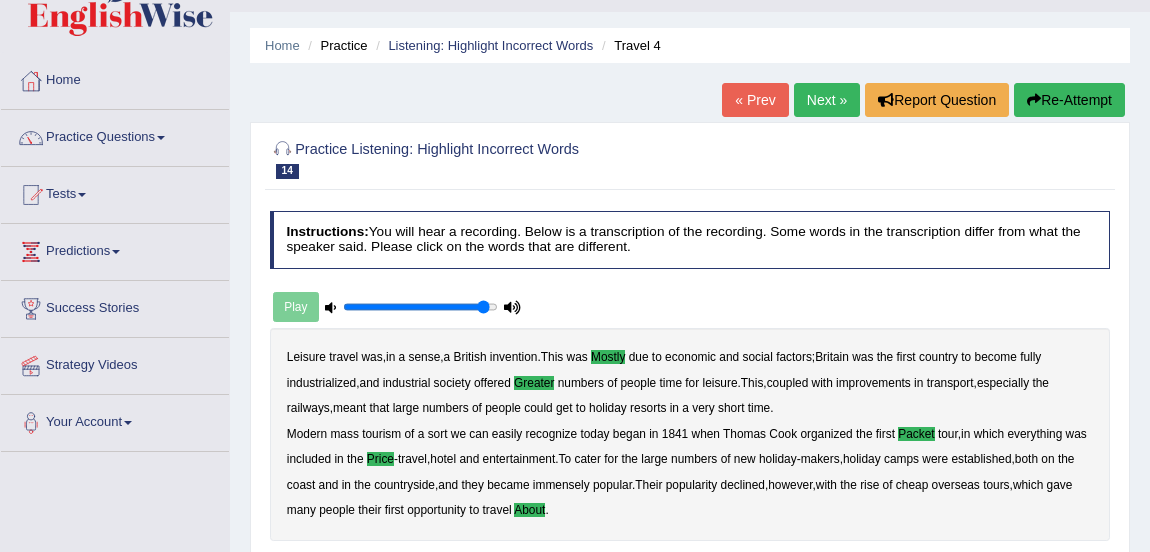 scroll, scrollTop: 40, scrollLeft: 0, axis: vertical 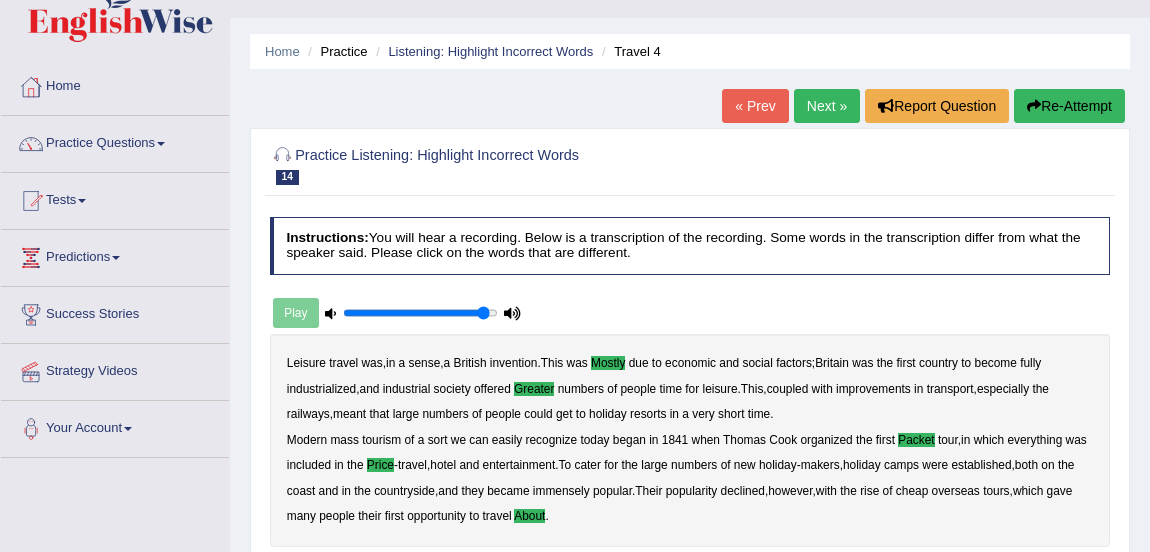 click on "Practice Questions" at bounding box center (115, 141) 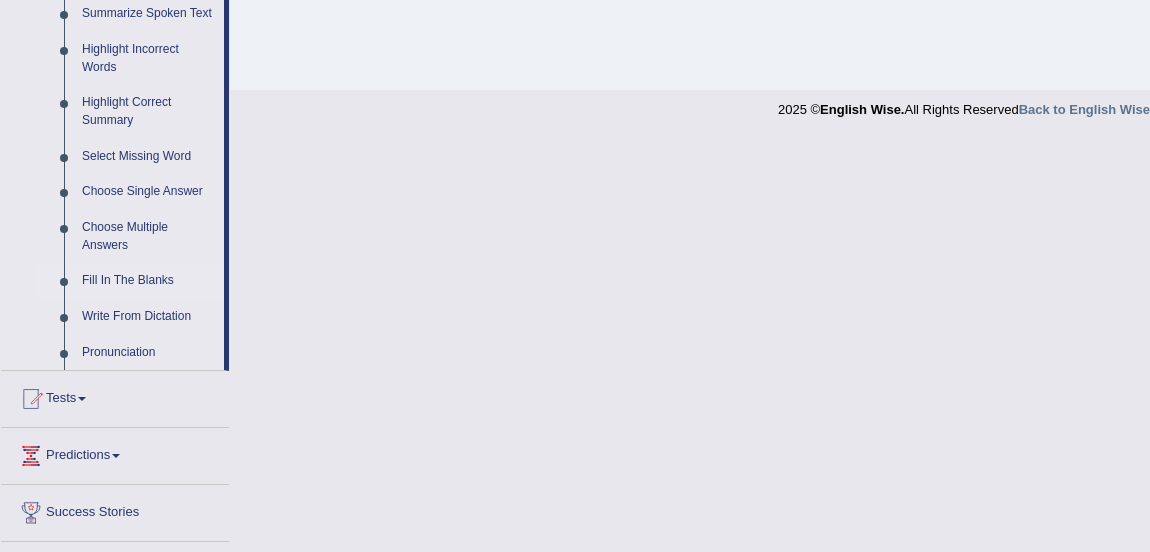 click on "Fill In The Blanks" at bounding box center [148, 281] 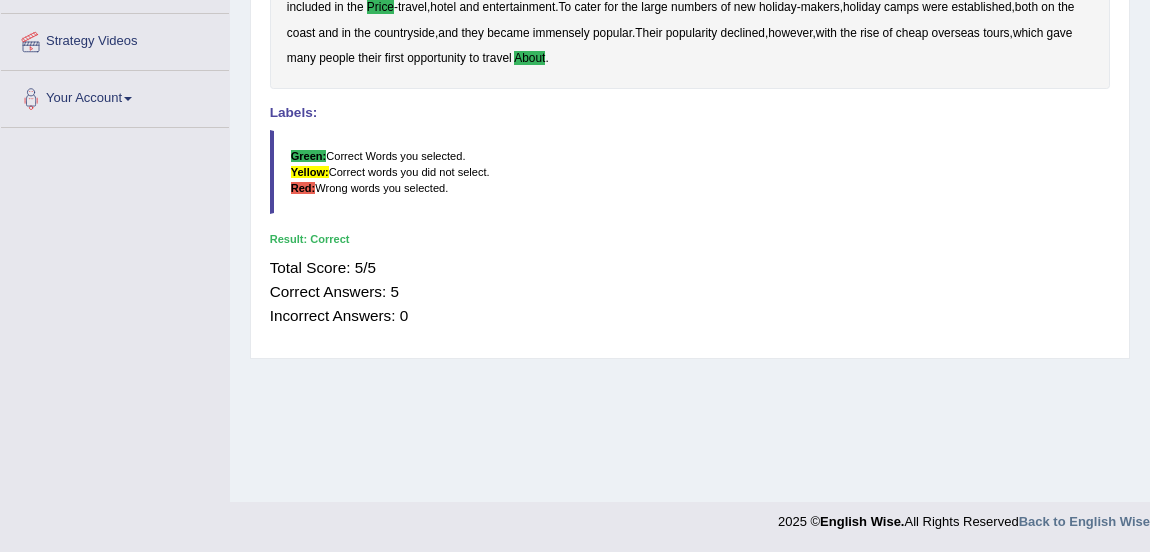 scroll, scrollTop: 350, scrollLeft: 0, axis: vertical 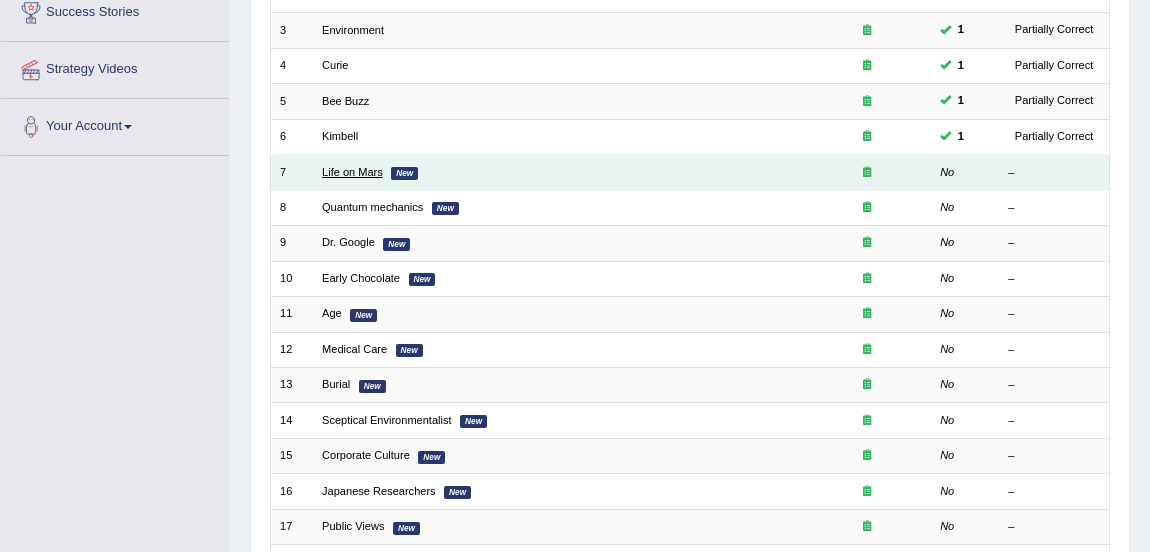 click on "Life on Mars" at bounding box center (352, 172) 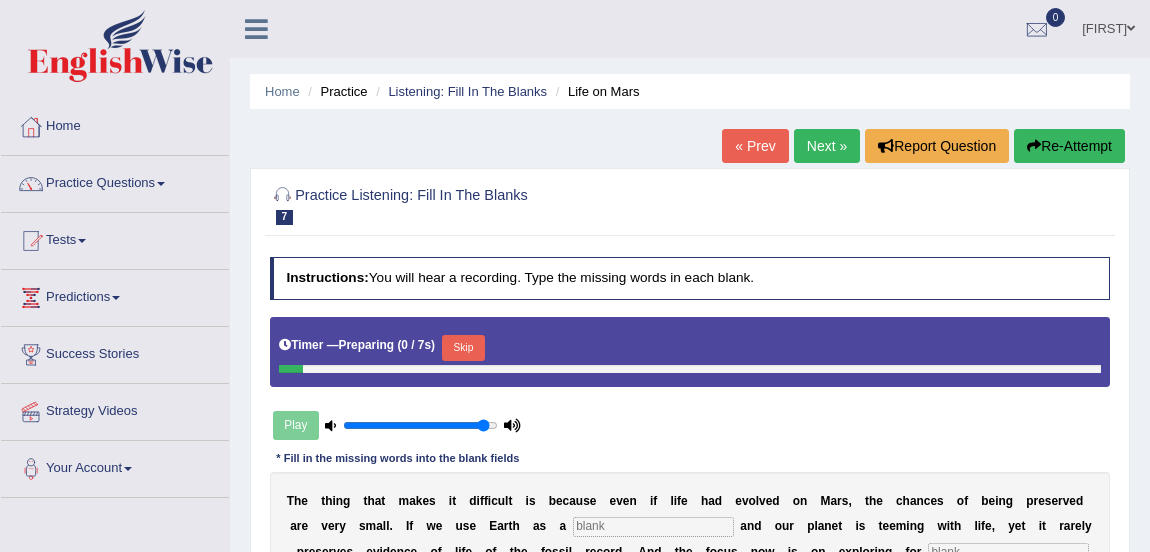 scroll, scrollTop: 0, scrollLeft: 0, axis: both 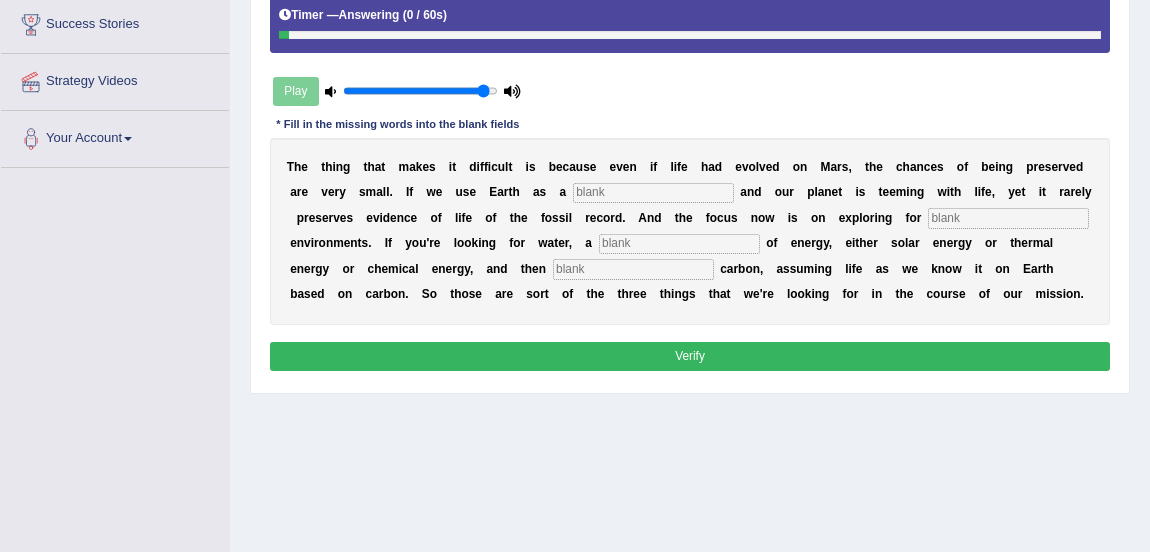 click at bounding box center [653, 193] 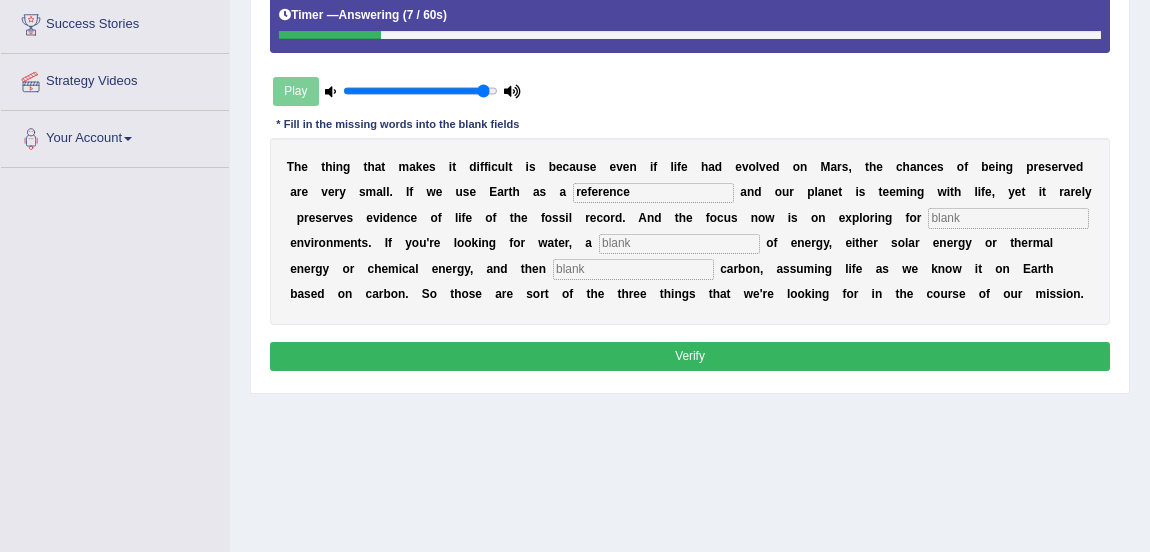 type on "reference" 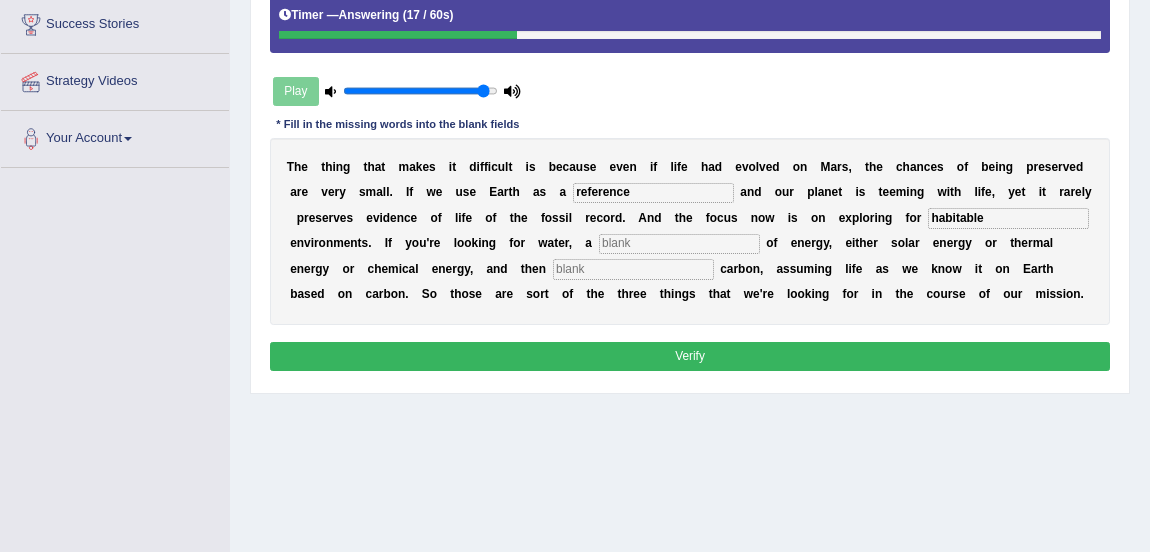 type on "habitable" 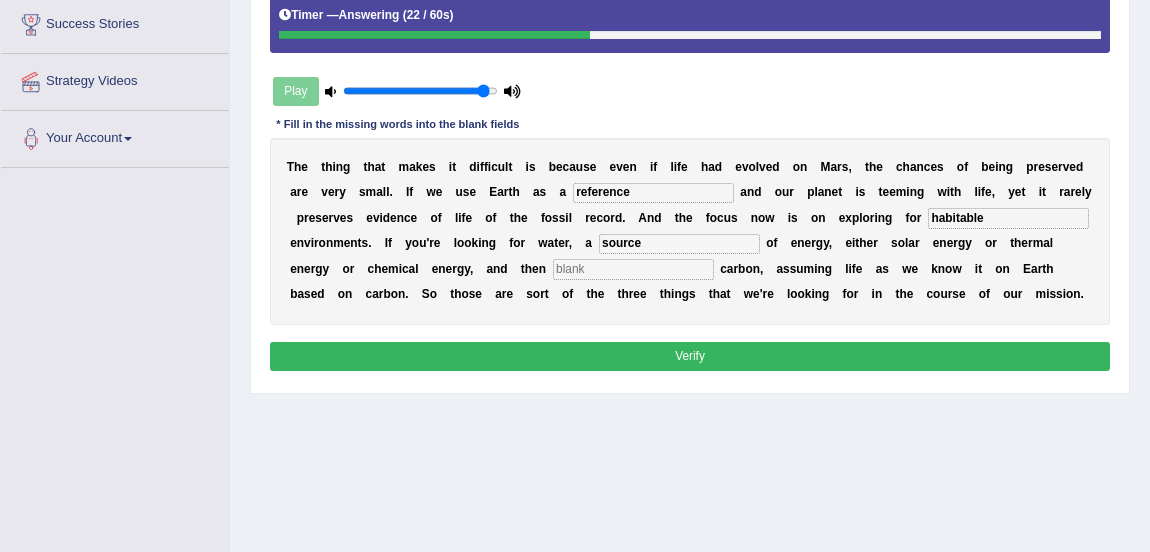 type on "source" 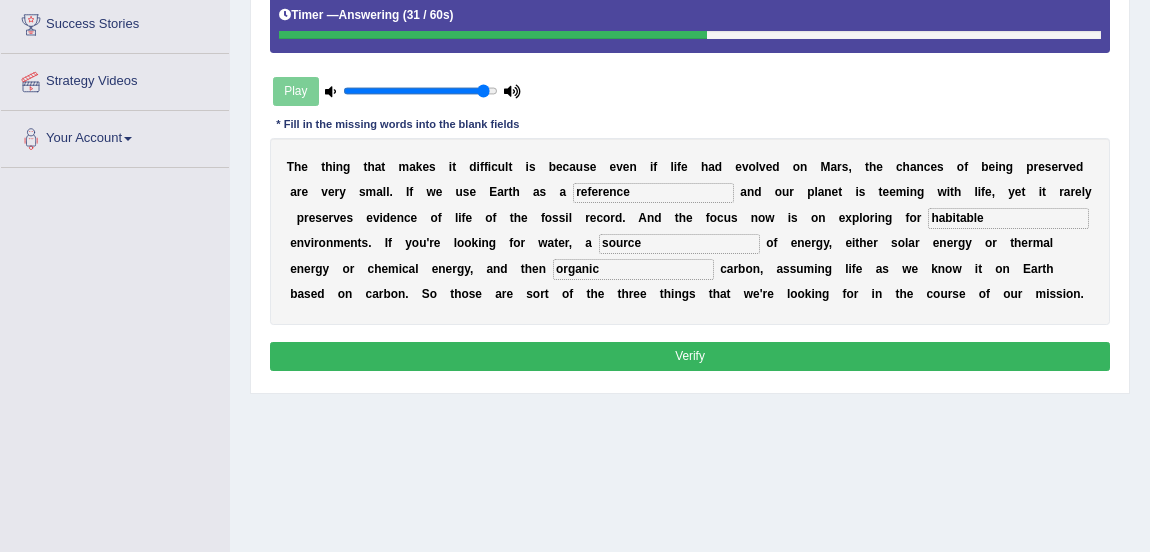type on "organic" 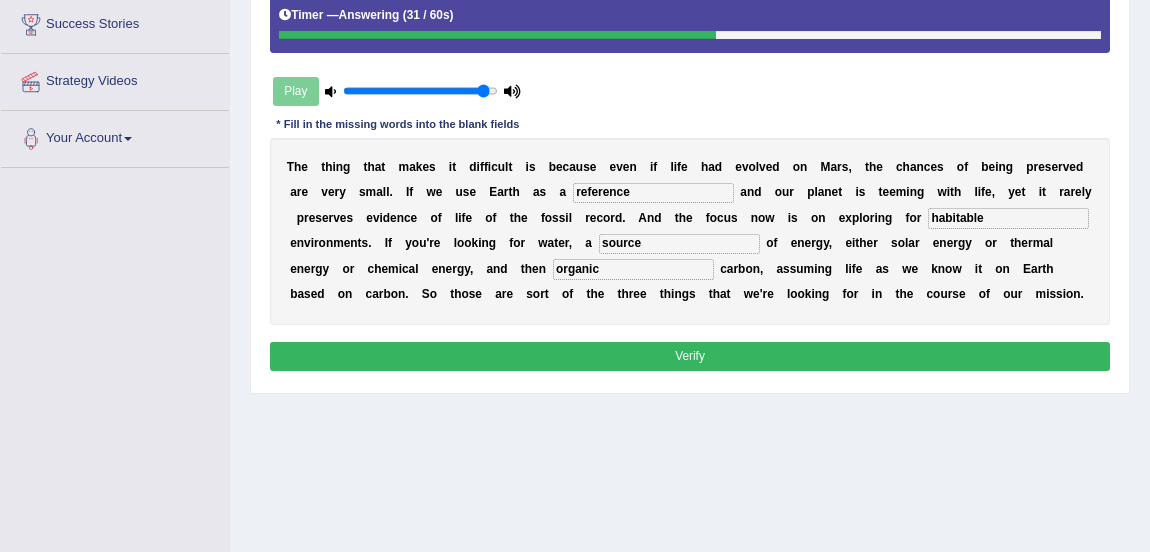 drag, startPoint x: 640, startPoint y: 177, endPoint x: 680, endPoint y: 312, distance: 140.80128 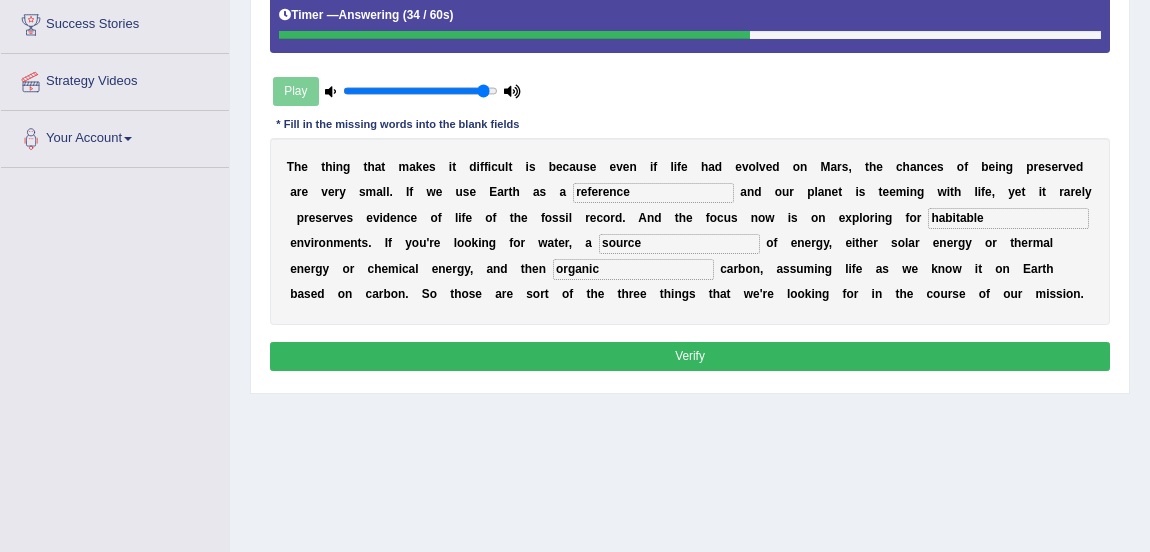 click on "Verify" at bounding box center [690, 356] 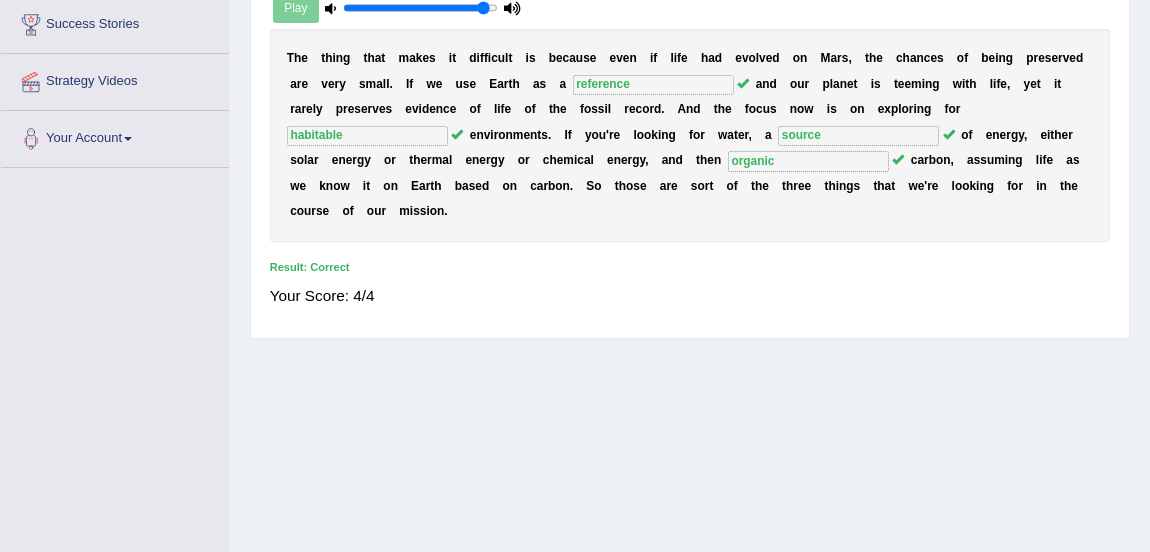 scroll, scrollTop: 0, scrollLeft: 0, axis: both 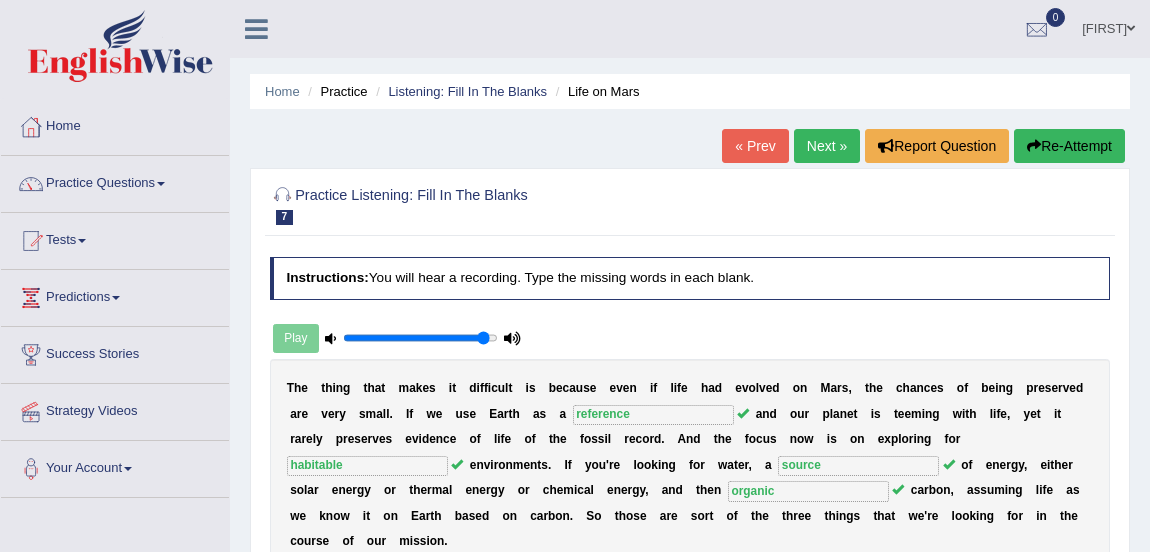 click on "Next »" at bounding box center [827, 146] 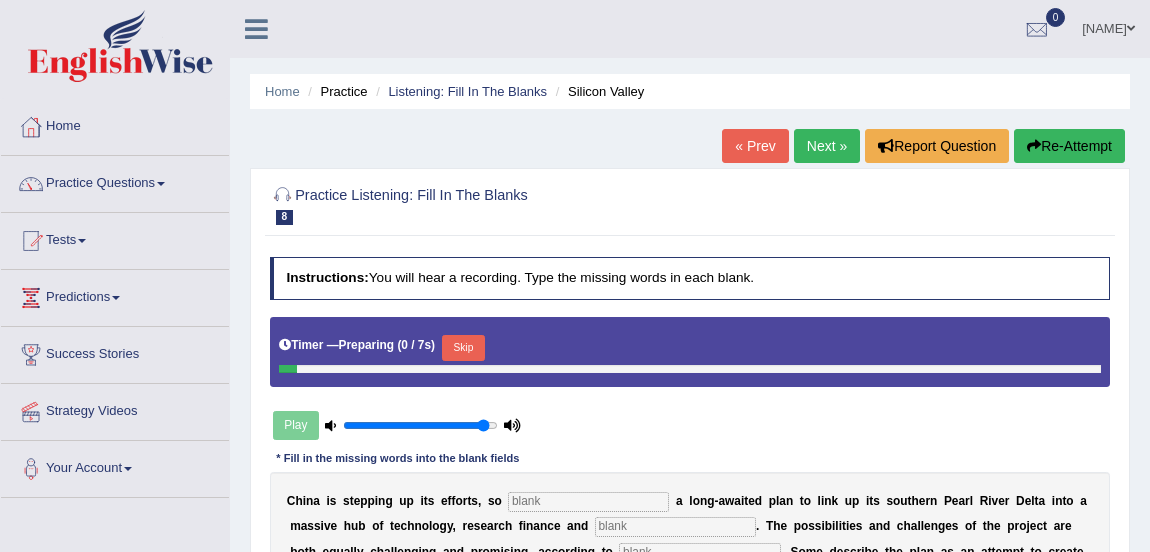 scroll, scrollTop: 0, scrollLeft: 0, axis: both 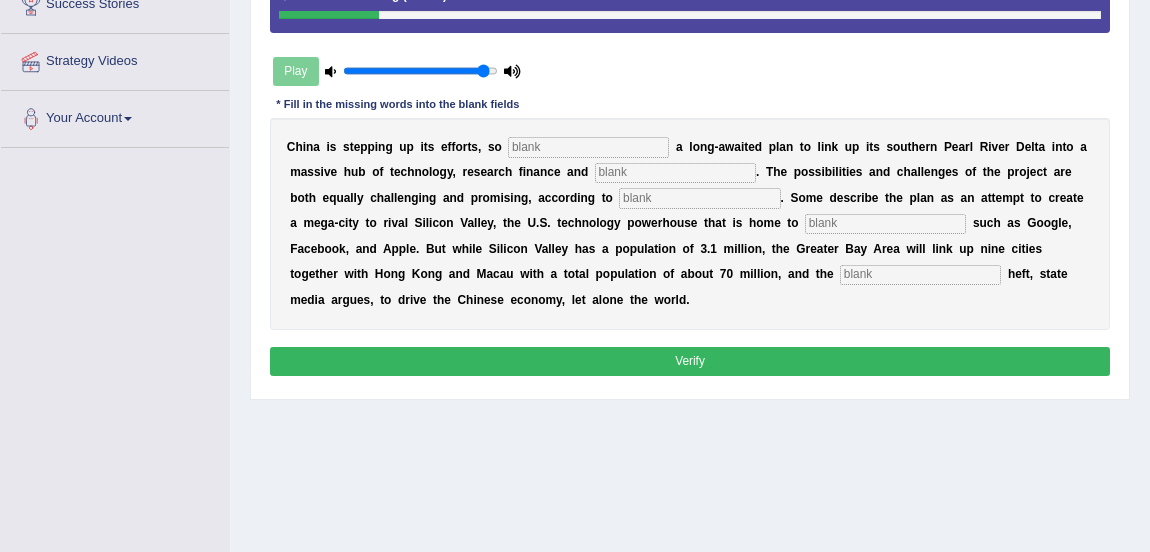 click at bounding box center (588, 147) 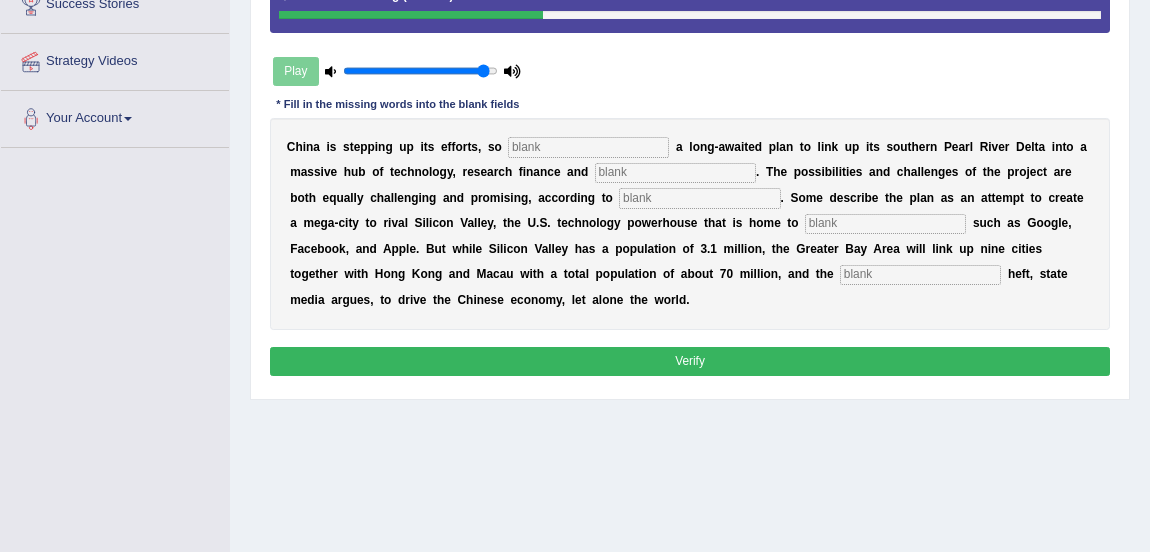 click at bounding box center (675, 173) 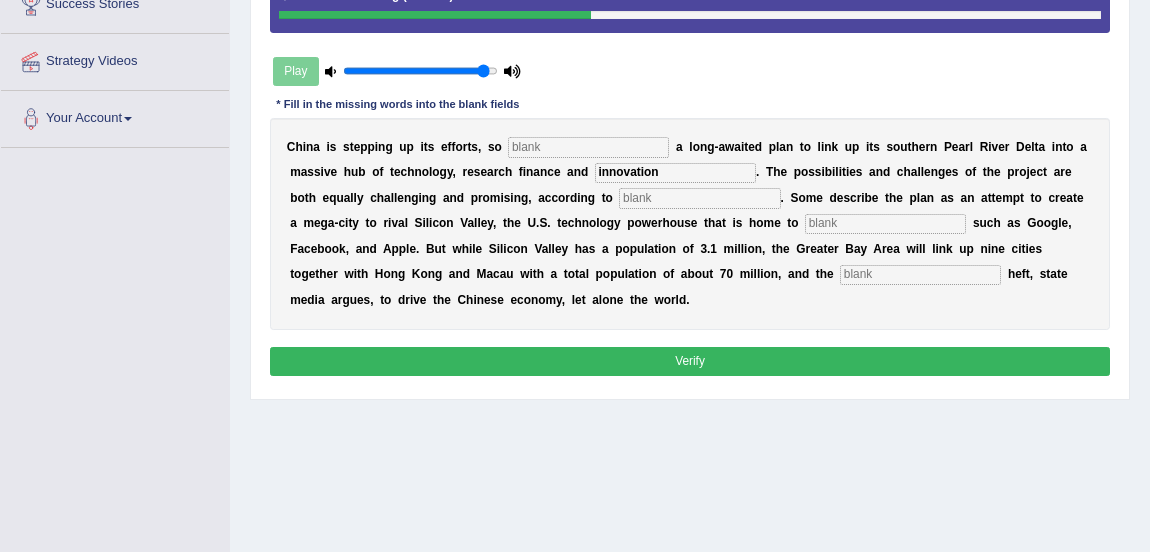 type on "innovation" 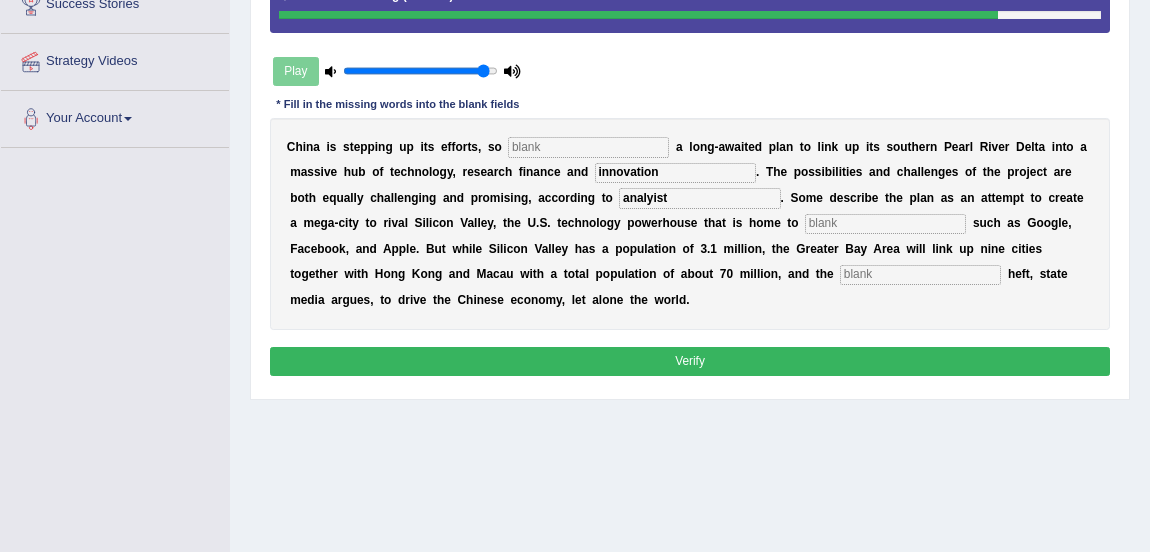 type on "analyist" 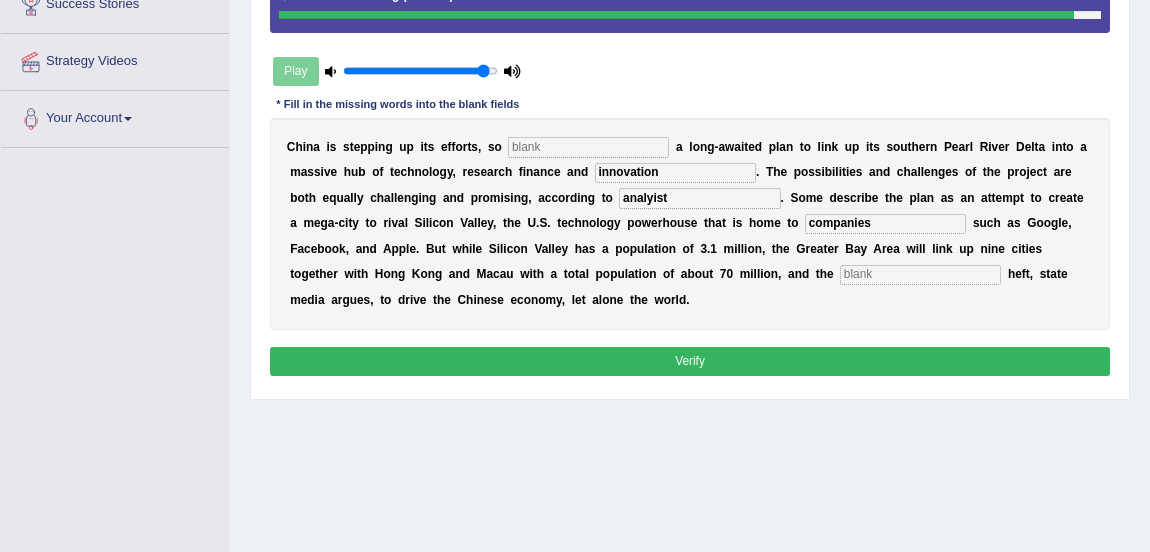 type on "companies" 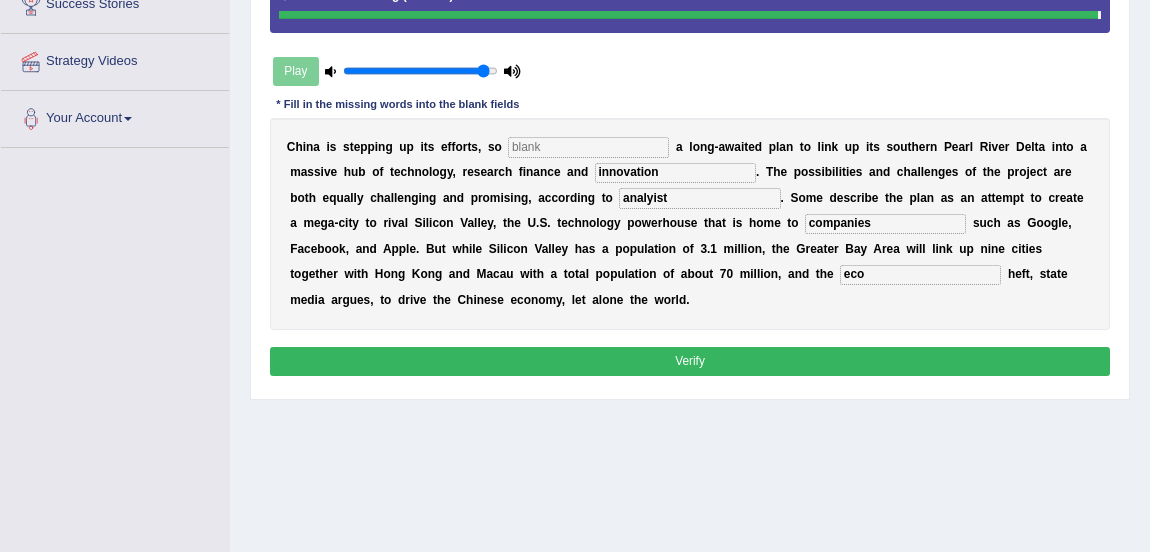 type on "eco" 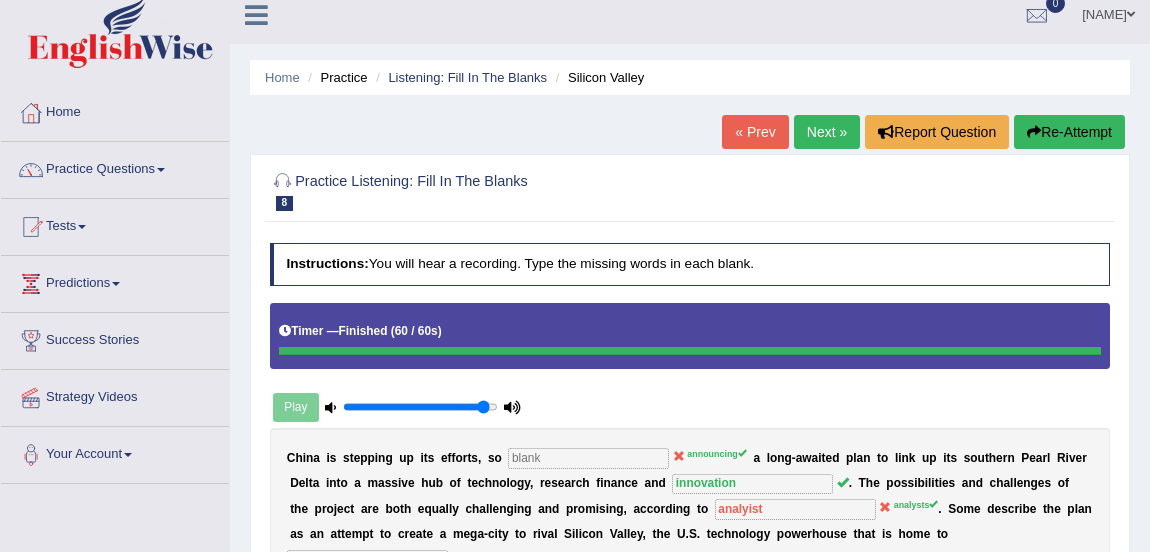 scroll, scrollTop: 0, scrollLeft: 0, axis: both 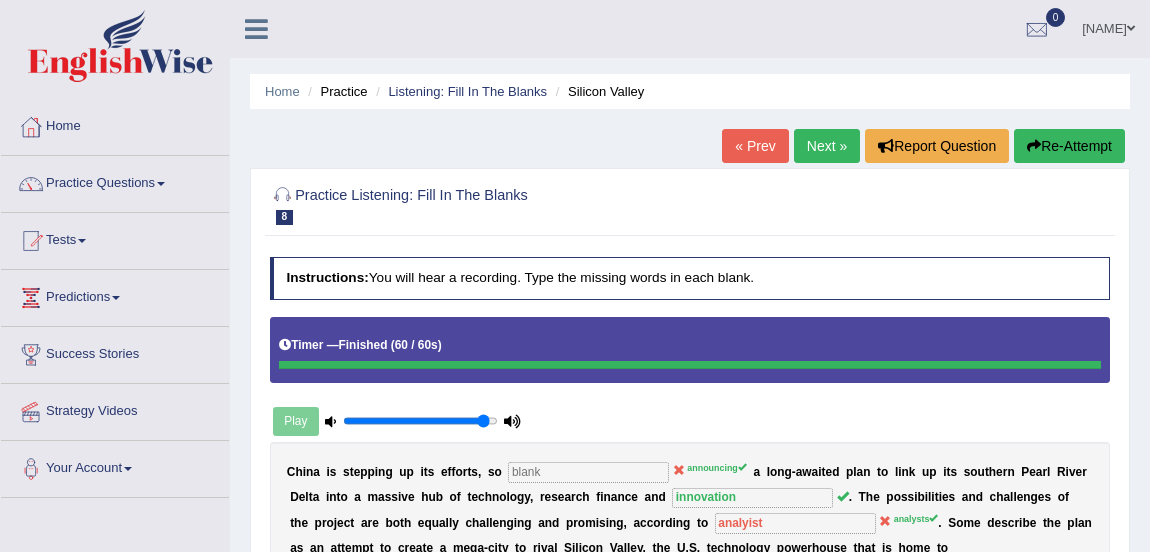 click on "Next »" at bounding box center [827, 146] 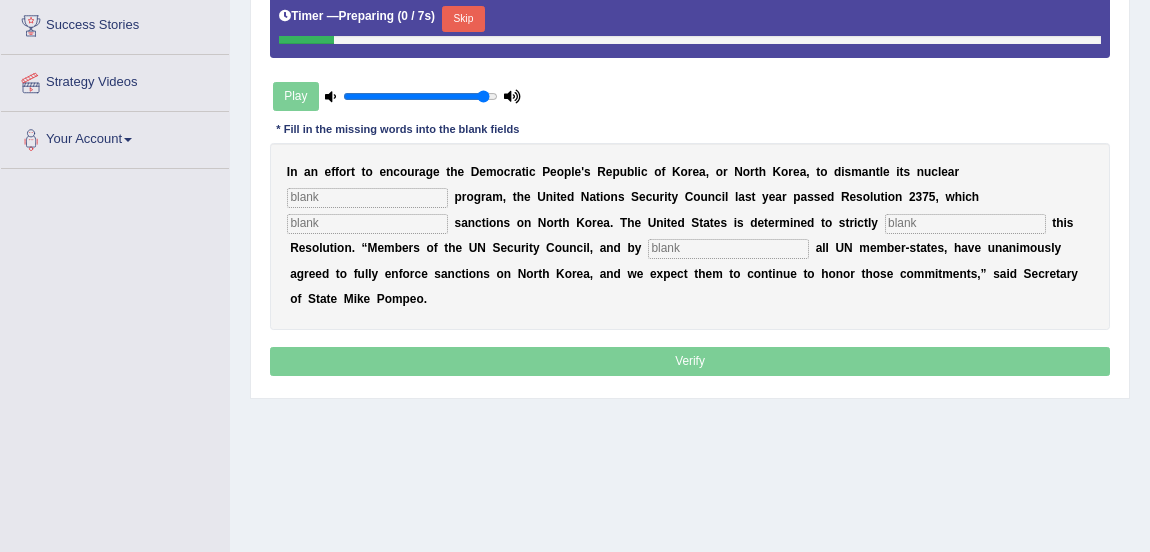 scroll, scrollTop: 0, scrollLeft: 0, axis: both 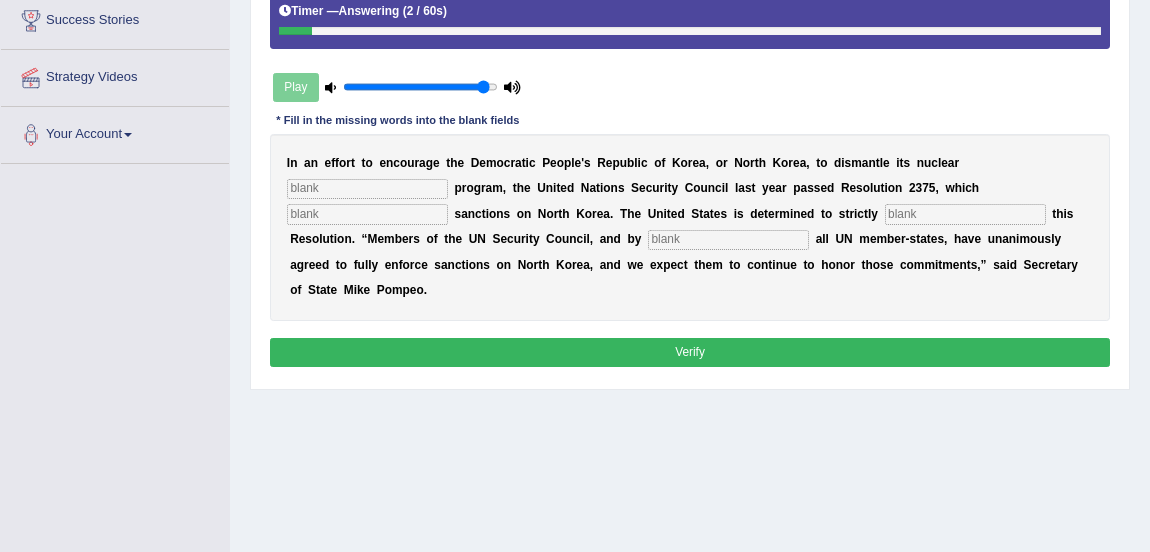 click at bounding box center (367, 189) 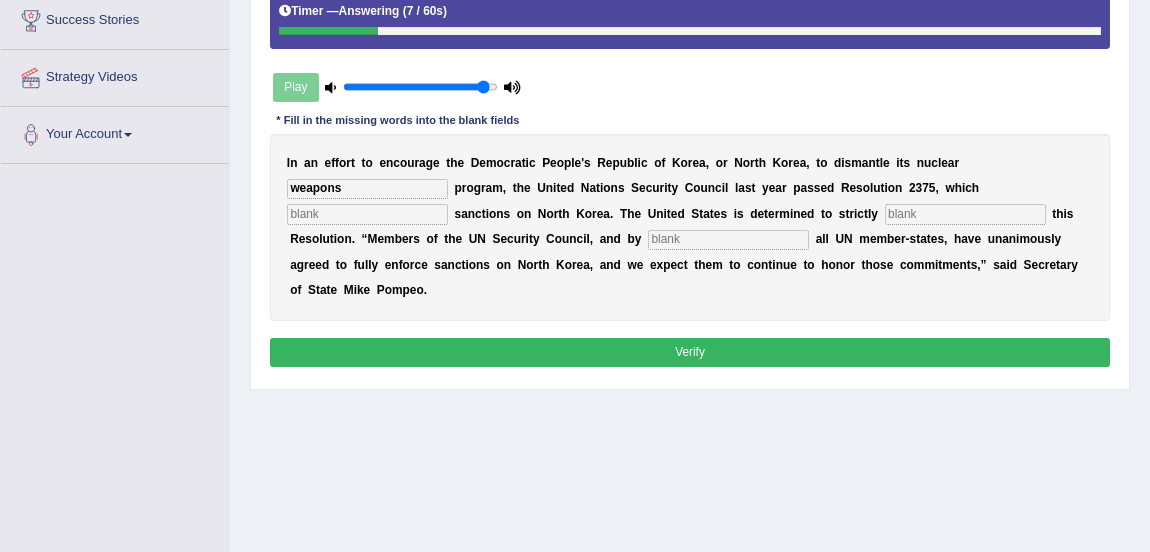 type on "weapons" 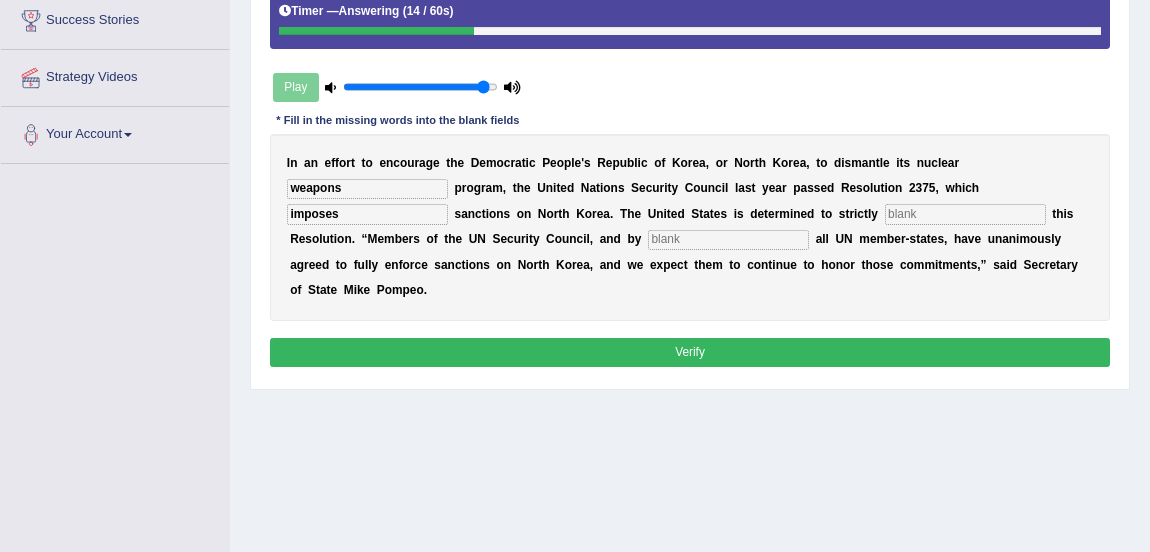 type on "imposes" 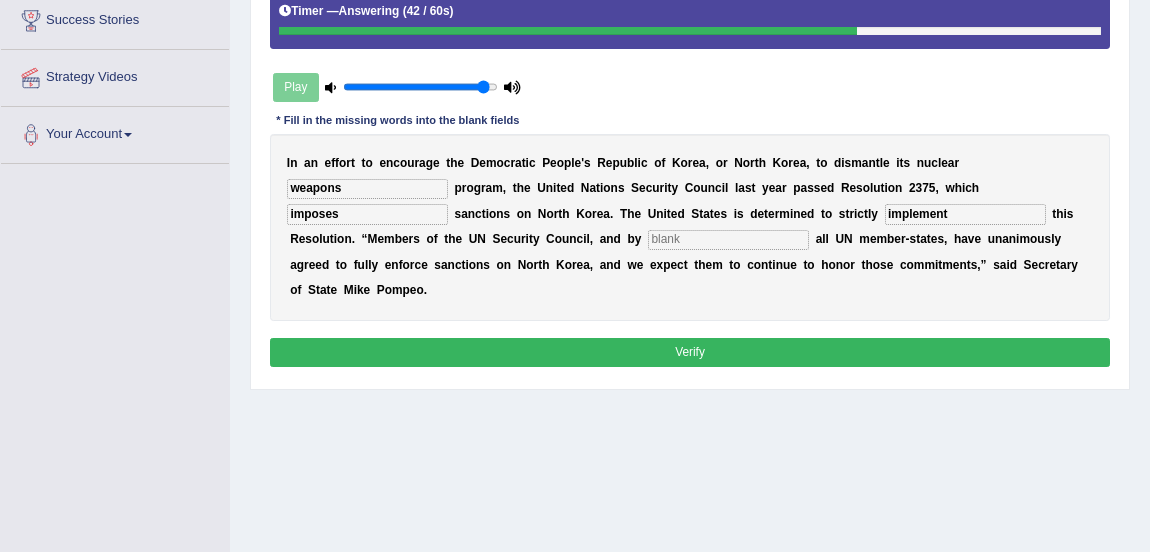 type on "implement" 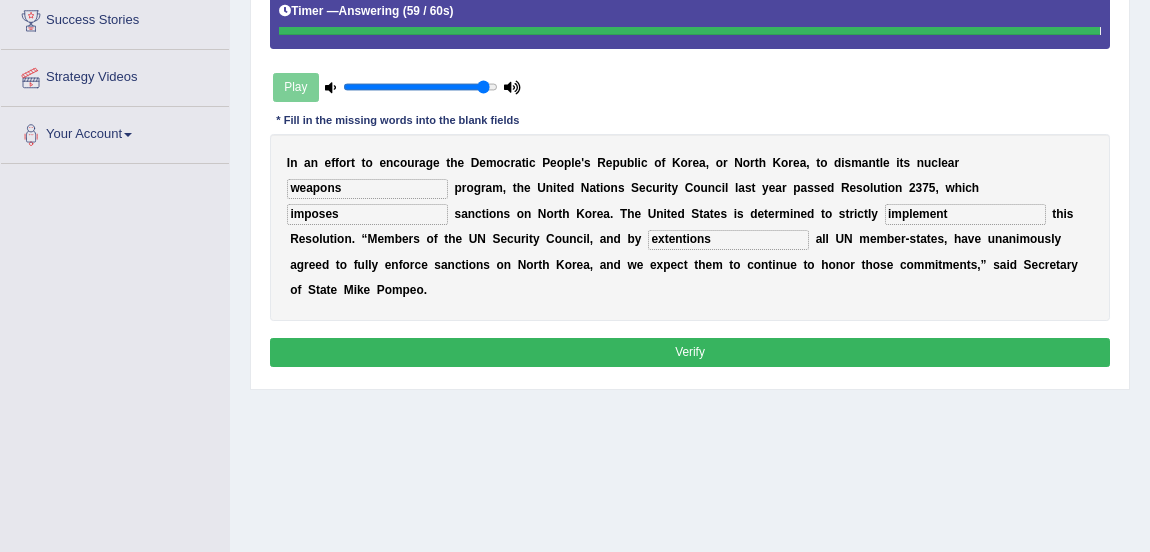 type on "extentions" 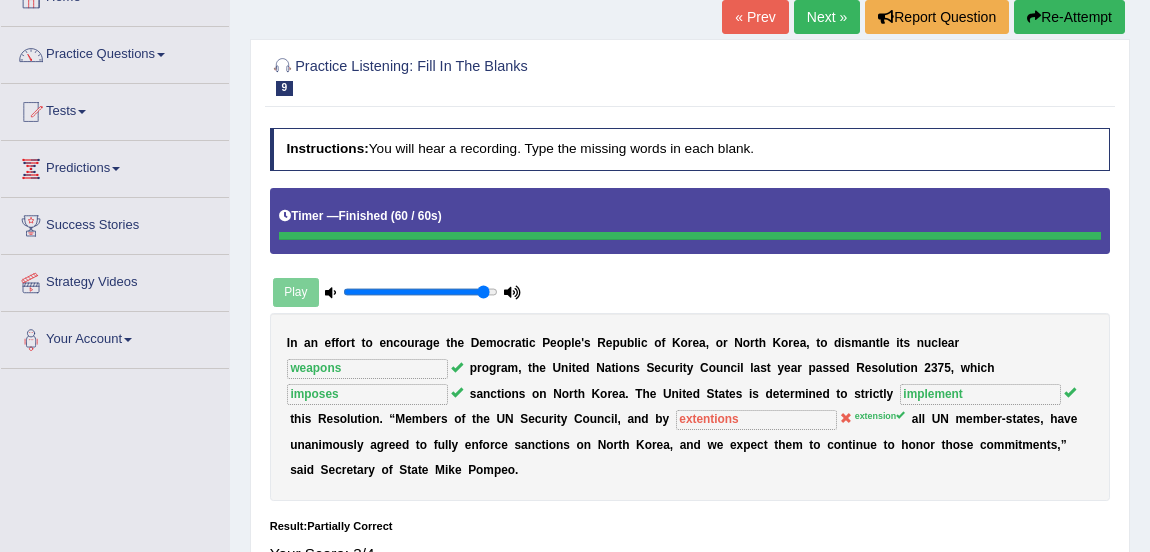 scroll, scrollTop: 55, scrollLeft: 0, axis: vertical 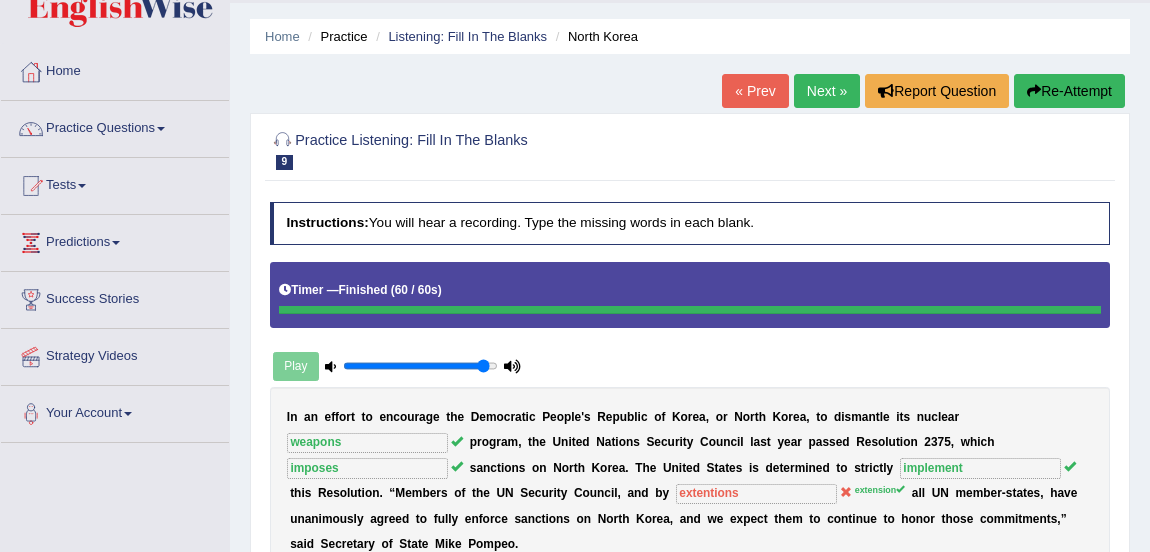 click on "Next »" at bounding box center (827, 91) 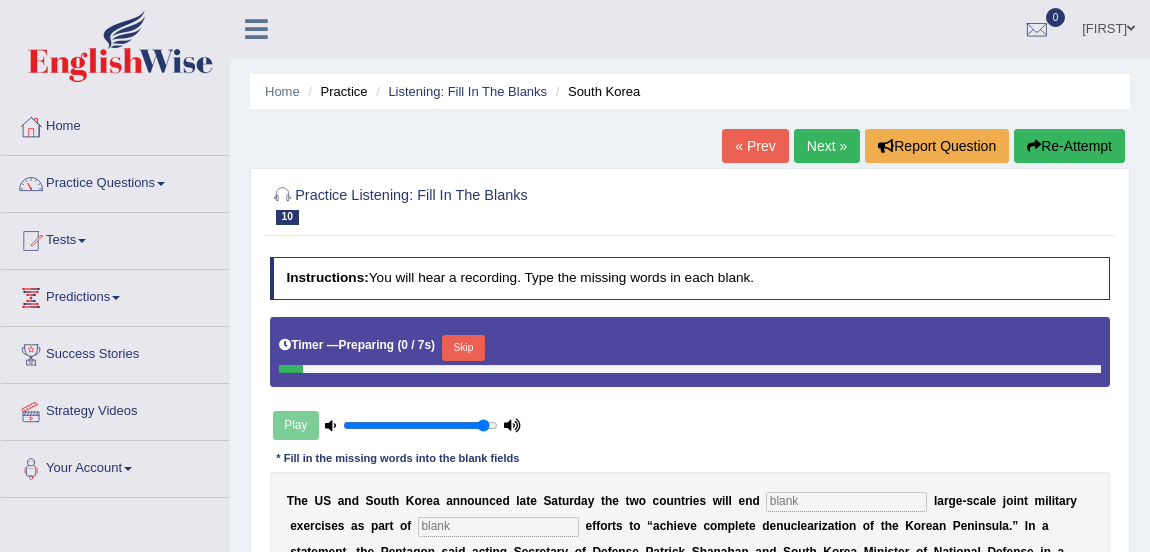 scroll, scrollTop: 0, scrollLeft: 0, axis: both 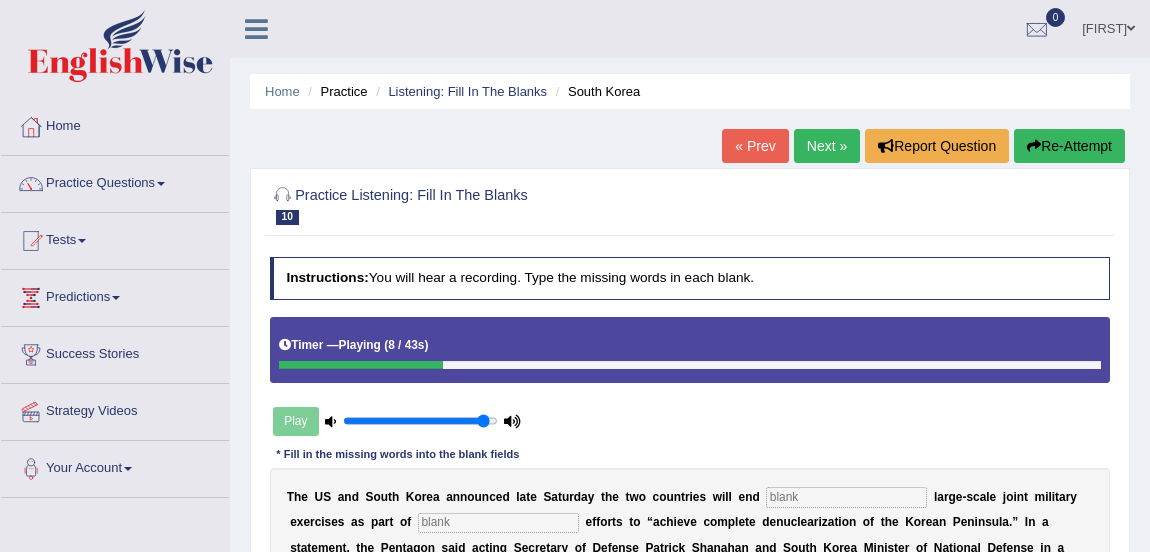 click on "Re-Attempt" at bounding box center (1069, 146) 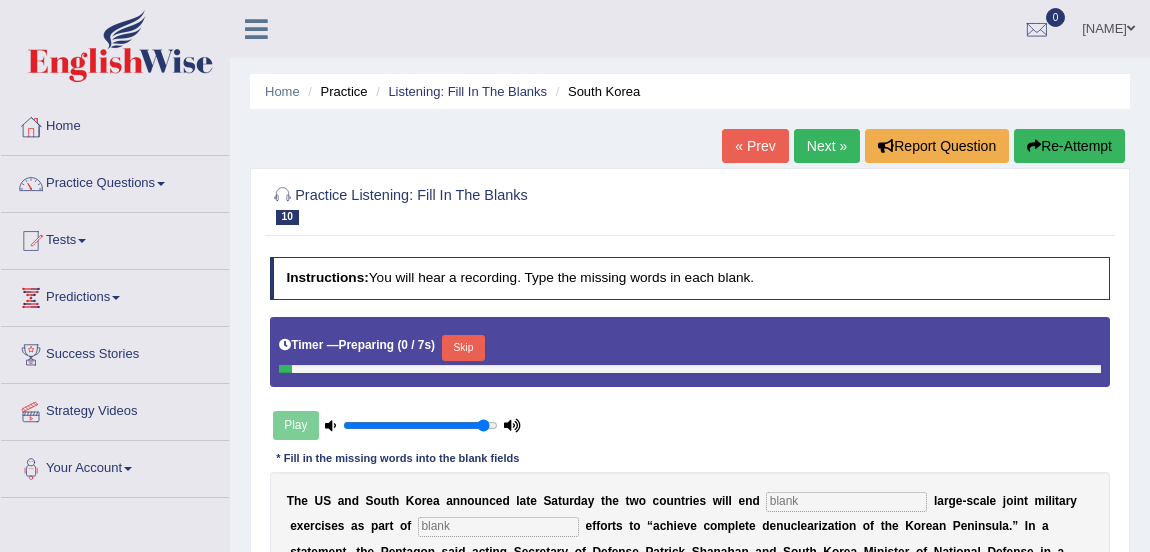 scroll, scrollTop: 0, scrollLeft: 0, axis: both 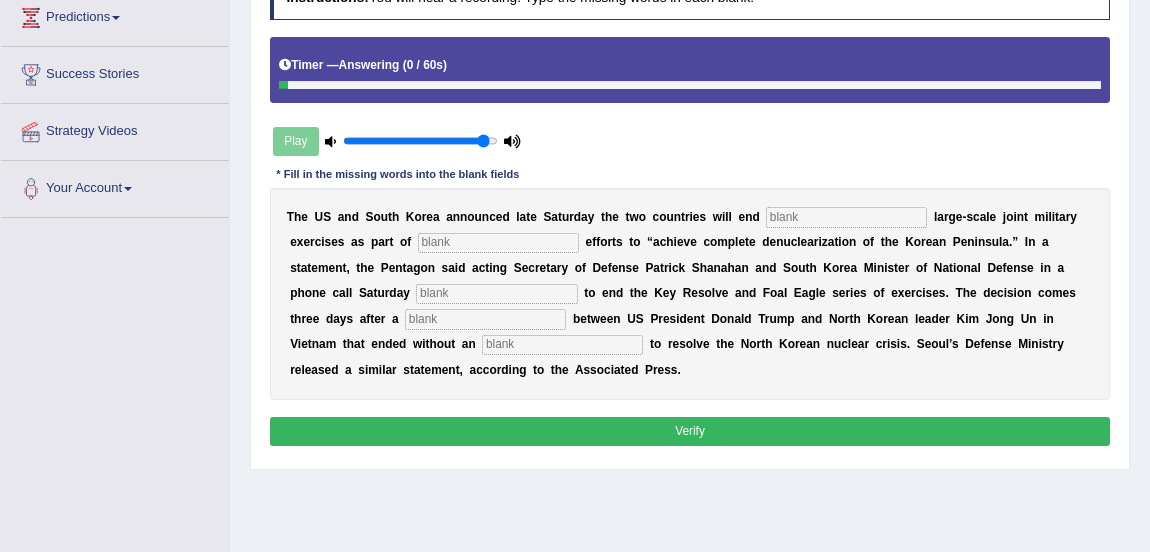 click at bounding box center [846, 217] 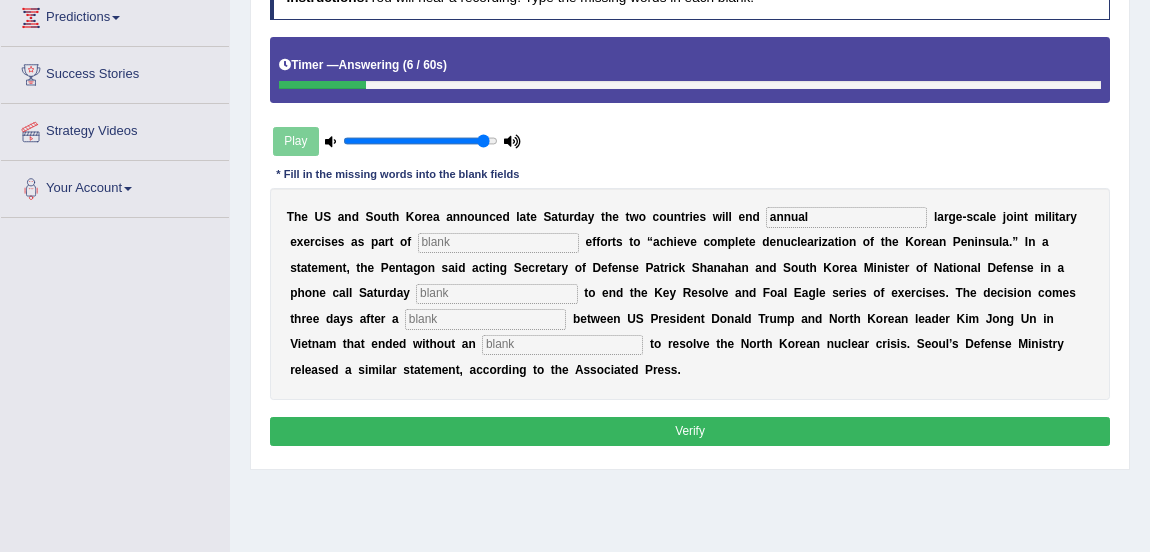 type on "annual" 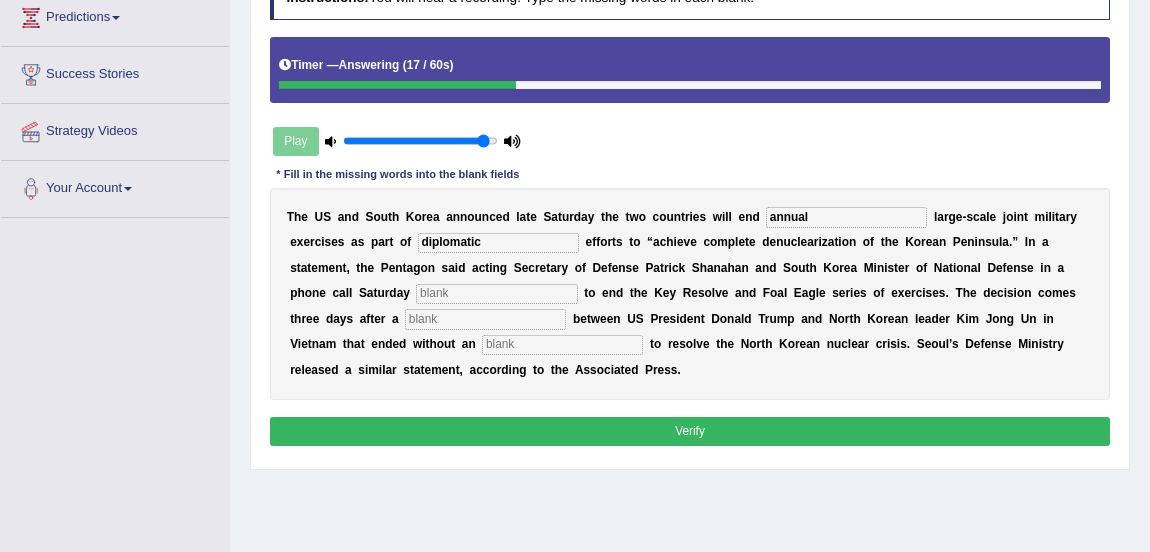 type on "diplomatic" 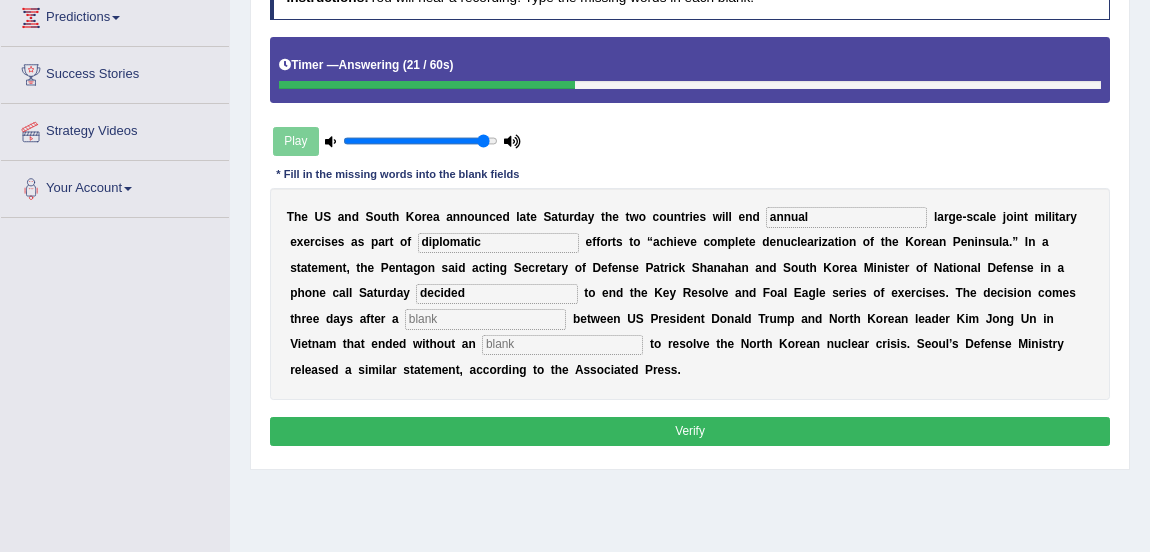 type on "decided" 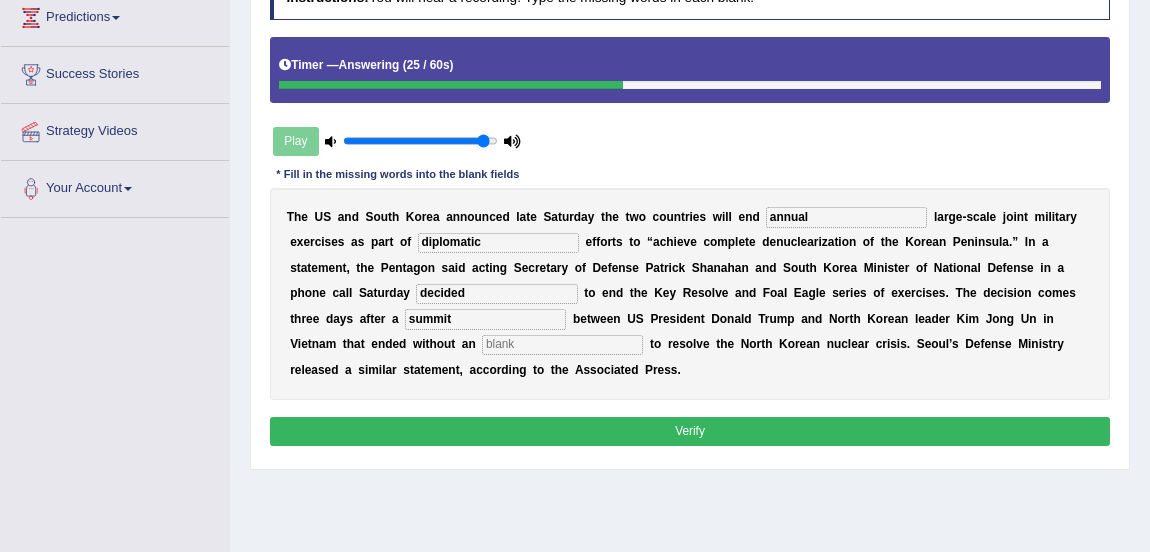 type on "summit" 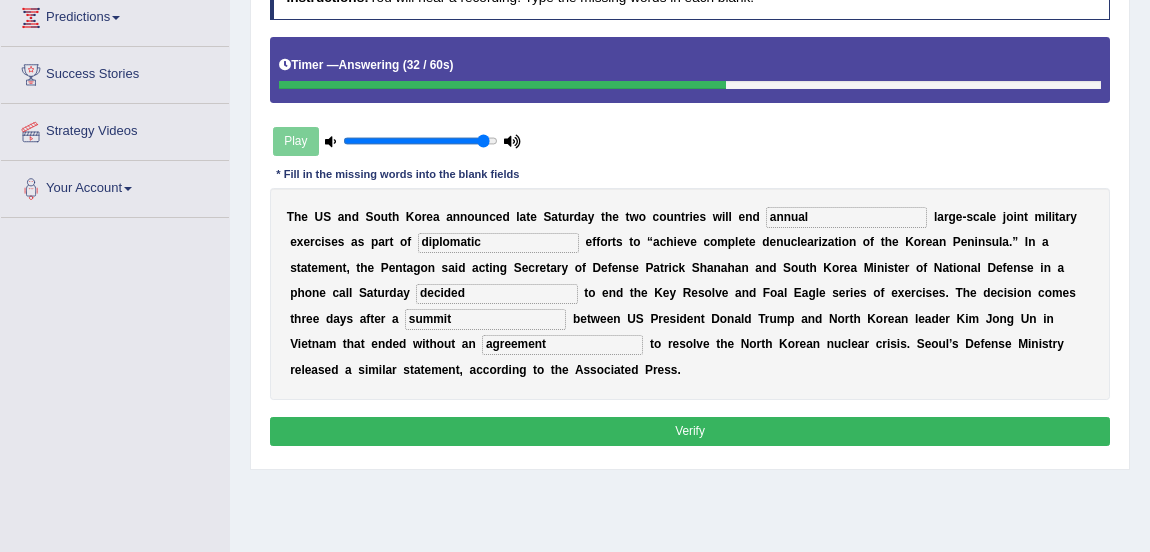 type on "agreement" 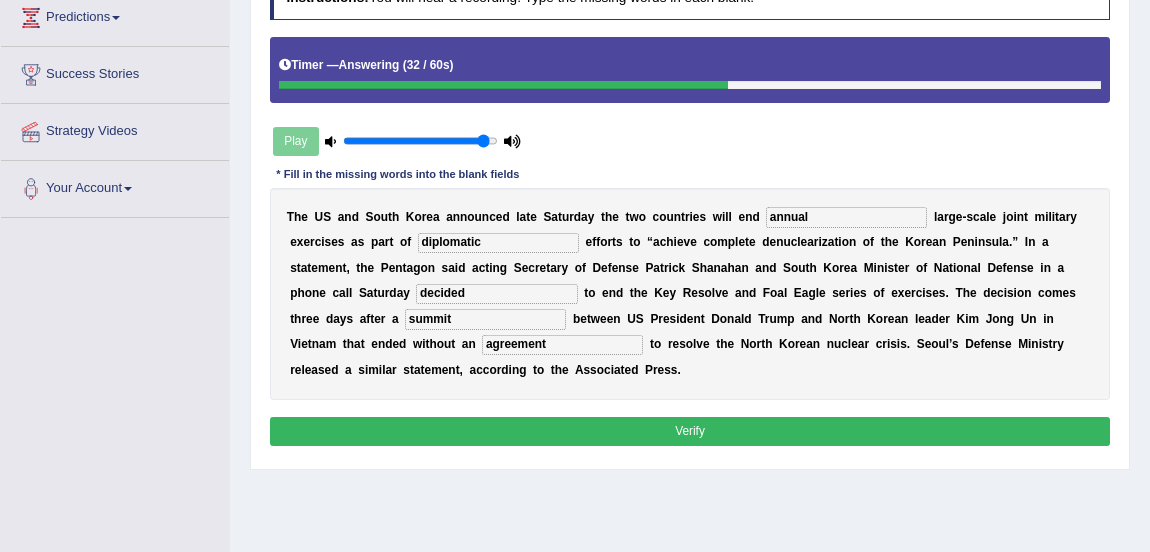 click on "Verify" at bounding box center [690, 431] 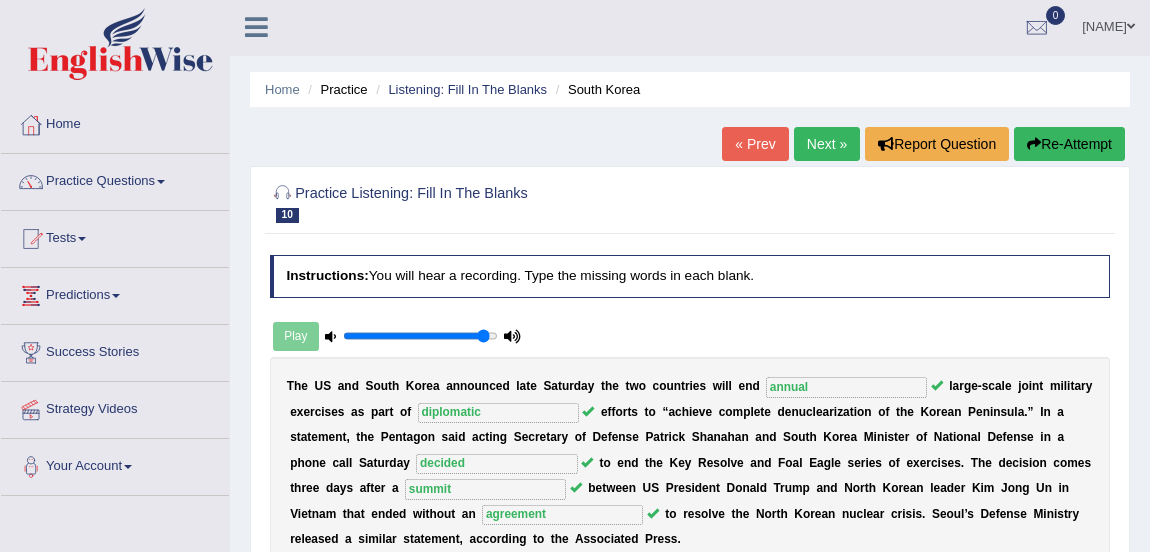 scroll, scrollTop: 0, scrollLeft: 0, axis: both 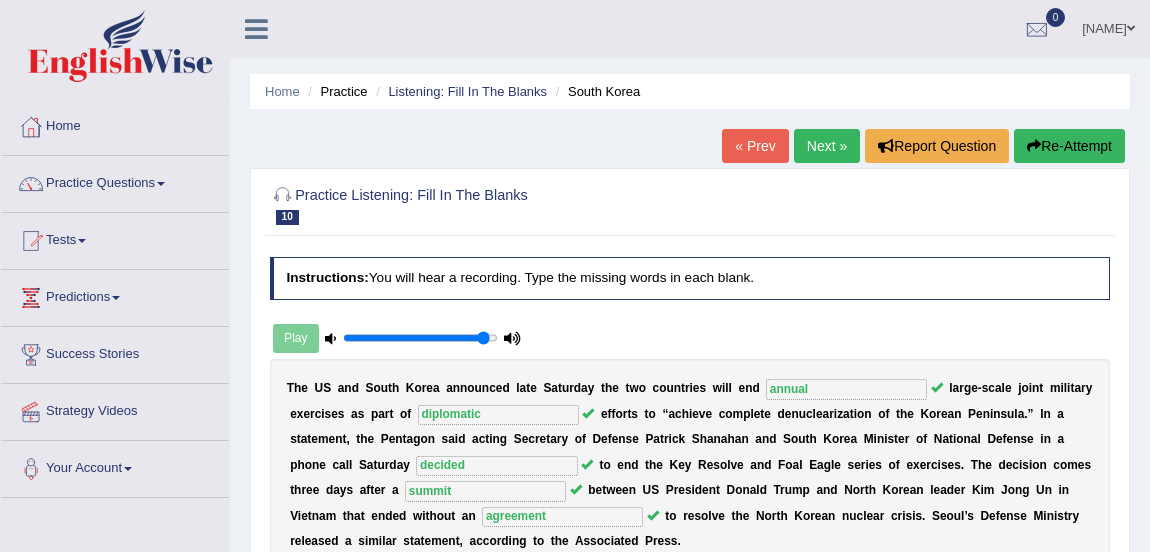 click on "Practice Questions" at bounding box center (115, 181) 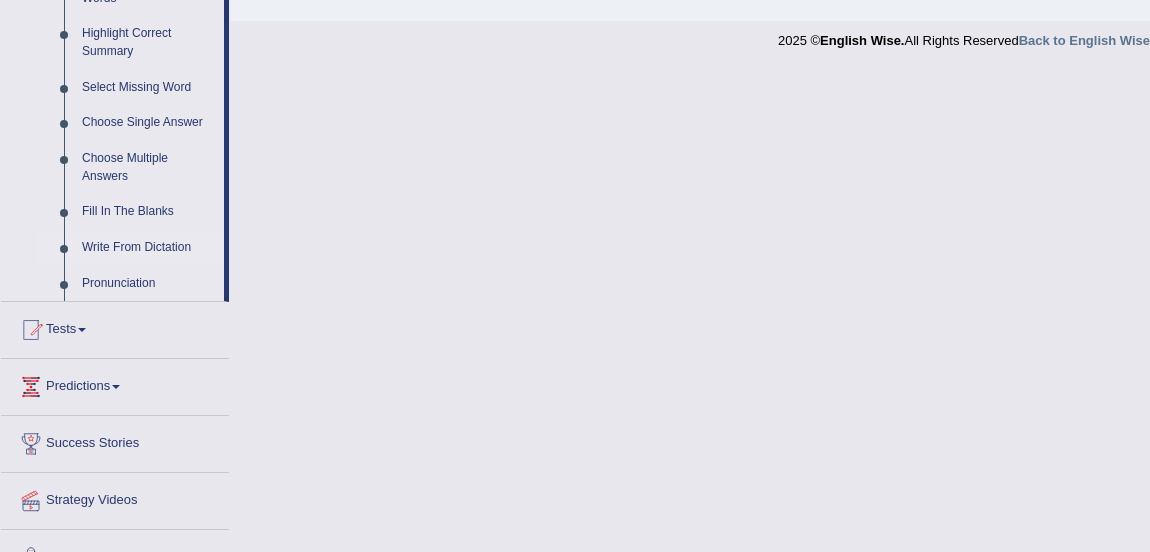 click on "Write From Dictation" at bounding box center (148, 248) 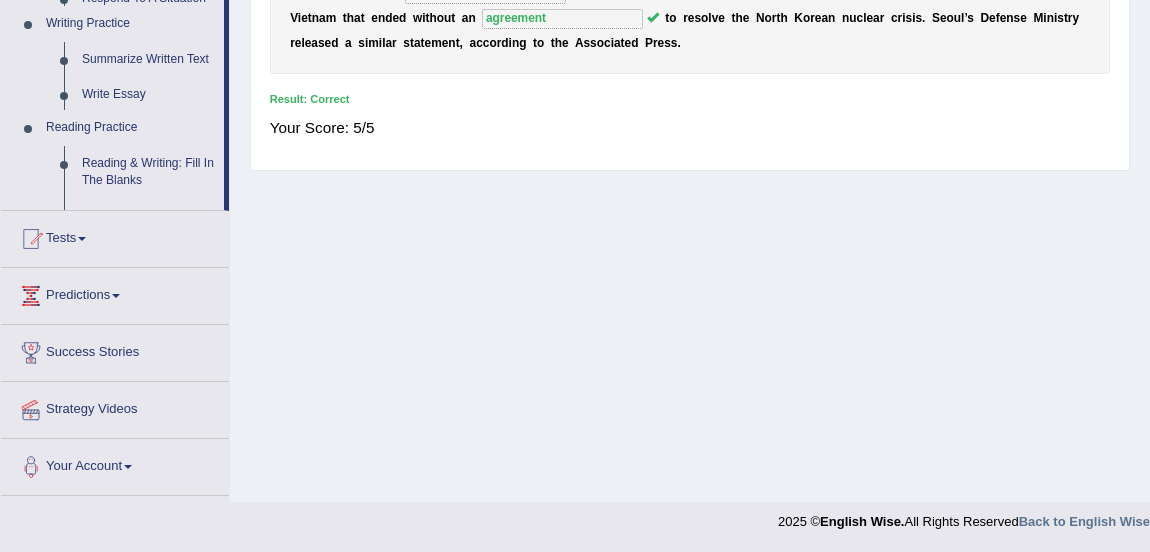 scroll, scrollTop: 940, scrollLeft: 0, axis: vertical 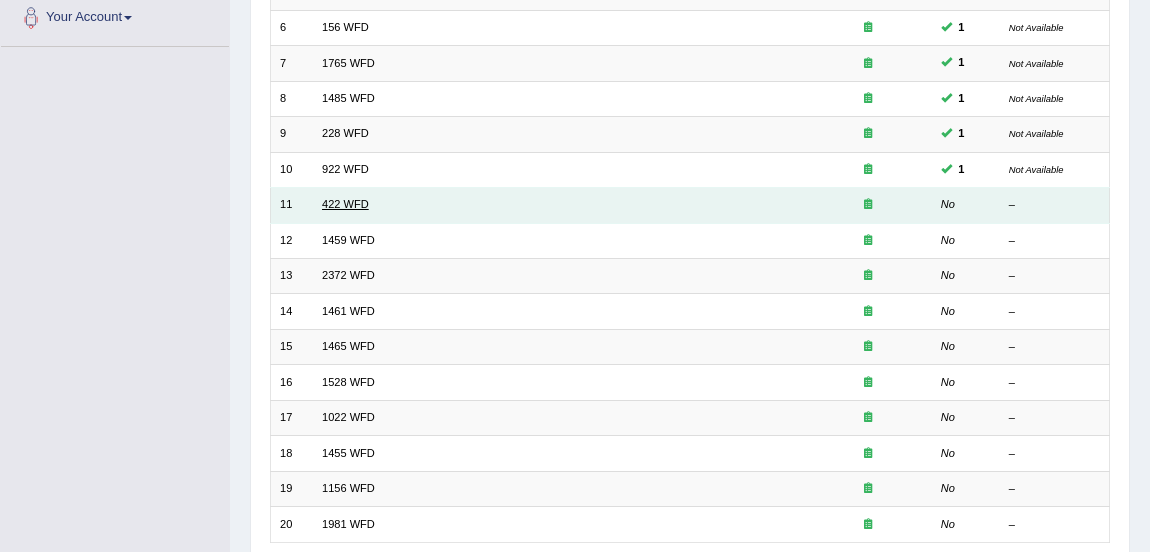 click on "422 WFD" at bounding box center [345, 204] 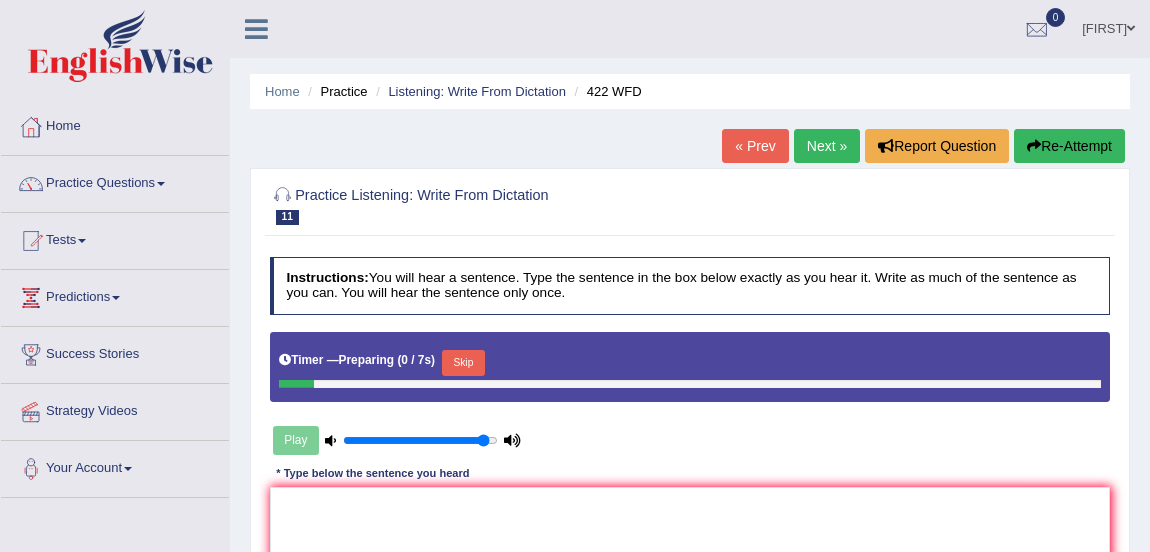 scroll, scrollTop: 0, scrollLeft: 0, axis: both 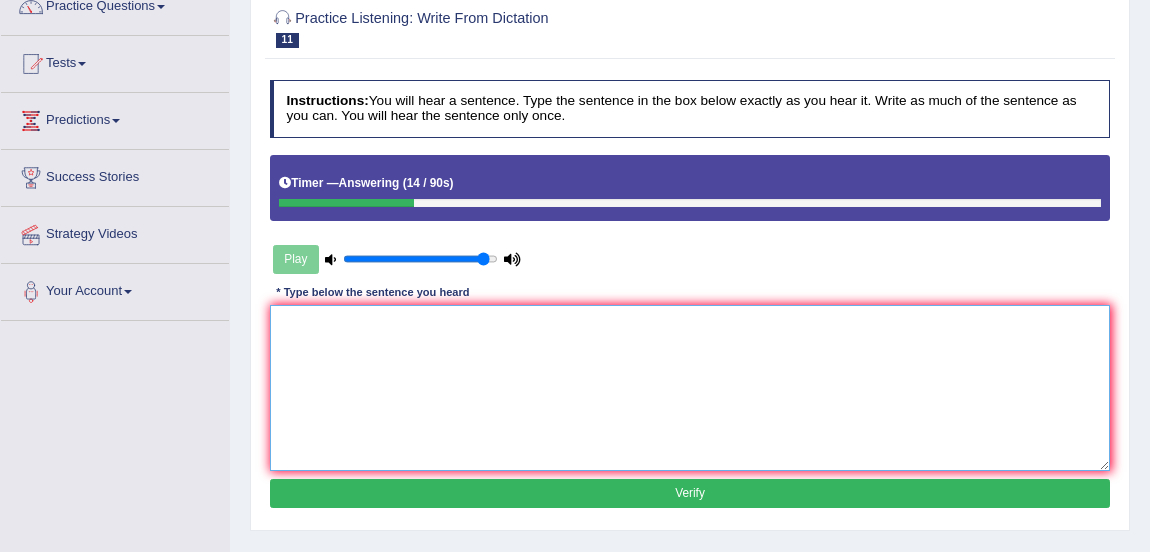 click at bounding box center [690, 387] 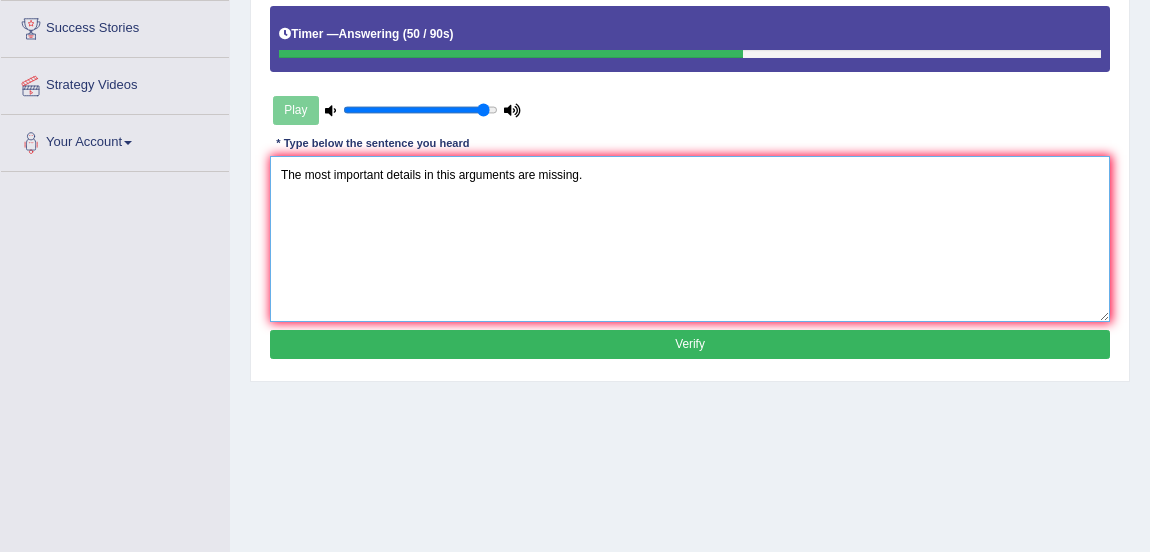 scroll, scrollTop: 363, scrollLeft: 0, axis: vertical 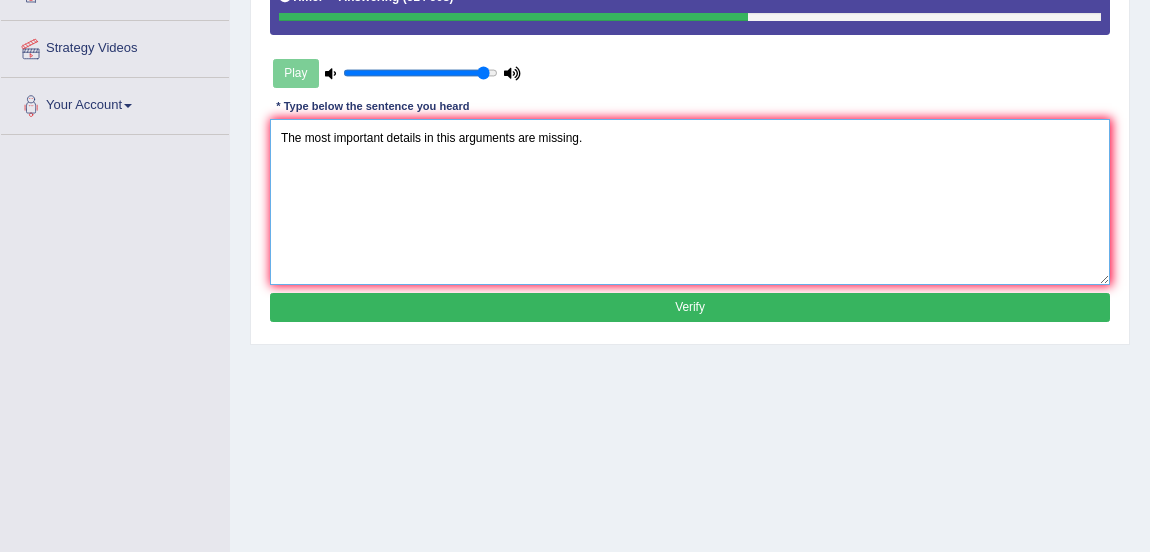 type on "The most important details in this arguments are missing." 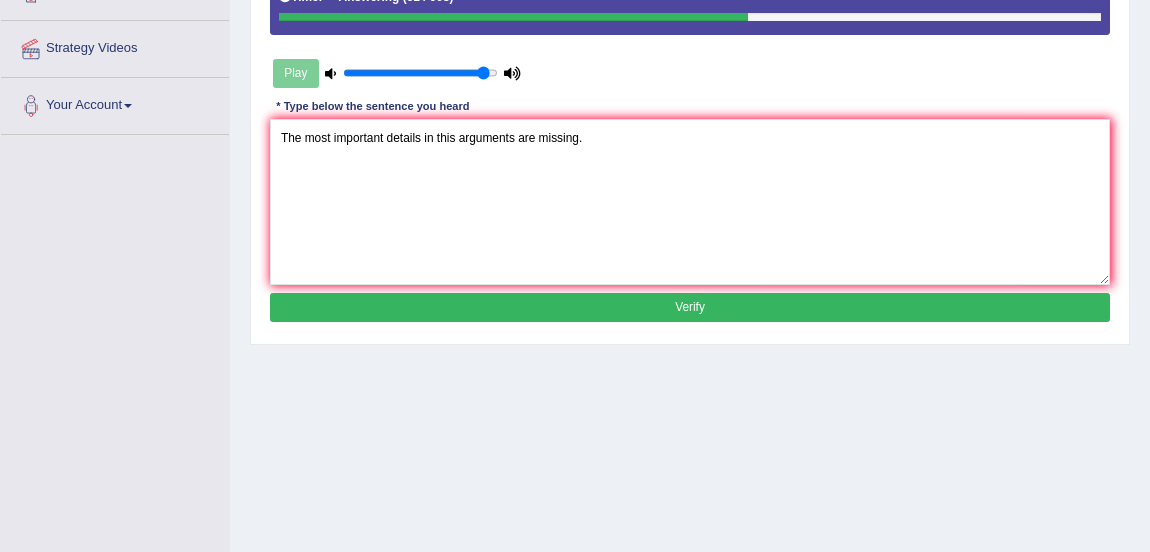 click on "Verify" at bounding box center (690, 307) 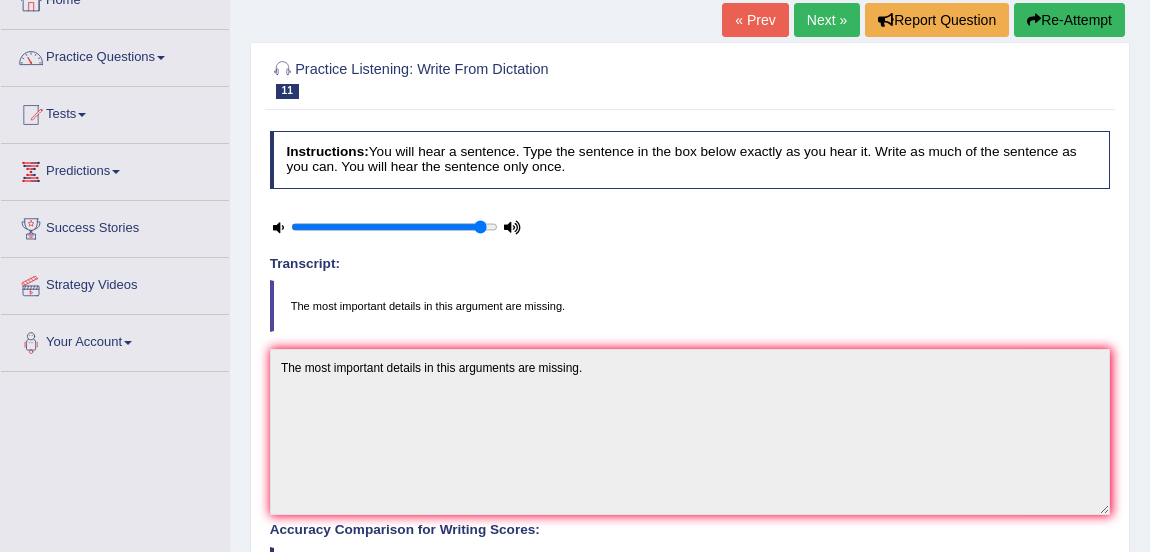 scroll, scrollTop: 62, scrollLeft: 0, axis: vertical 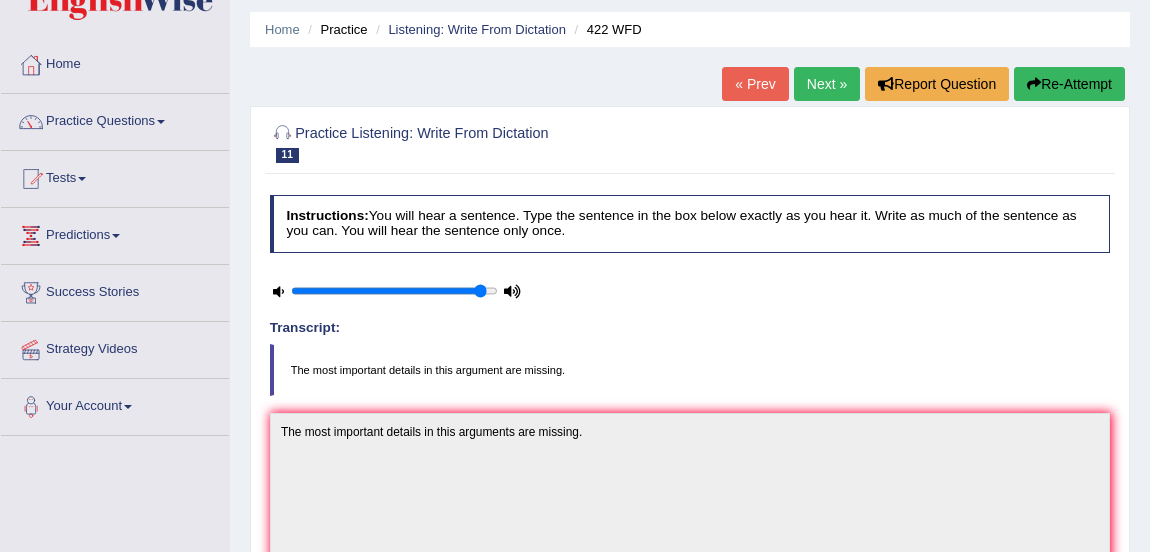 click on "Next »" at bounding box center (827, 84) 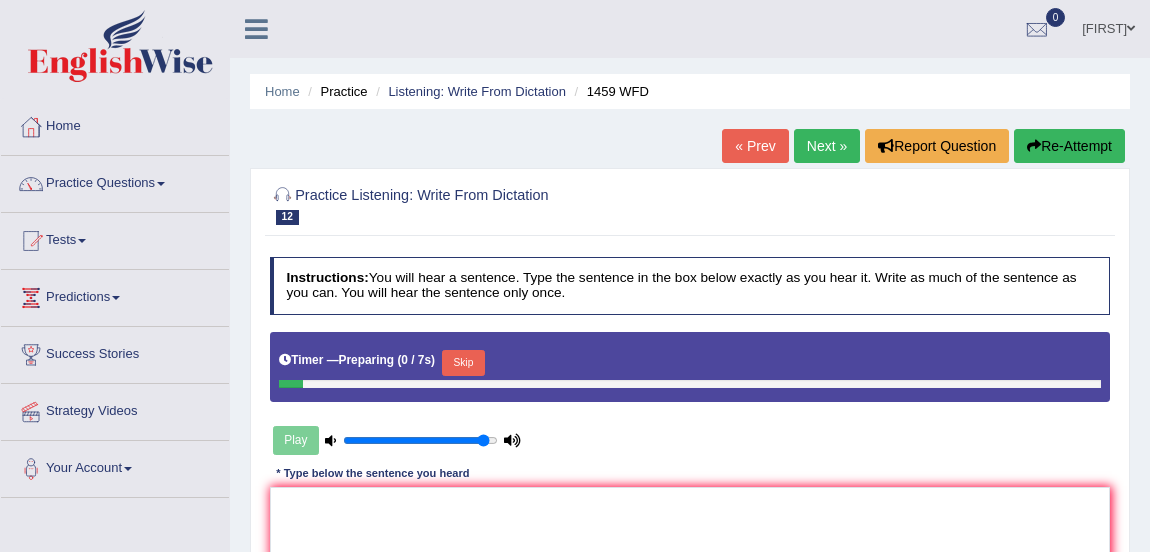 scroll, scrollTop: 0, scrollLeft: 0, axis: both 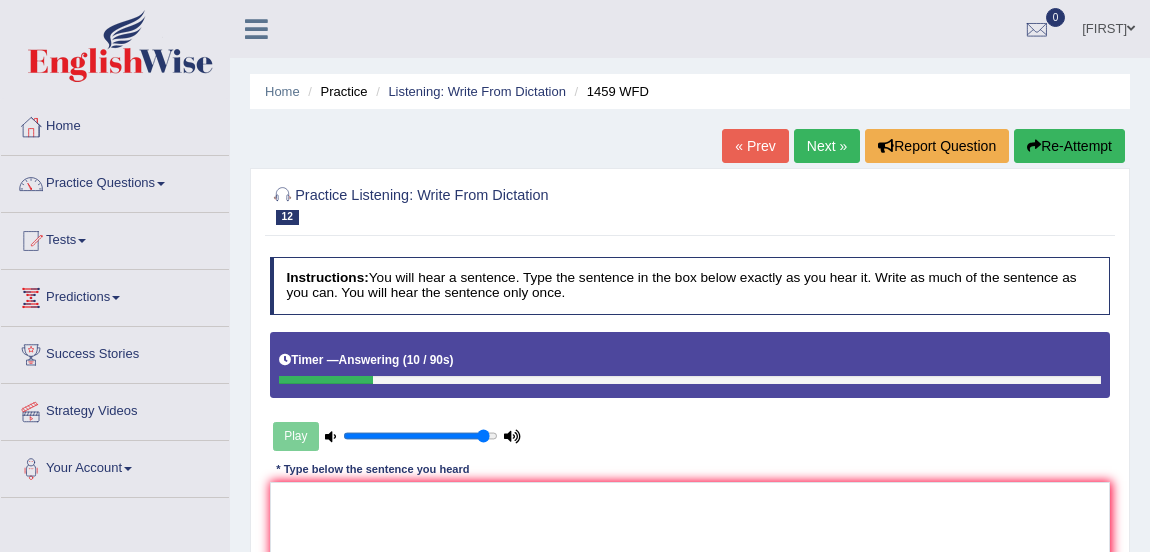 click on "Re-Attempt" at bounding box center [1069, 146] 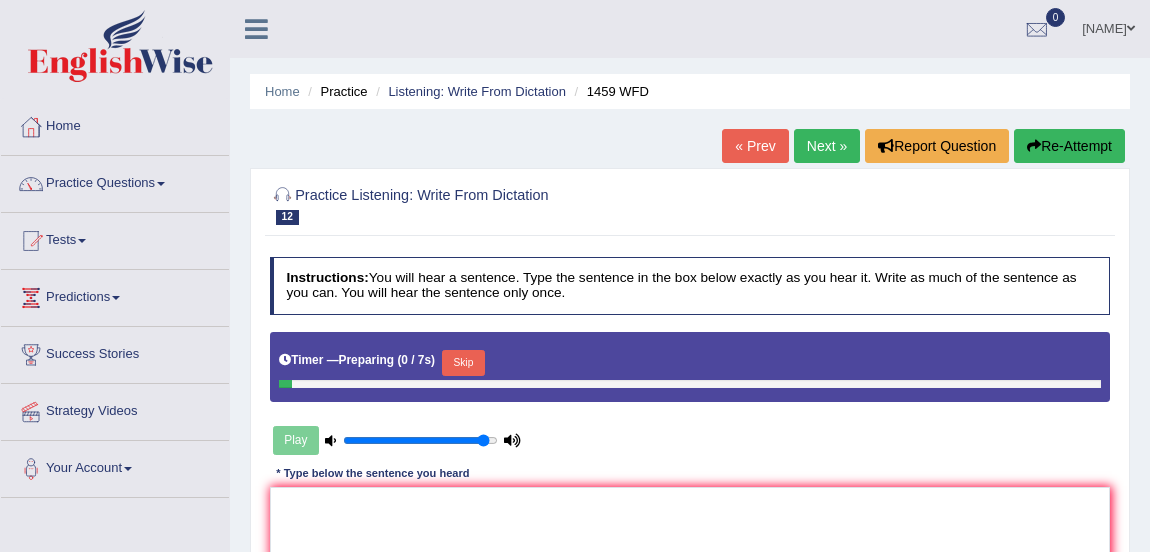 scroll, scrollTop: 0, scrollLeft: 0, axis: both 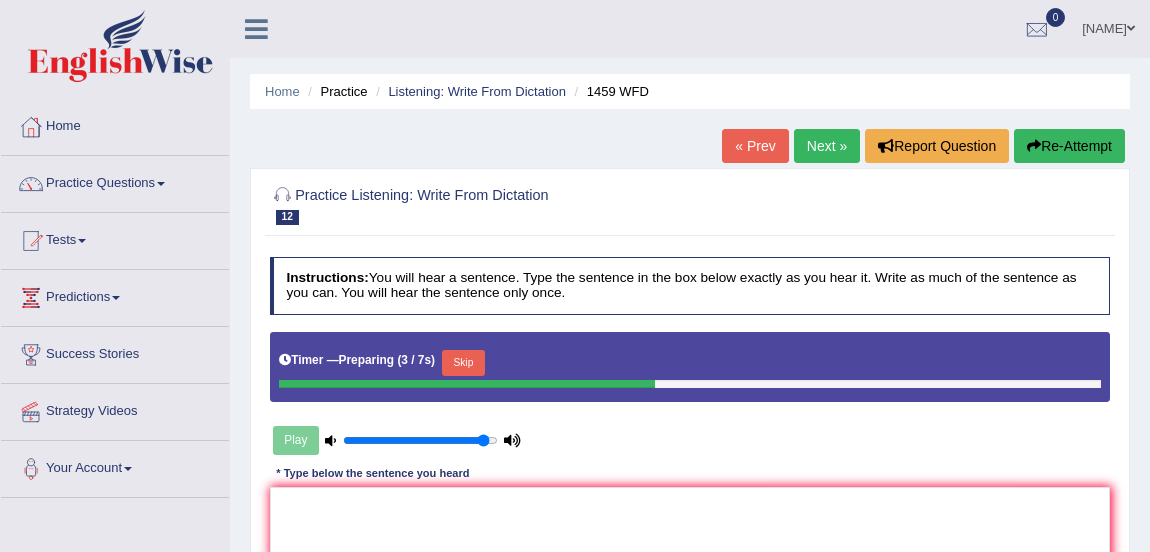 click on "Skip" at bounding box center [463, 363] 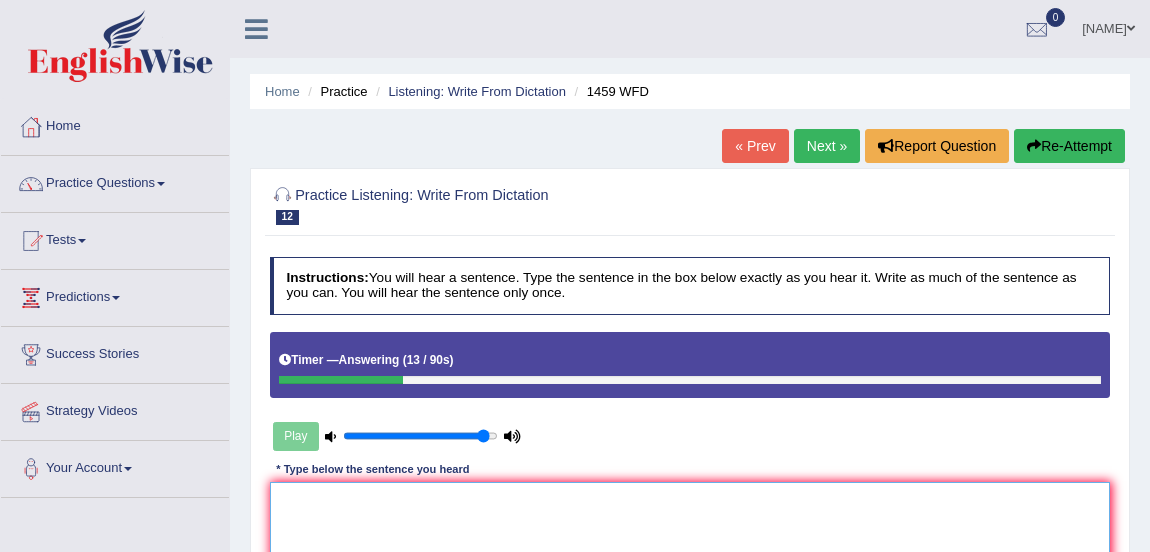 click at bounding box center [690, 564] 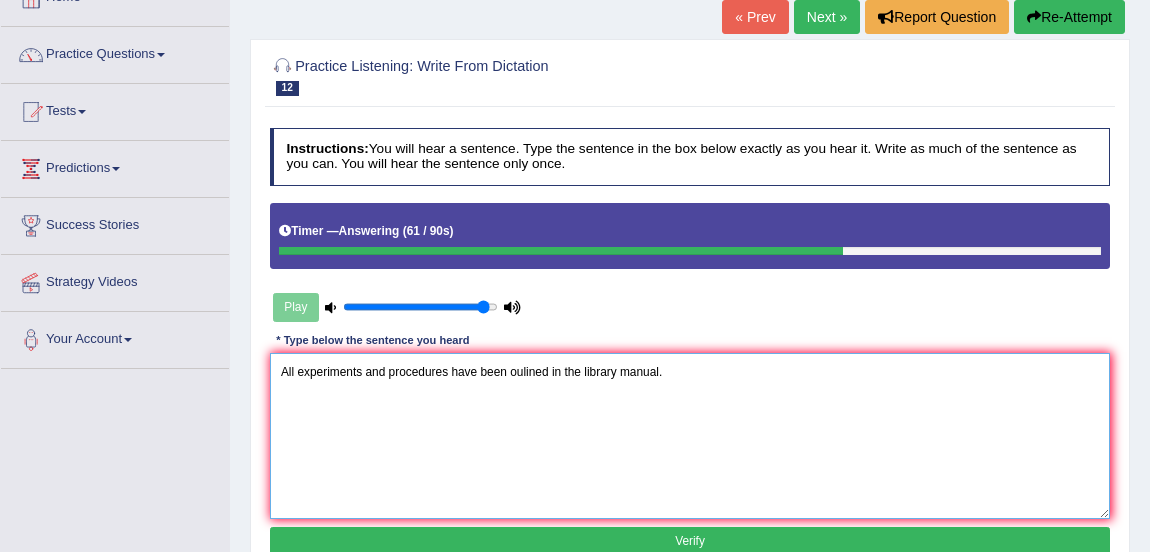 scroll, scrollTop: 188, scrollLeft: 0, axis: vertical 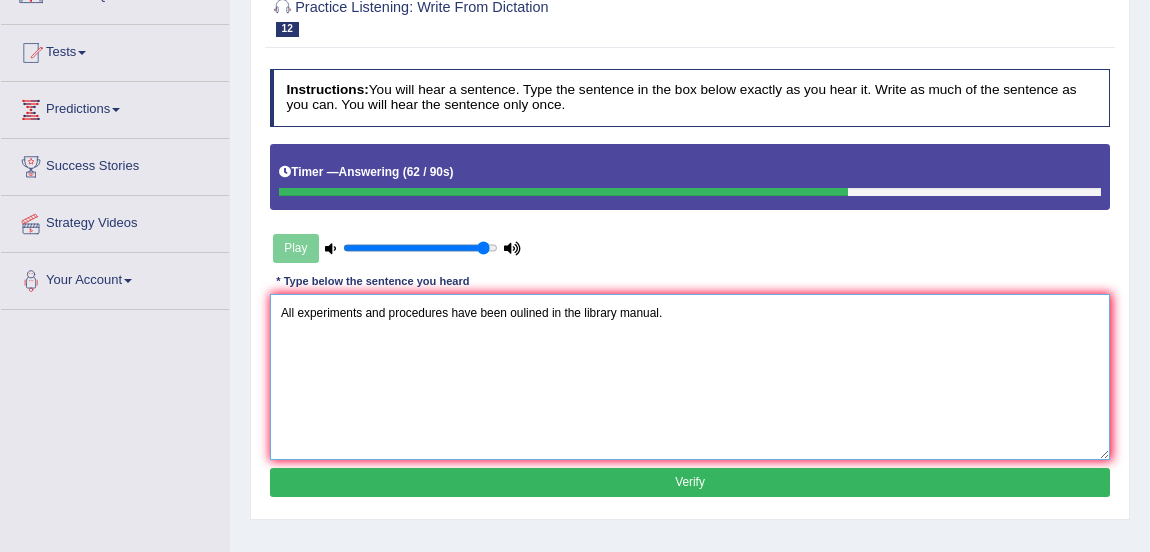 type on "All experiments and procedures have been oulined in the library manual." 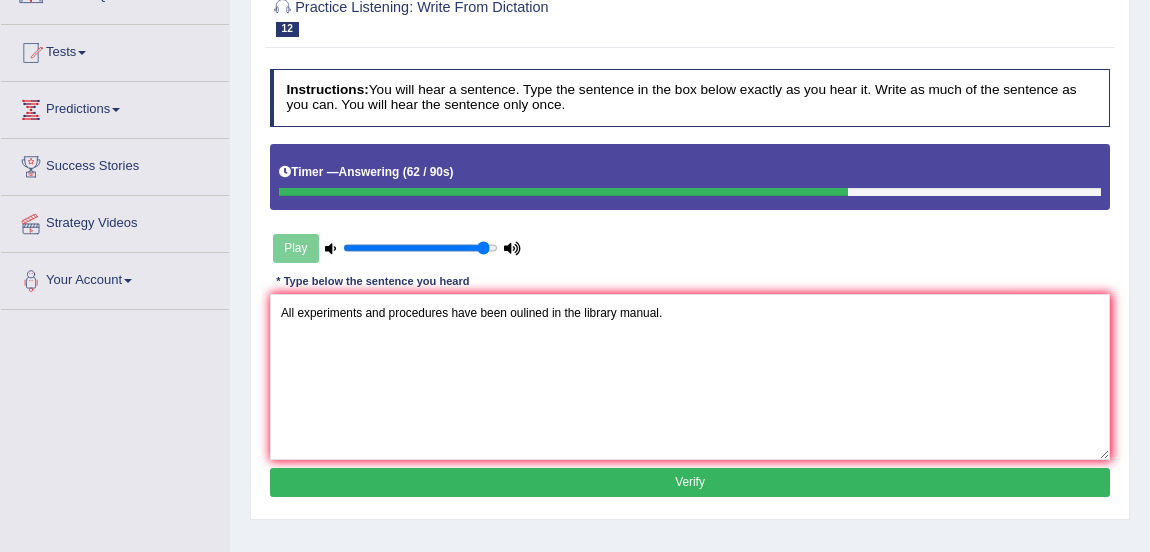 click on "Verify" at bounding box center [690, 482] 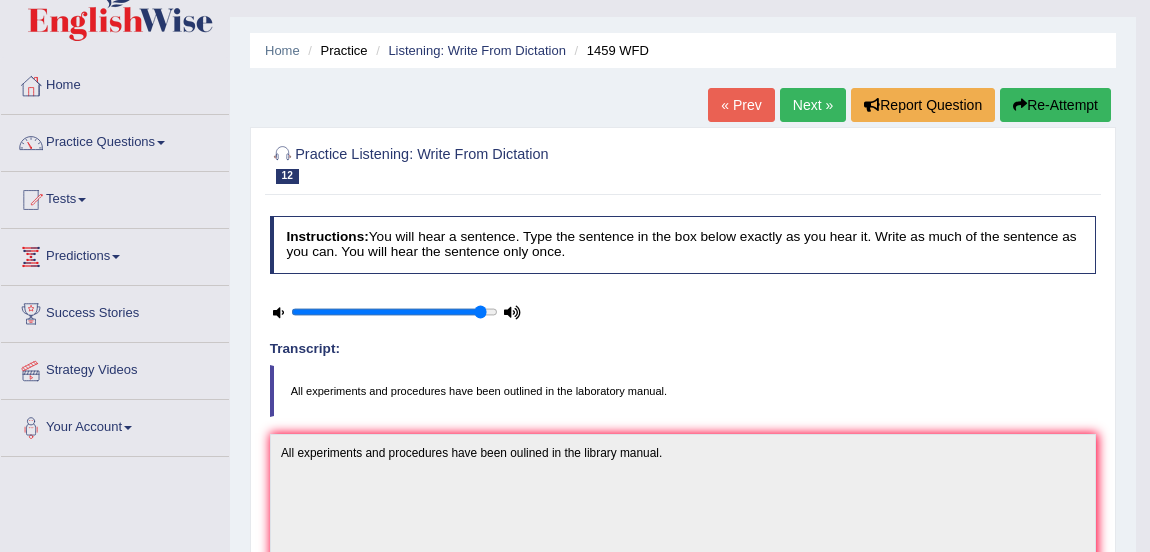 scroll, scrollTop: 10, scrollLeft: 0, axis: vertical 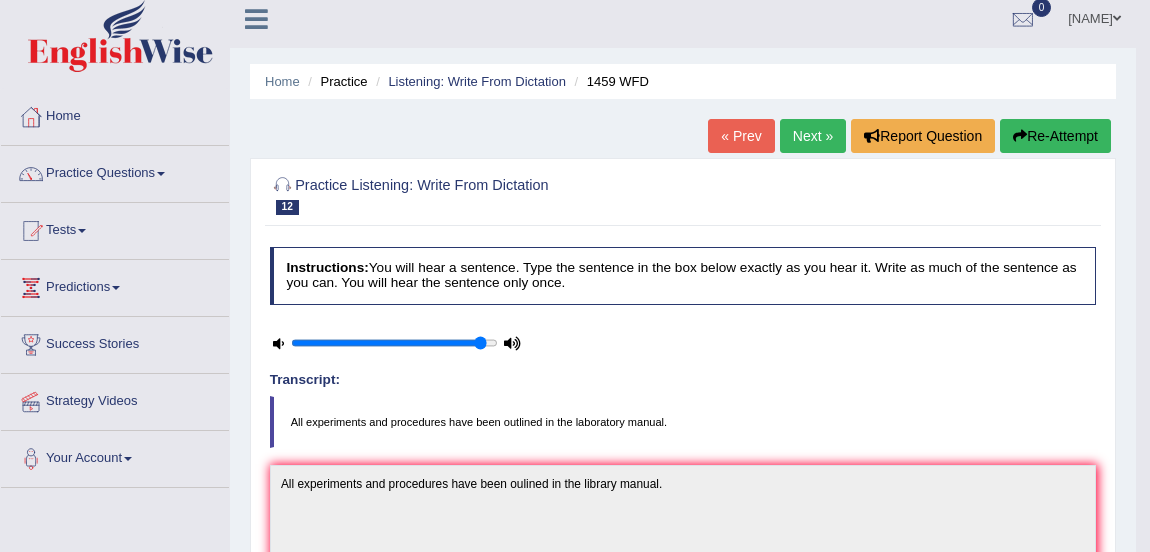 click on "Next »" at bounding box center (813, 136) 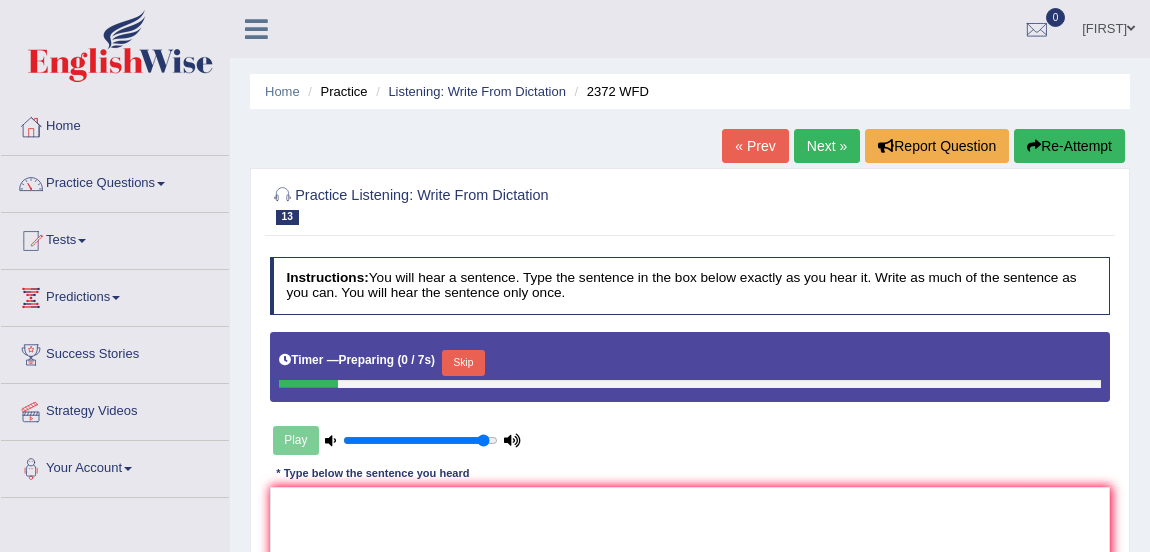 scroll, scrollTop: 337, scrollLeft: 0, axis: vertical 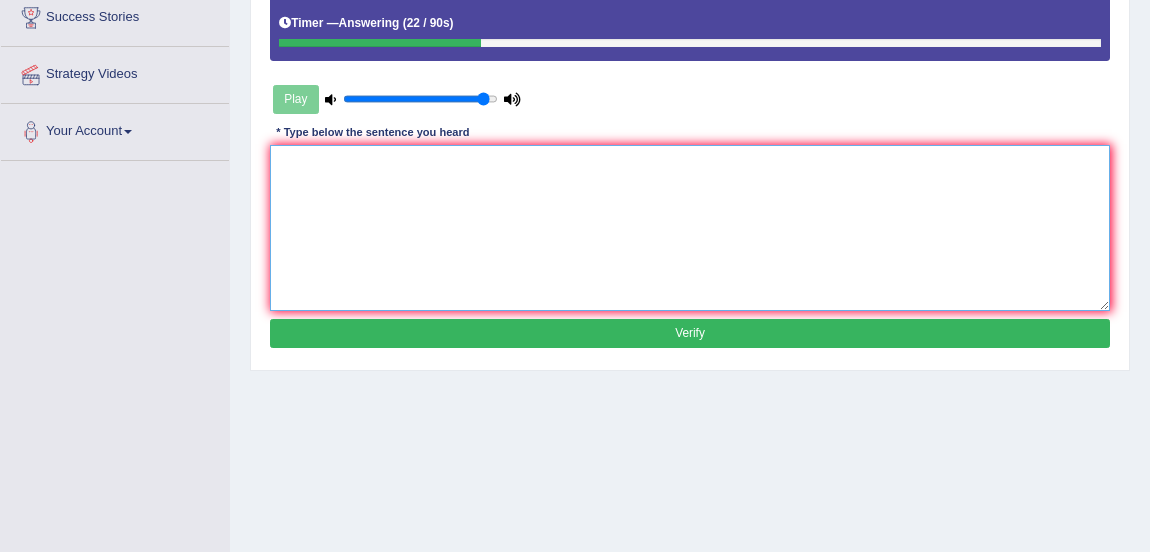 click at bounding box center [690, 227] 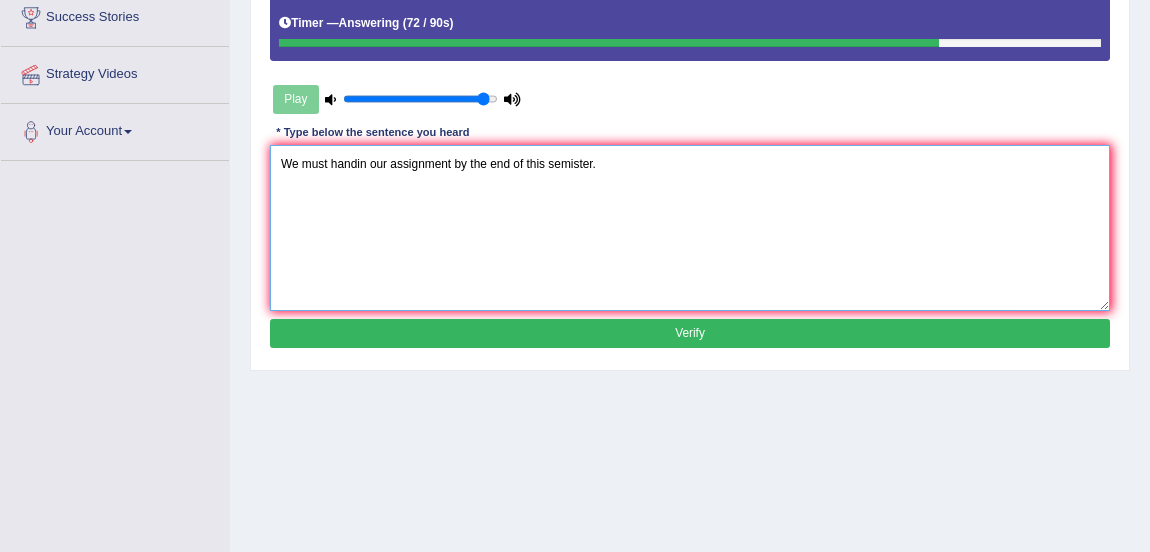 type on "We must handin our assignment by the end of this semister." 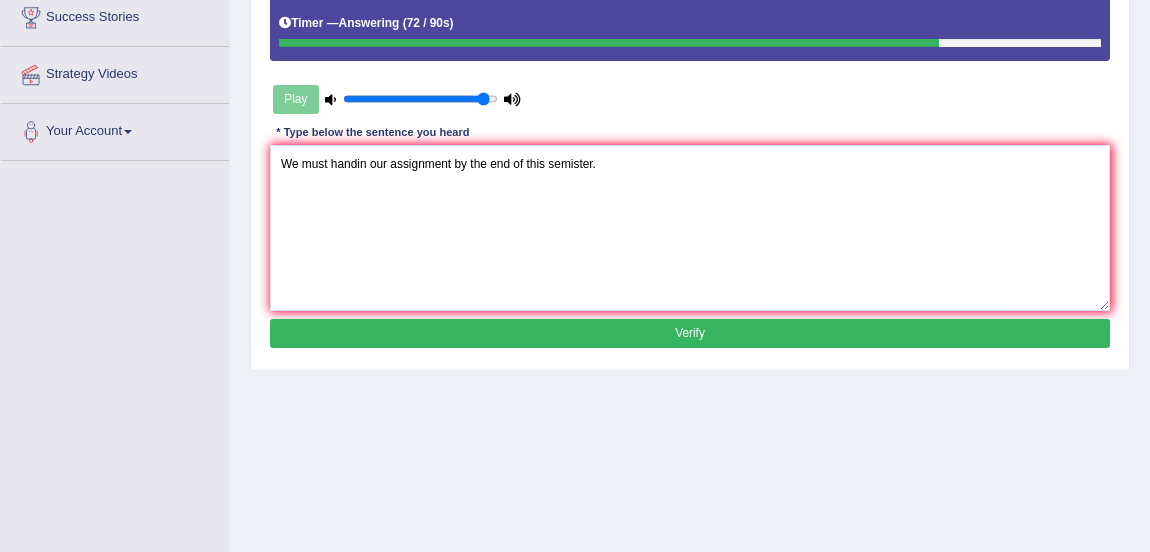 click on "Verify" at bounding box center (690, 333) 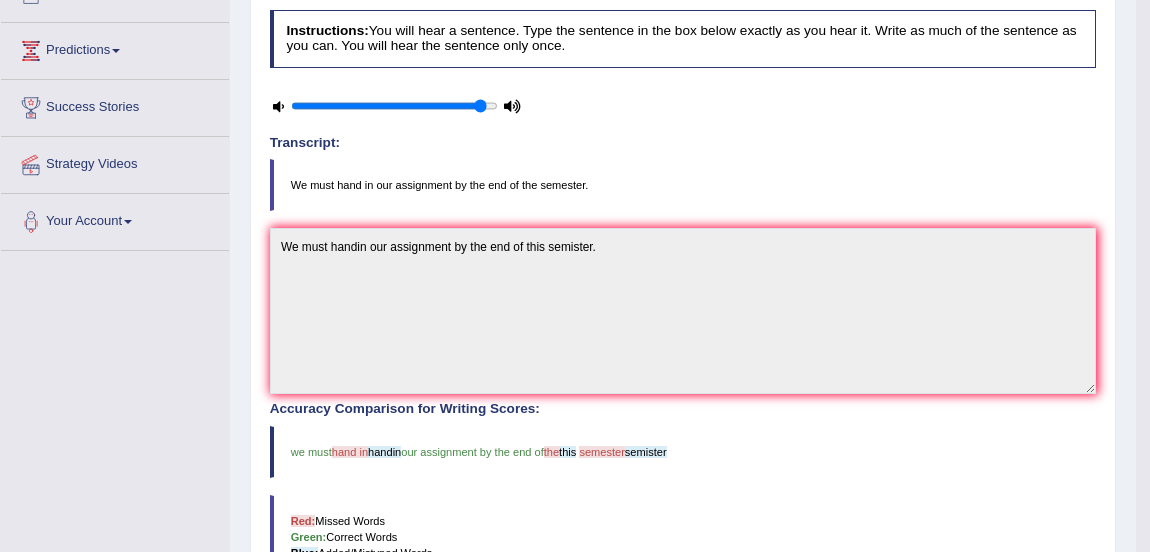 scroll, scrollTop: 153, scrollLeft: 0, axis: vertical 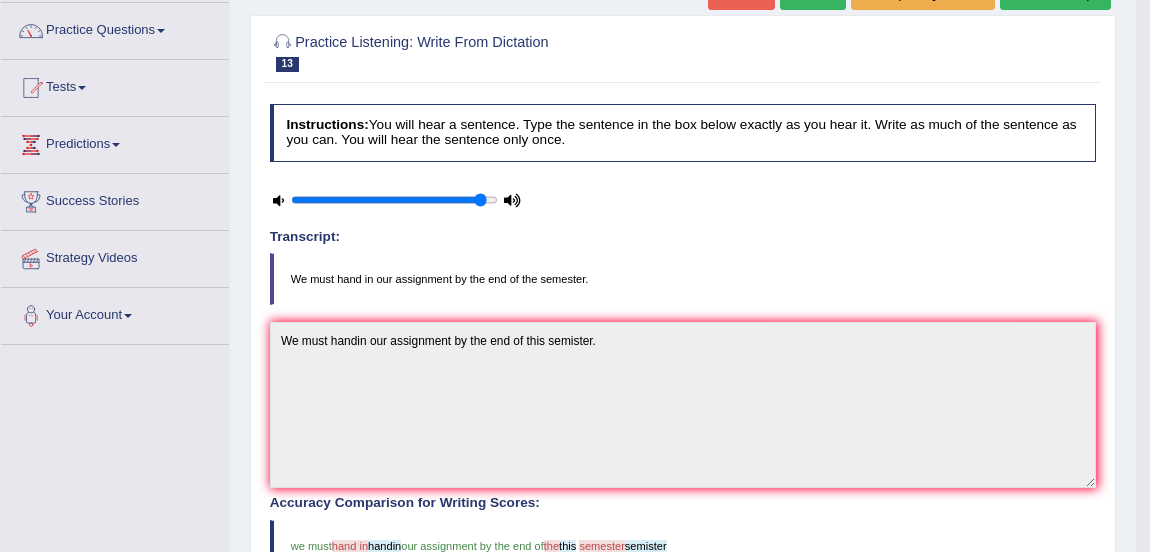 click at bounding box center [683, 51] 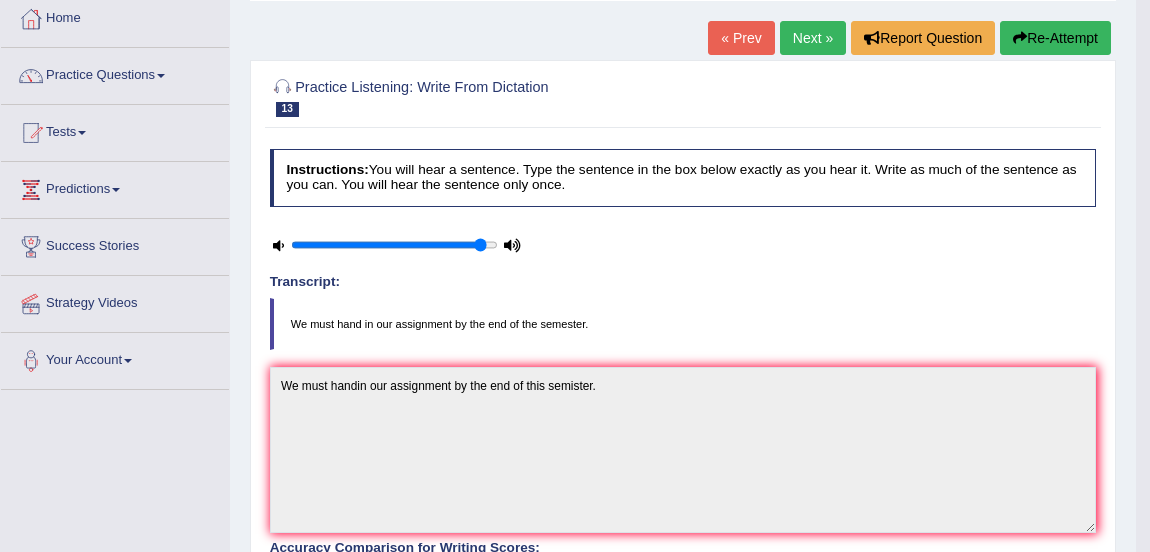 scroll, scrollTop: 89, scrollLeft: 0, axis: vertical 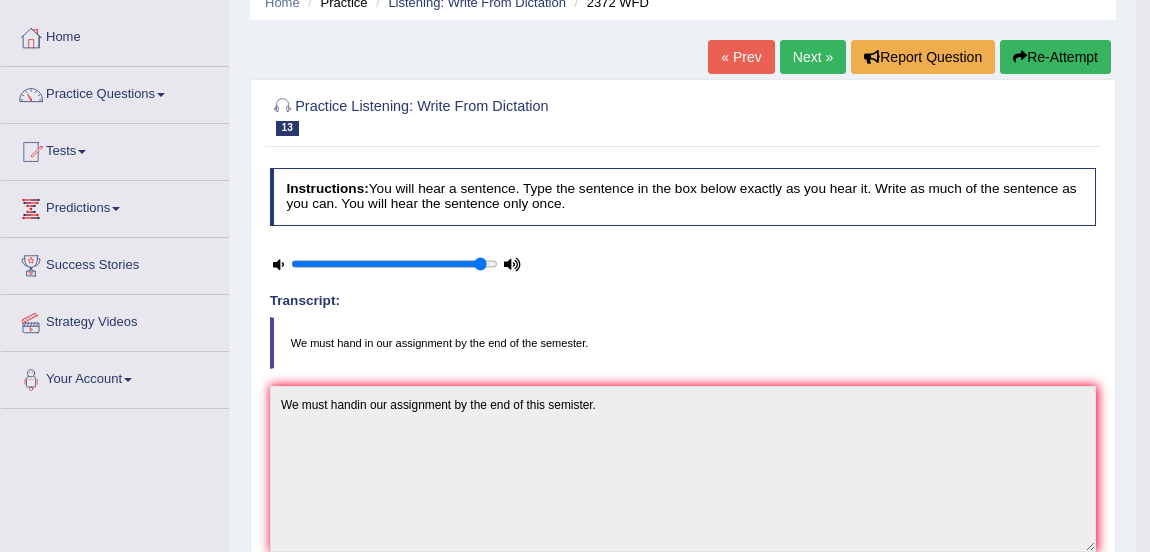 click on "Next »" at bounding box center (813, 57) 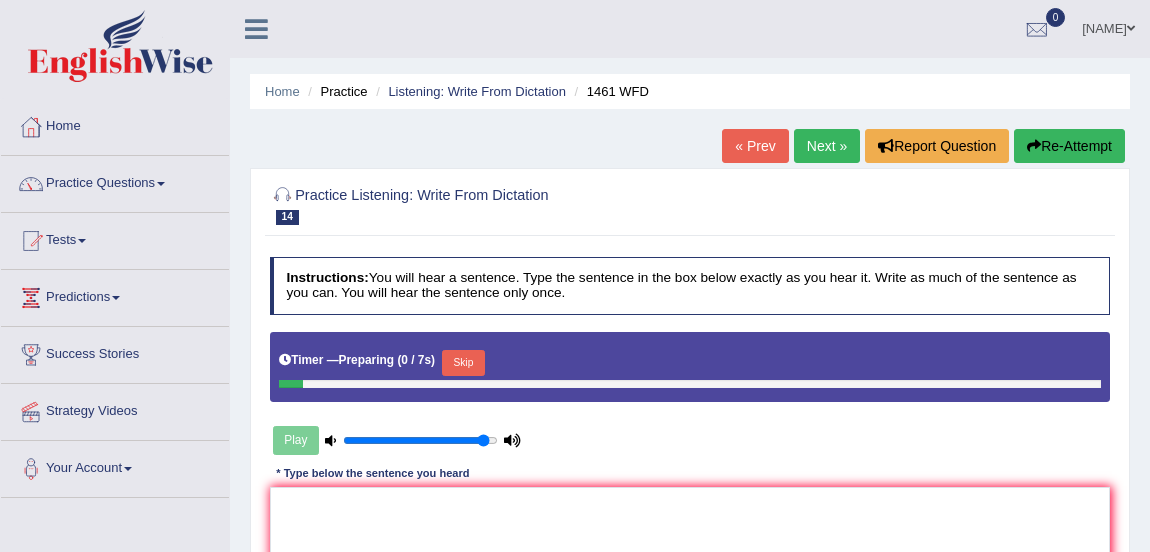 scroll, scrollTop: 0, scrollLeft: 0, axis: both 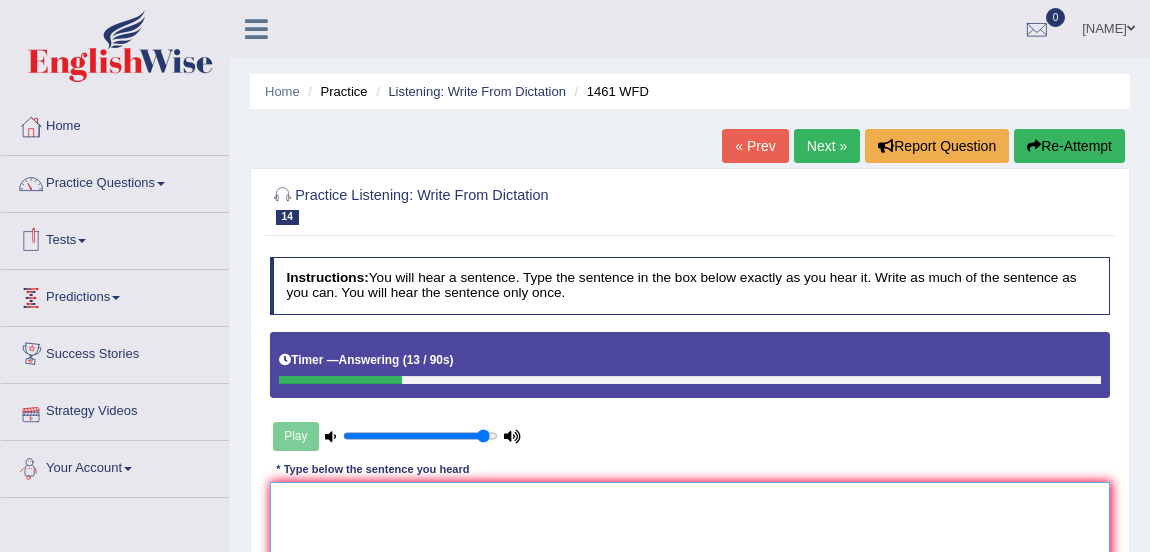 click at bounding box center [690, 564] 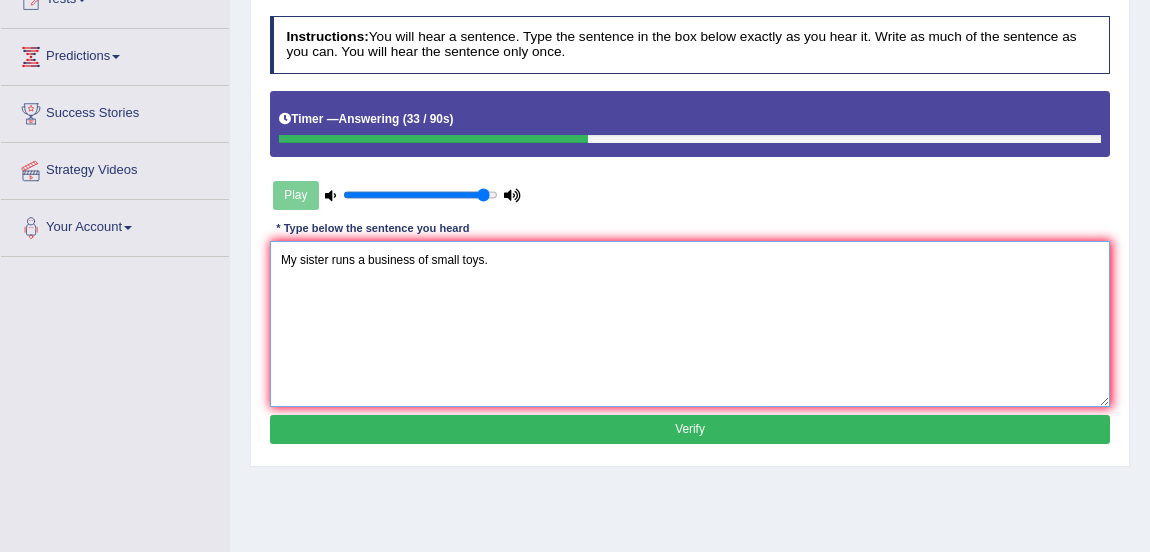 scroll, scrollTop: 250, scrollLeft: 0, axis: vertical 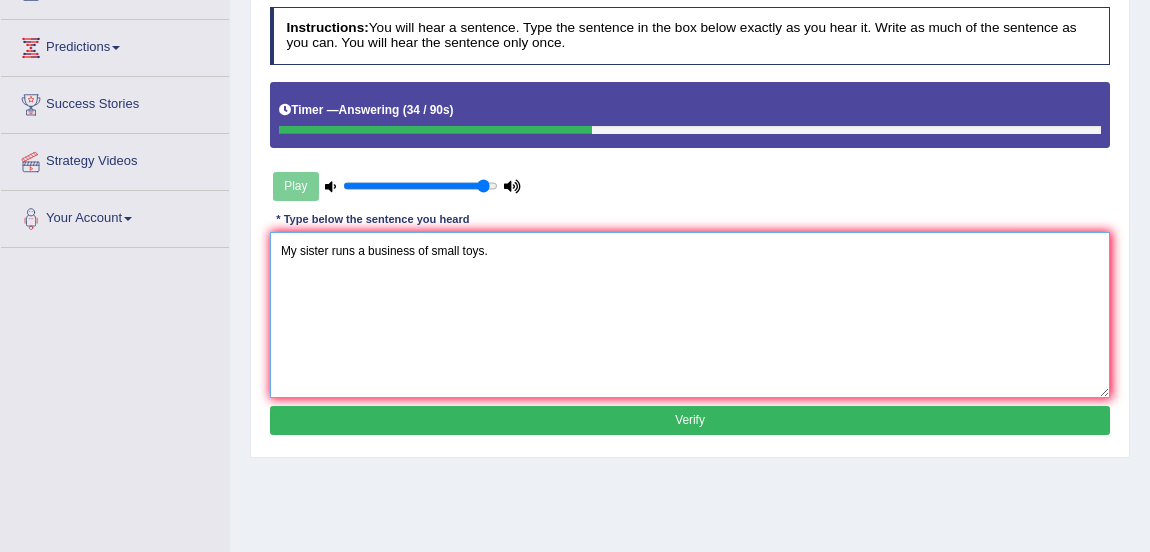 type on "My sister runs a business of small toys." 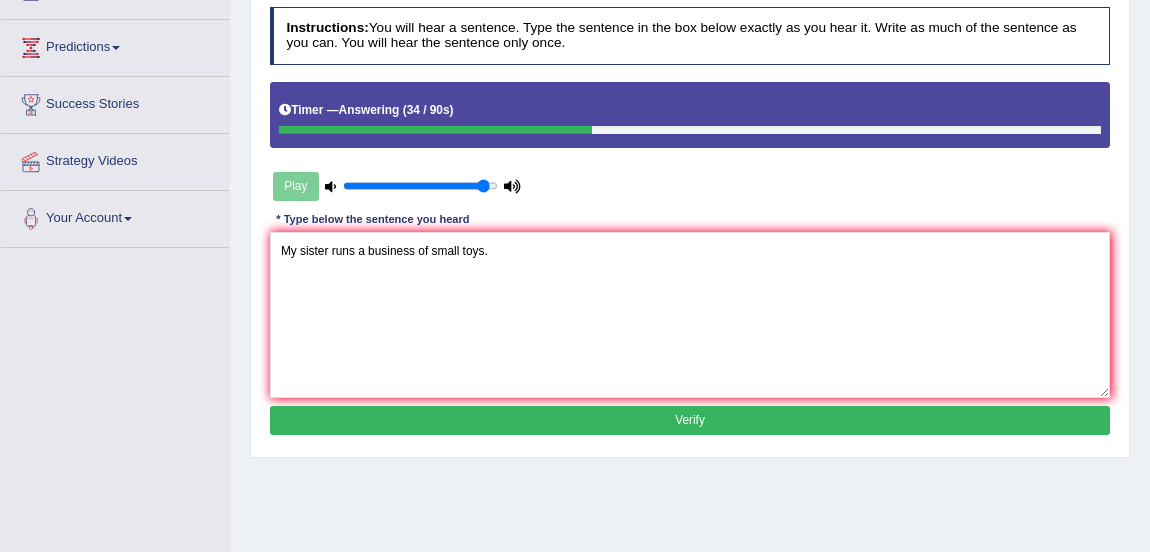 click on "Verify" at bounding box center (690, 420) 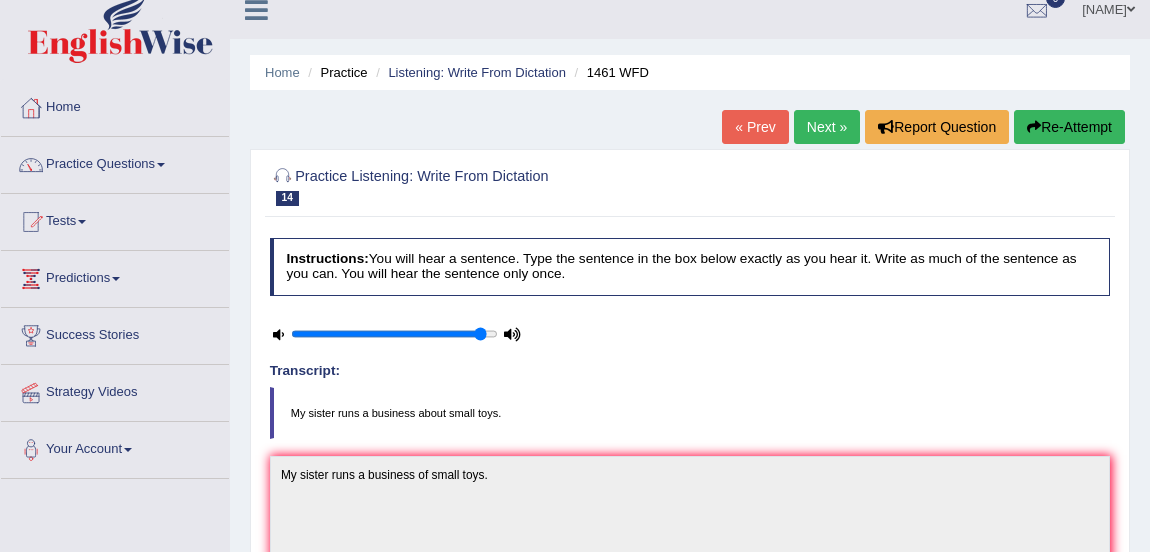 scroll, scrollTop: 13, scrollLeft: 0, axis: vertical 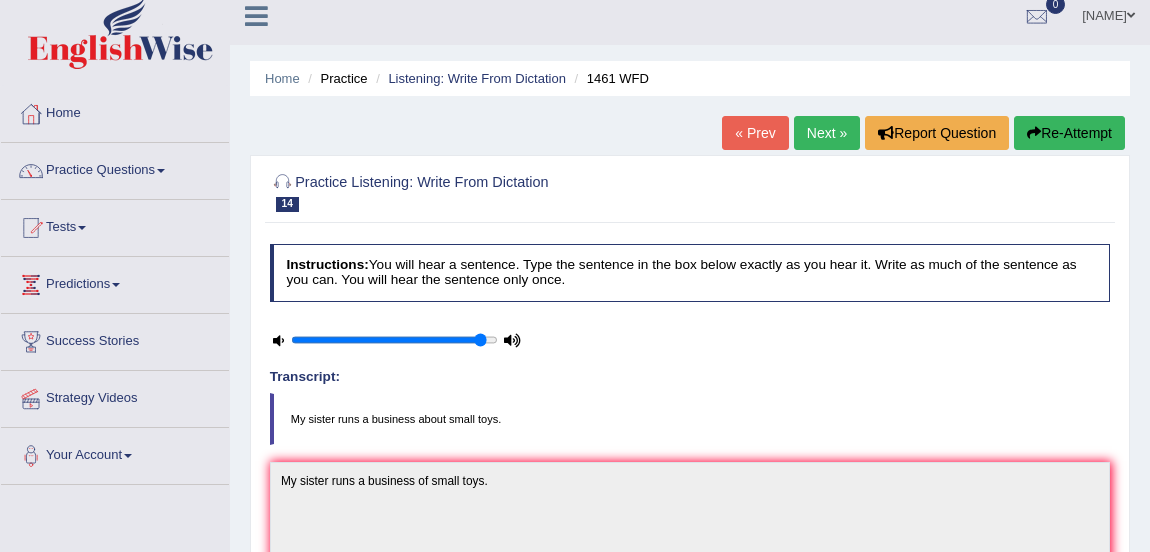 click on "Next »" at bounding box center (827, 133) 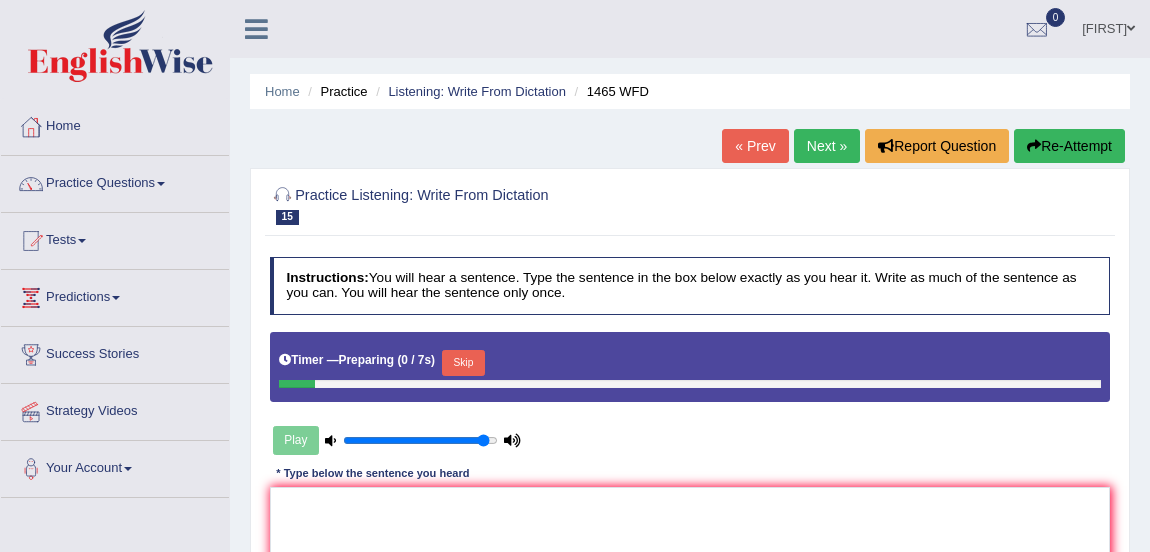 scroll, scrollTop: 0, scrollLeft: 0, axis: both 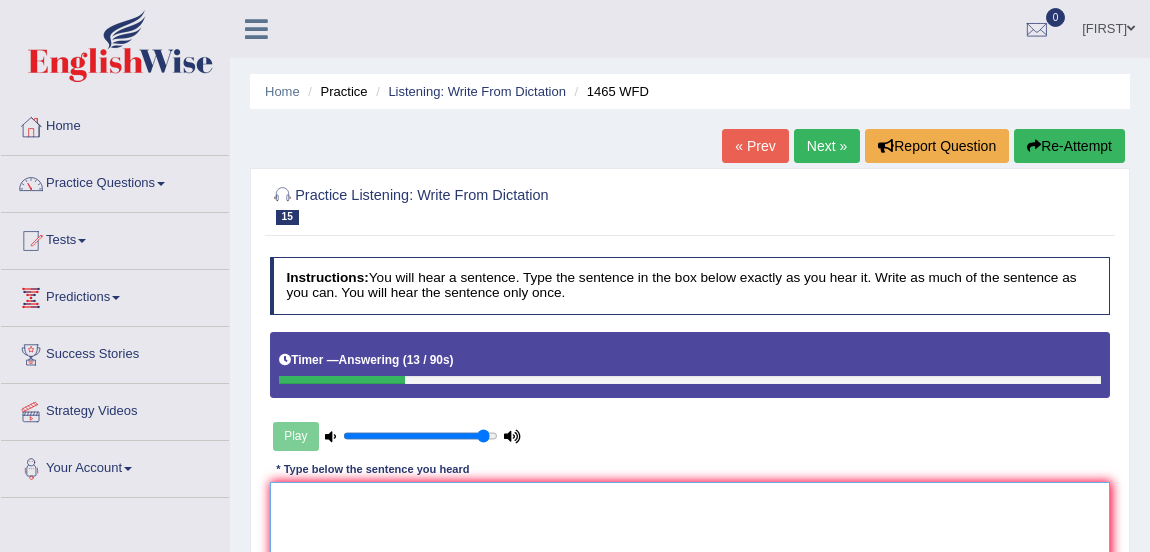 click at bounding box center [690, 564] 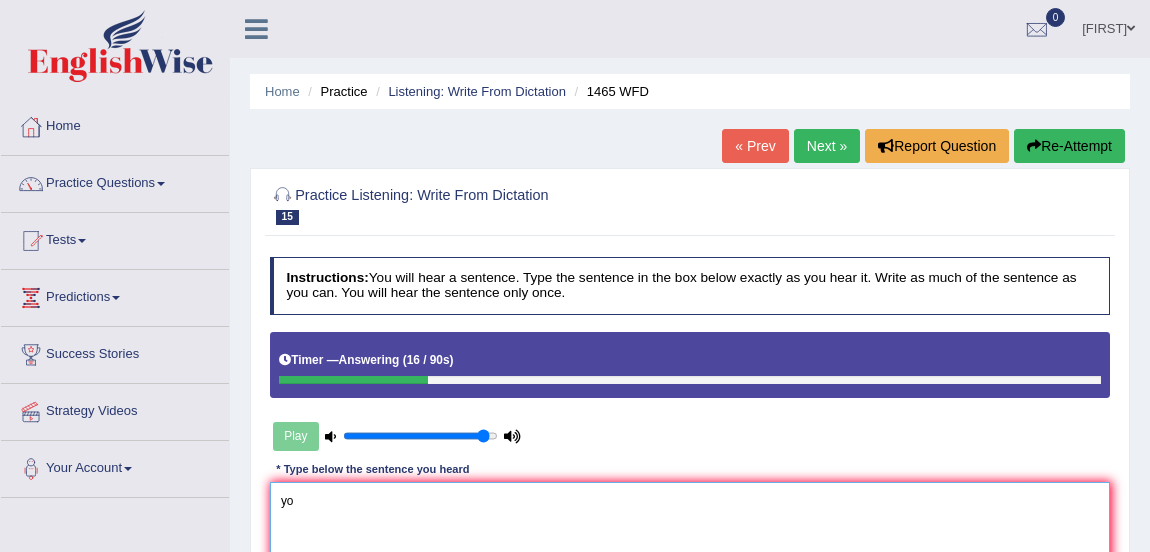type on "y" 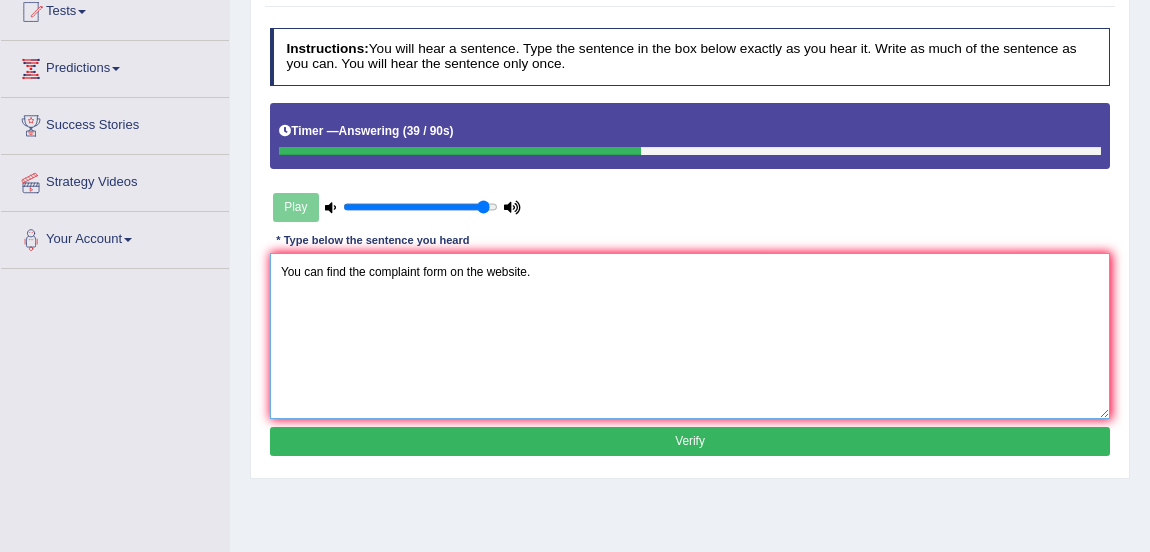 scroll, scrollTop: 240, scrollLeft: 0, axis: vertical 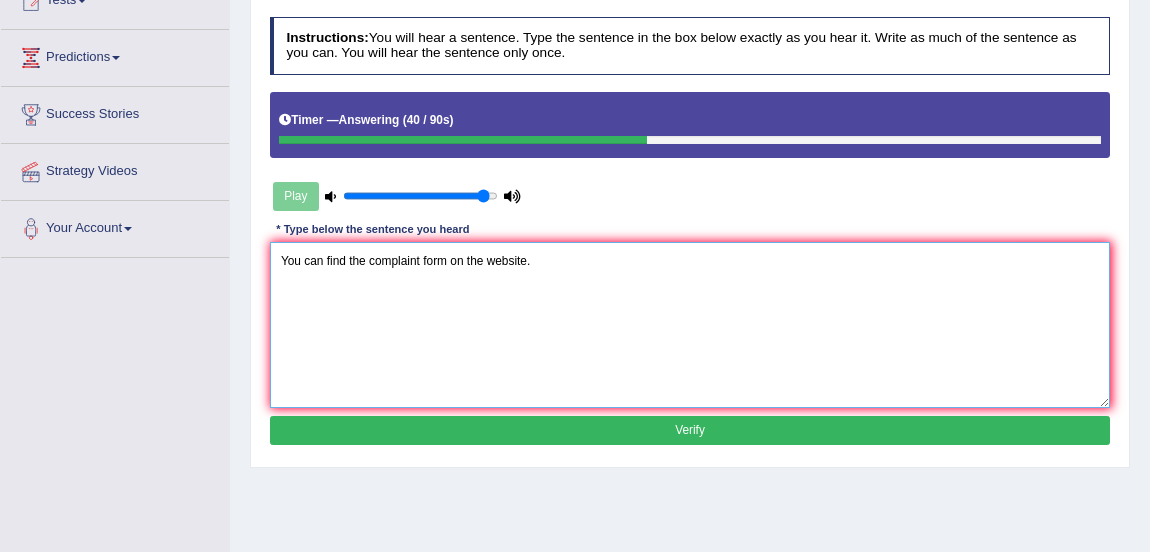 type on "You can find the complaint form on the website." 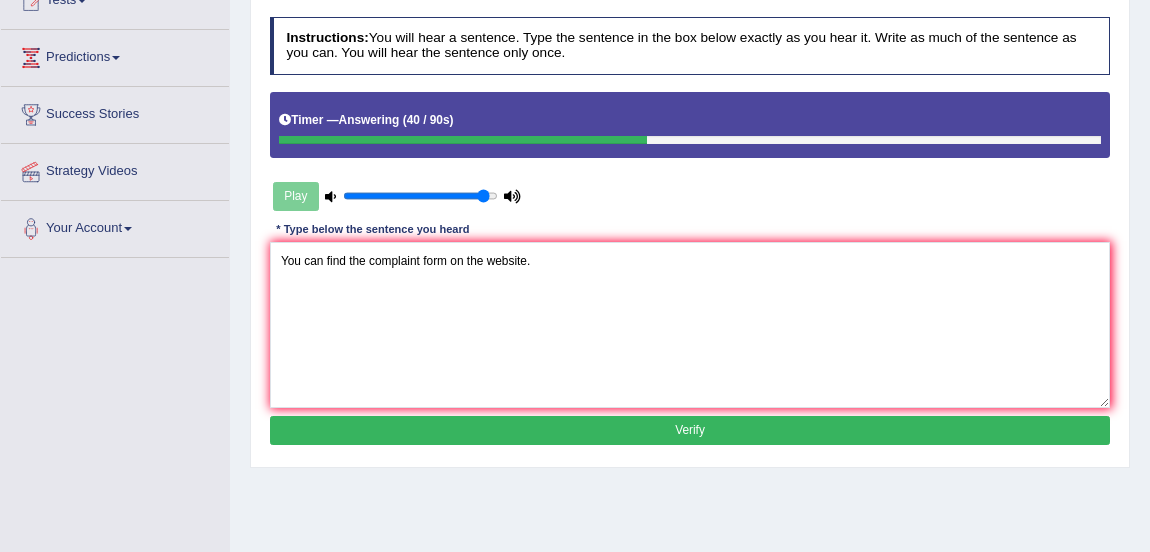 click on "Verify" at bounding box center [690, 430] 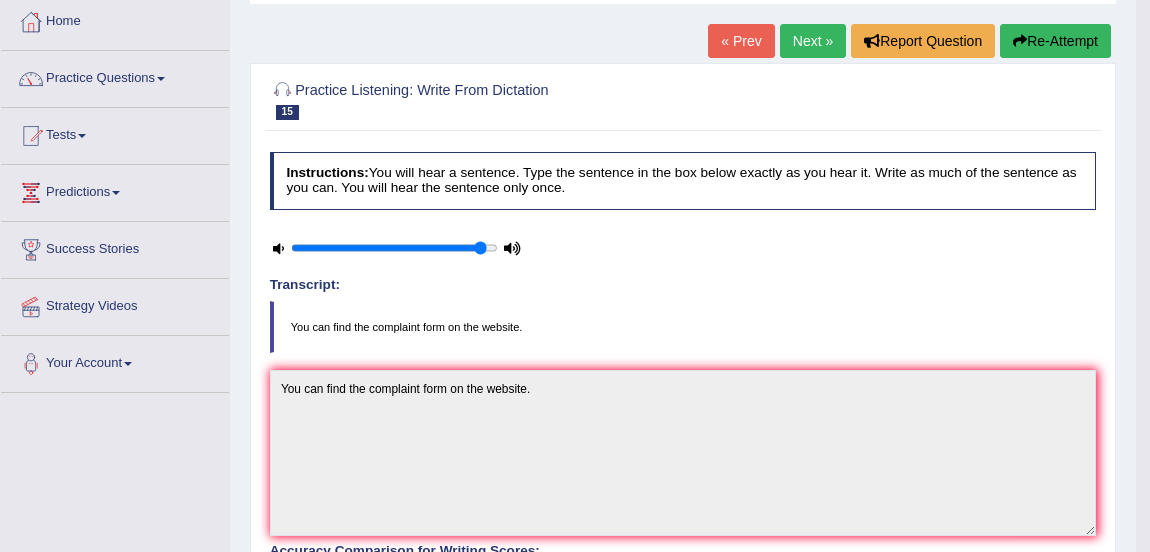 scroll, scrollTop: 64, scrollLeft: 0, axis: vertical 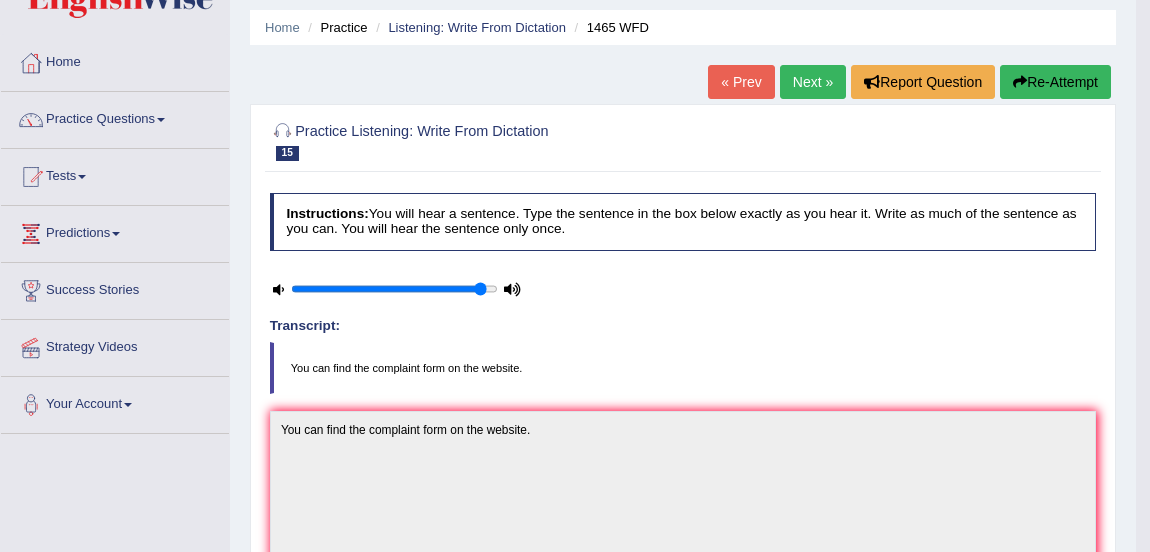 click on "Next »" at bounding box center [813, 82] 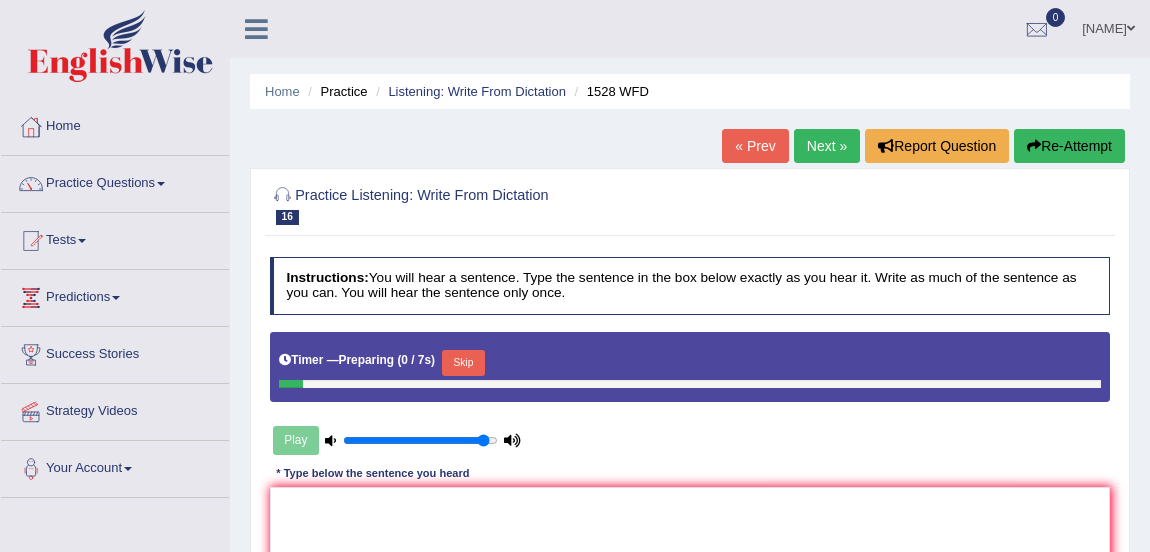 scroll, scrollTop: 0, scrollLeft: 0, axis: both 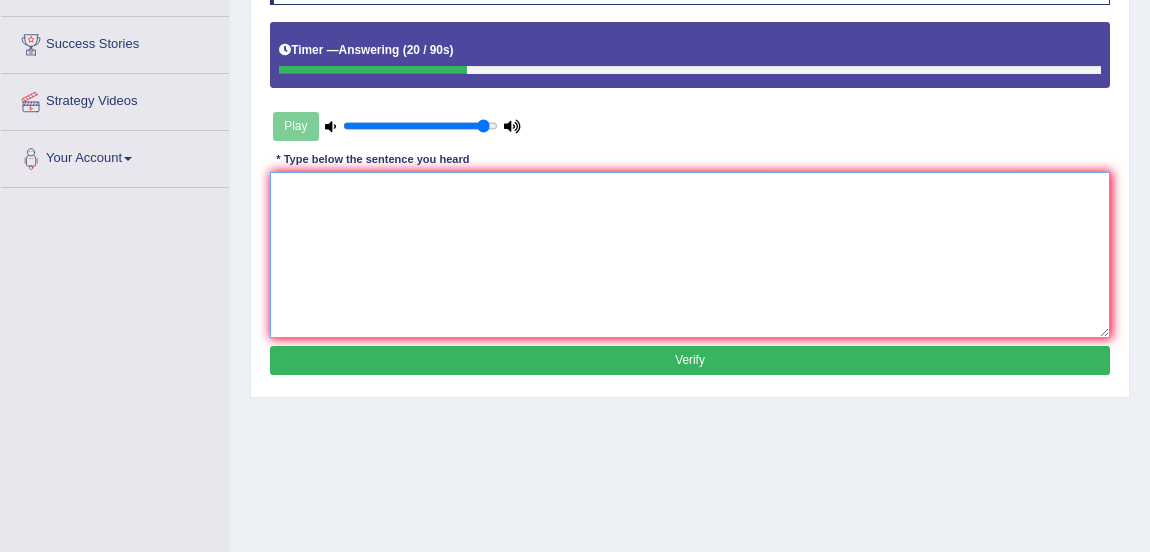 click at bounding box center [690, 254] 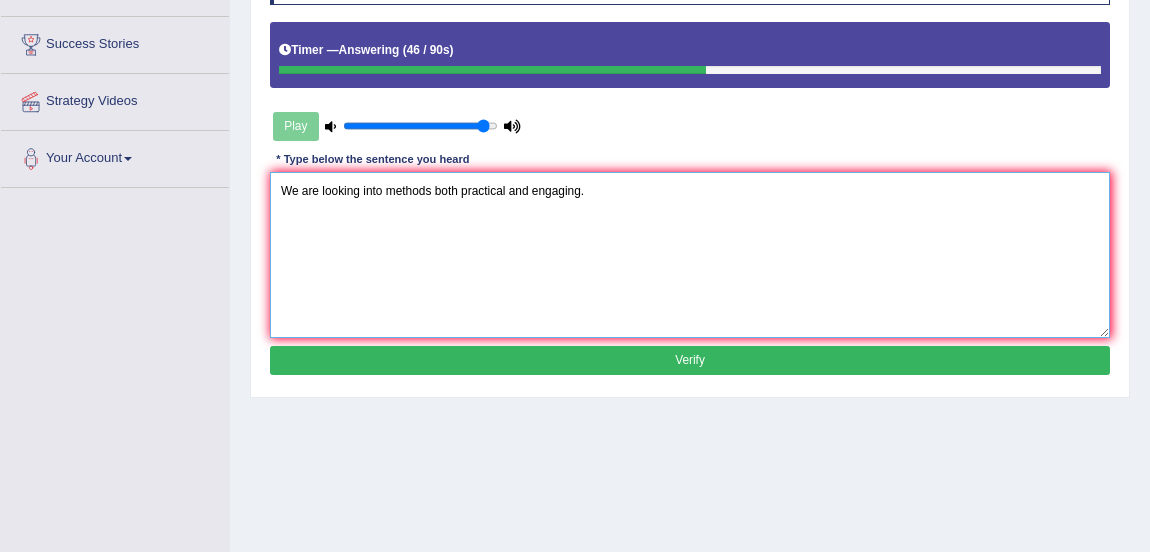 type on "We are looking into methods both practical and engaging." 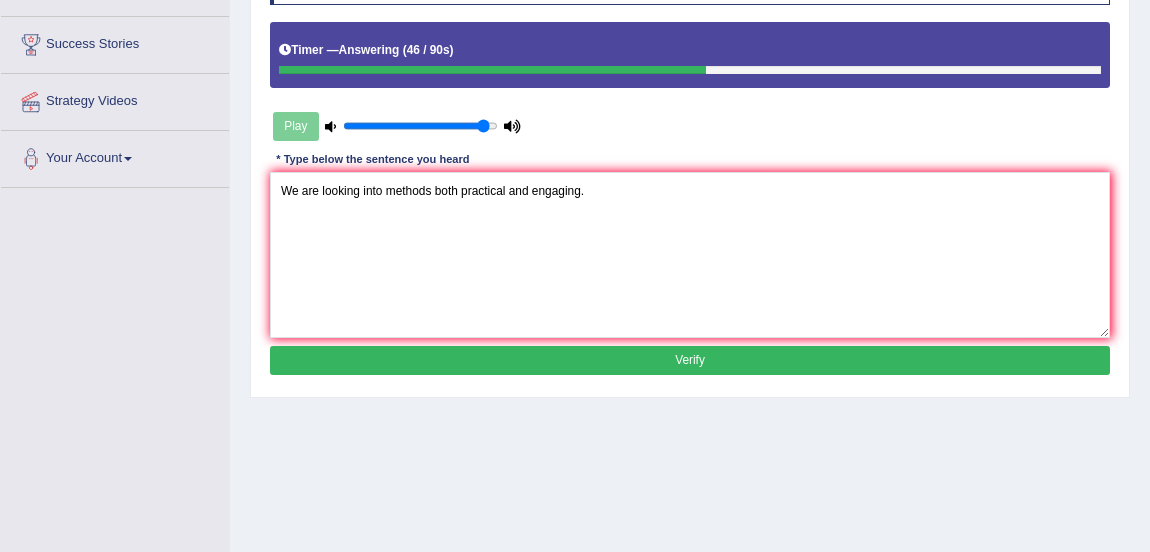 click on "Verify" at bounding box center (690, 360) 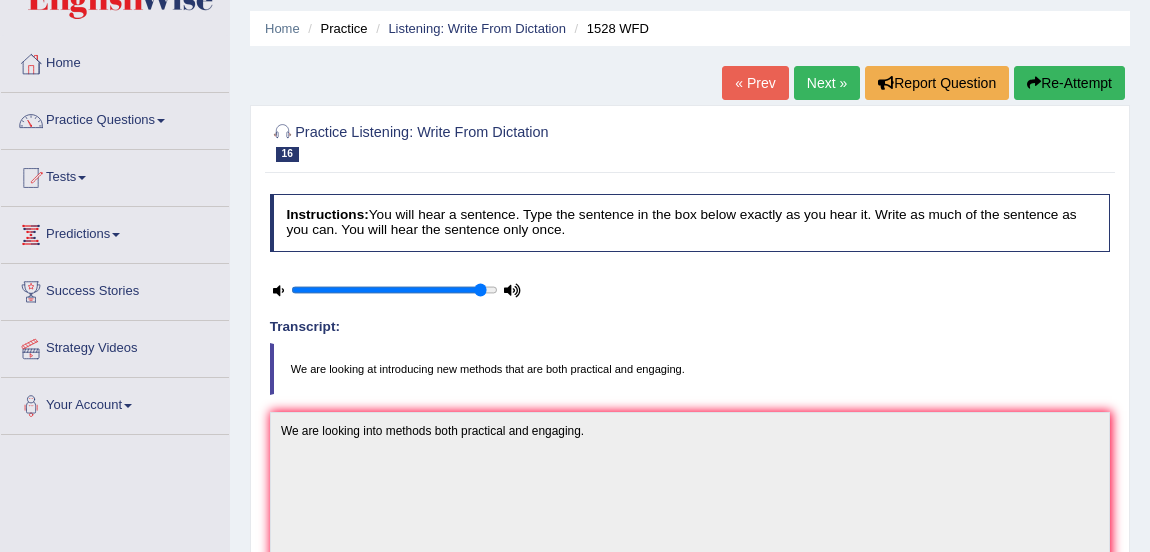 scroll, scrollTop: 0, scrollLeft: 0, axis: both 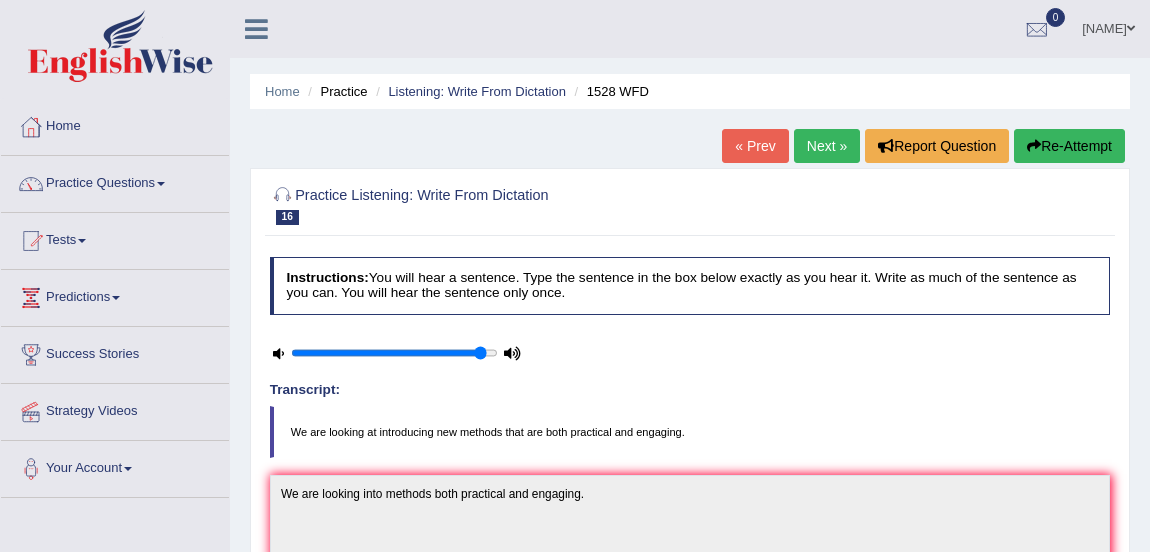 click on "Next »" at bounding box center [827, 146] 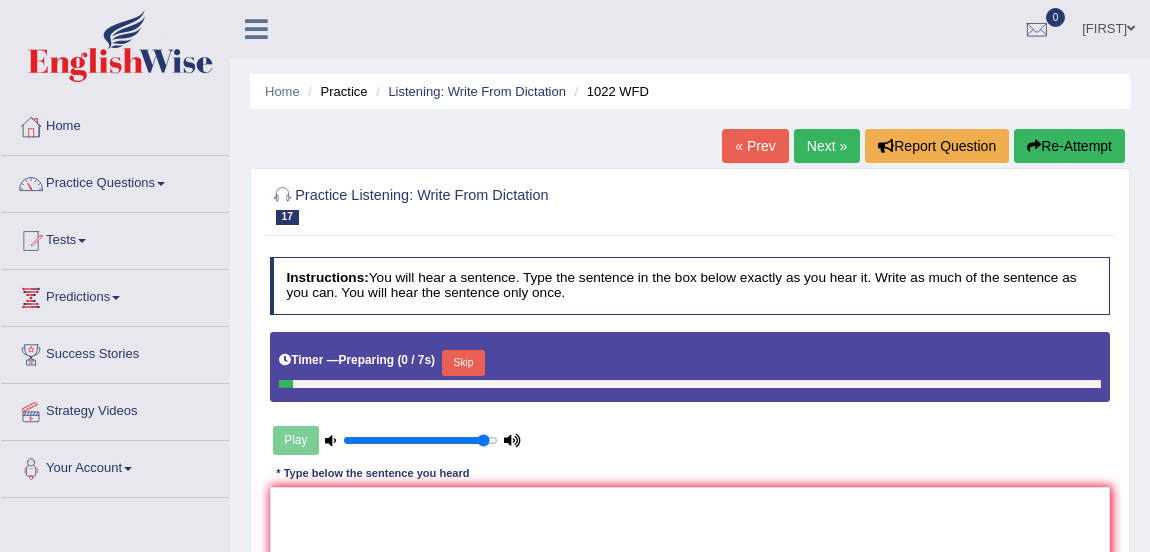 scroll, scrollTop: 0, scrollLeft: 0, axis: both 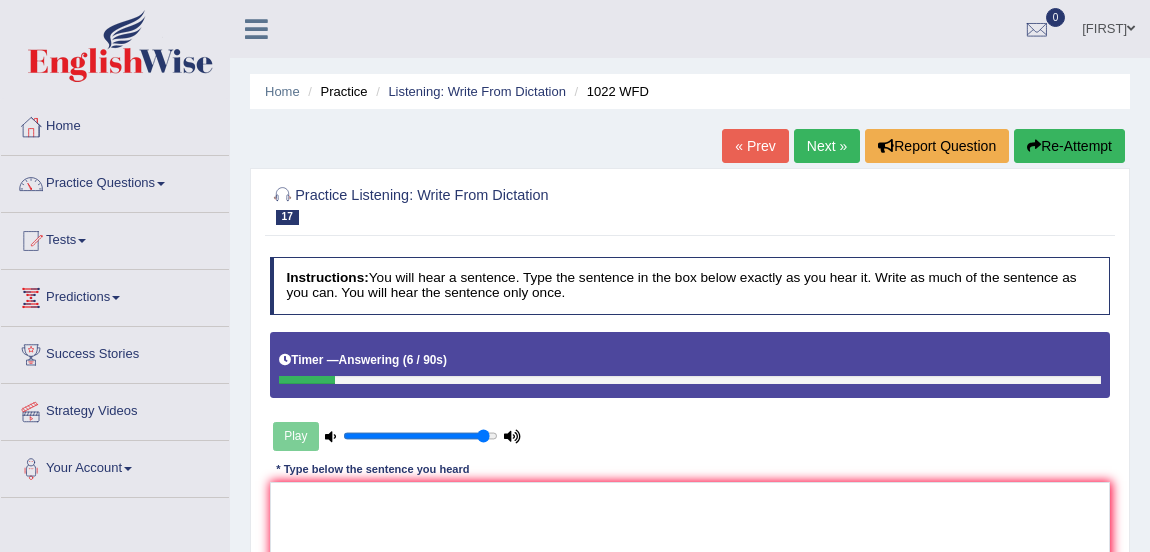 click on "Re-Attempt" at bounding box center [1069, 146] 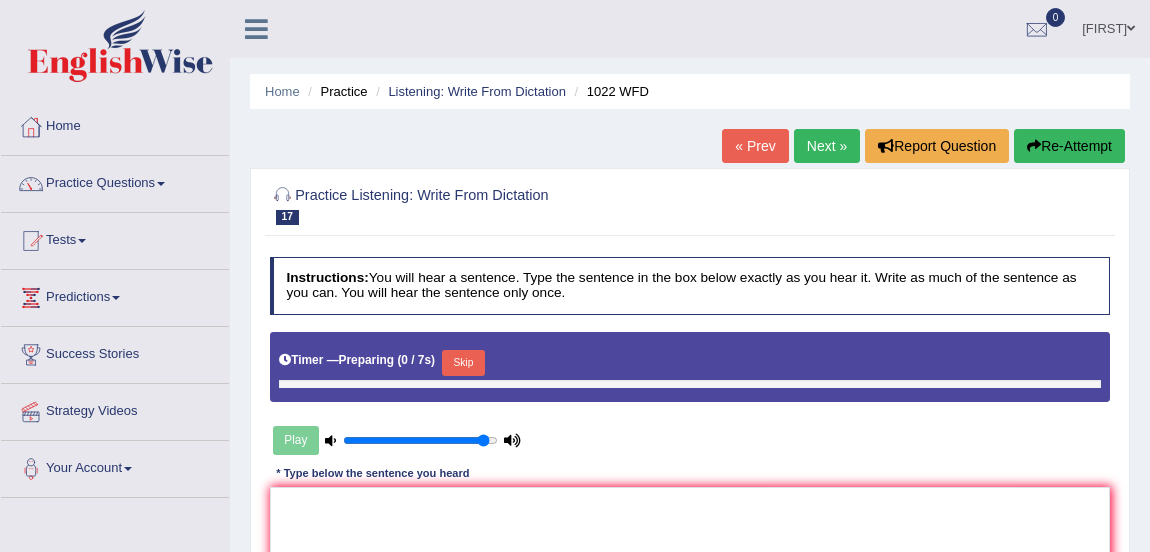 scroll, scrollTop: 0, scrollLeft: 0, axis: both 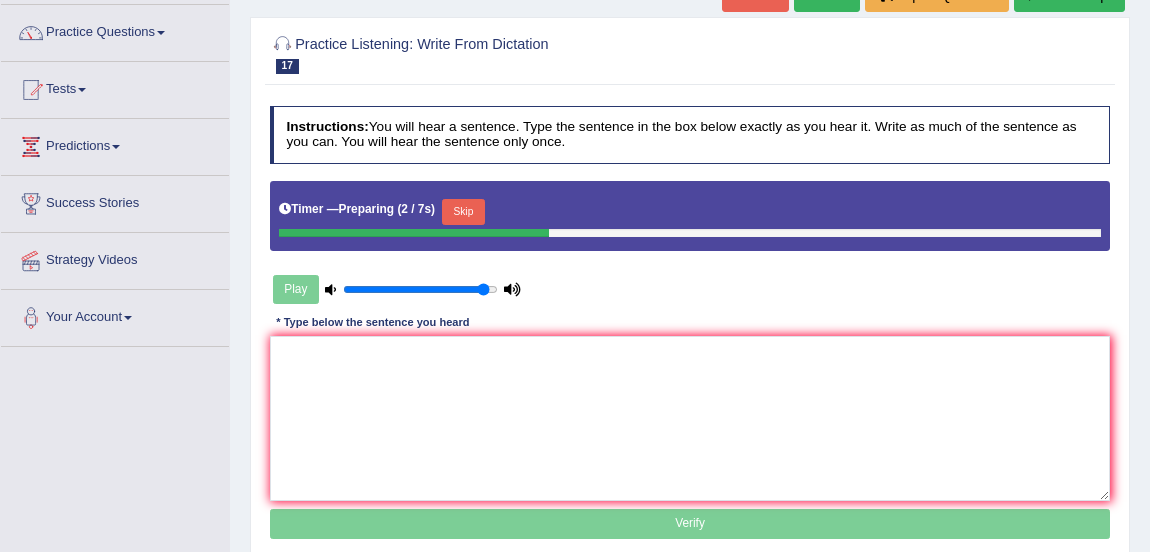 click on "Skip" at bounding box center [463, 212] 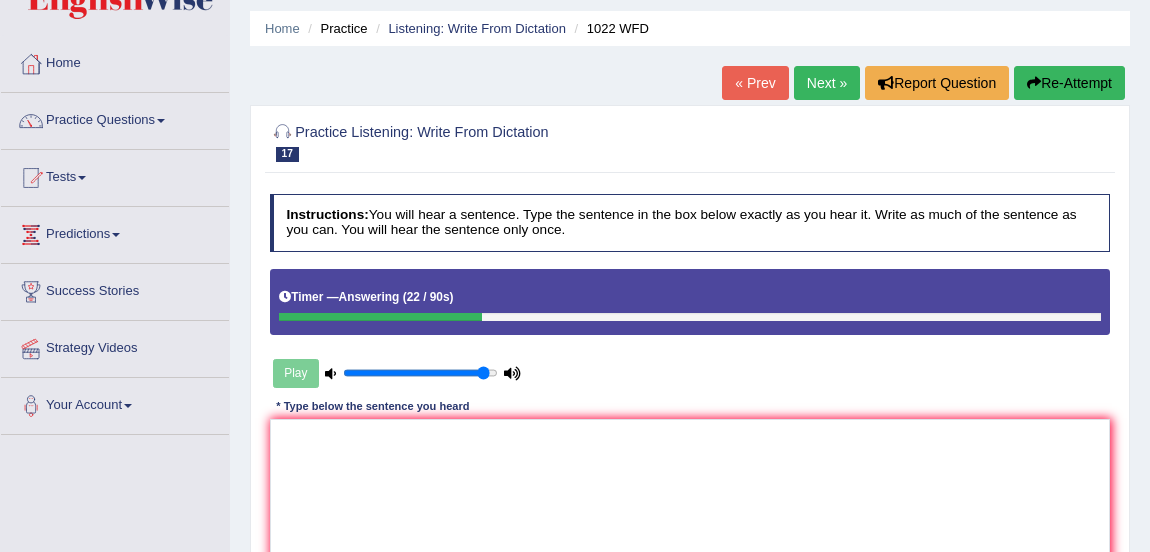 scroll, scrollTop: 33, scrollLeft: 0, axis: vertical 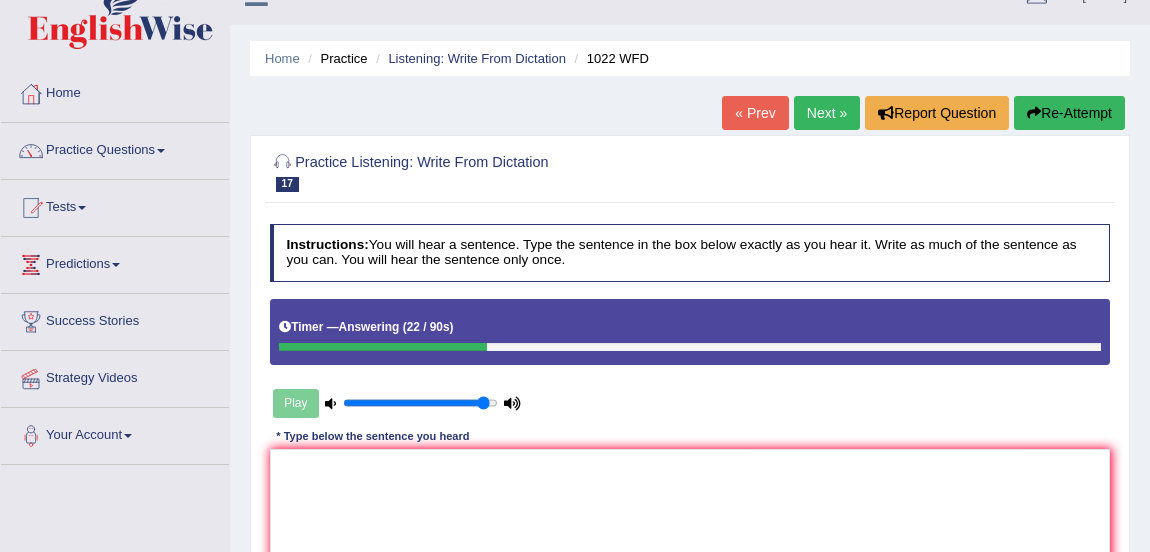 click on "Re-Attempt" at bounding box center (1069, 113) 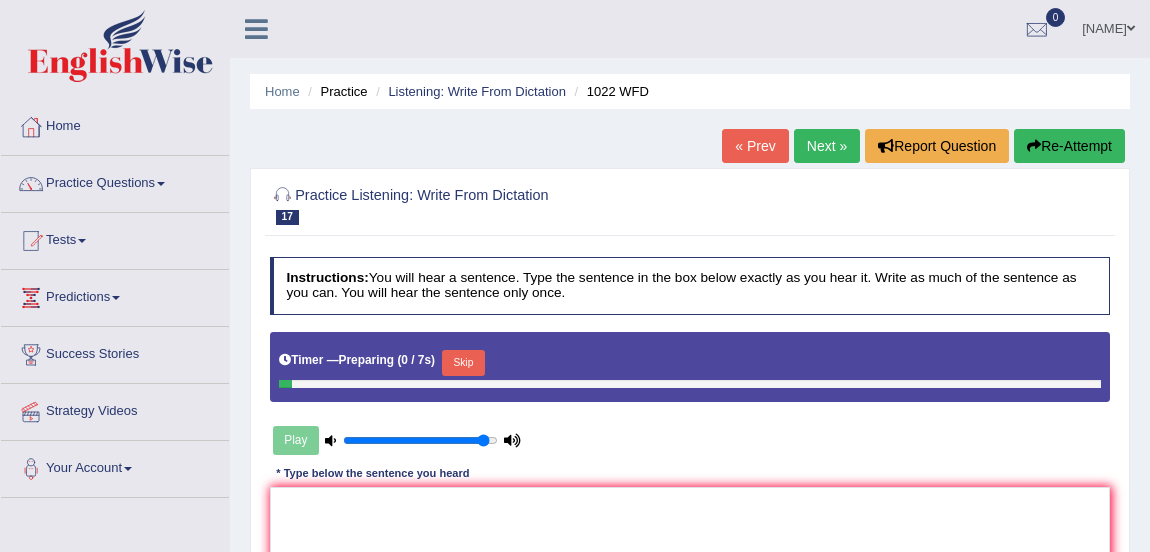 scroll, scrollTop: 33, scrollLeft: 0, axis: vertical 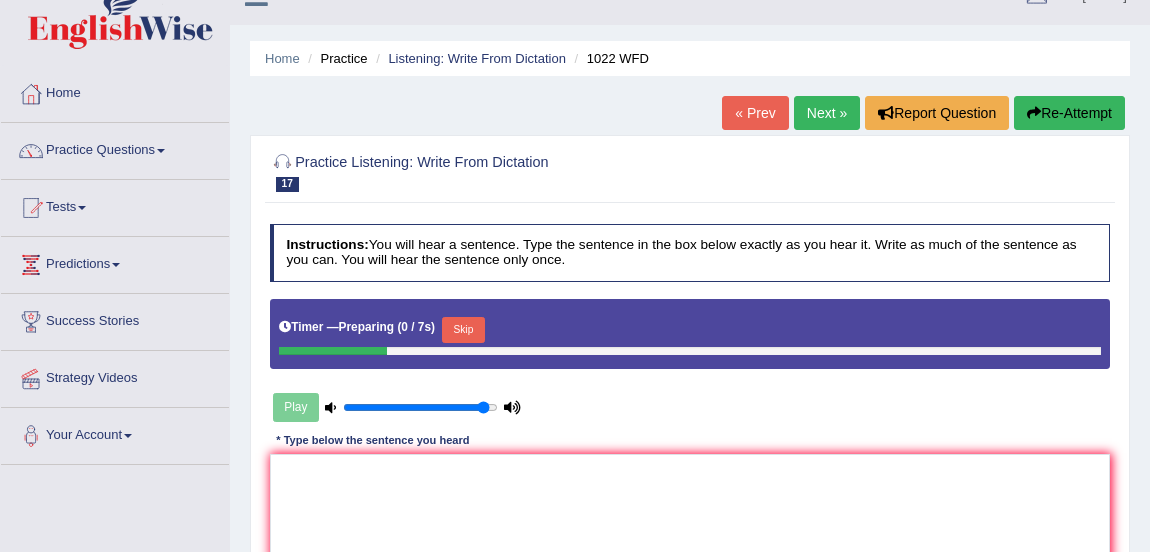 click on "Skip" at bounding box center (463, 330) 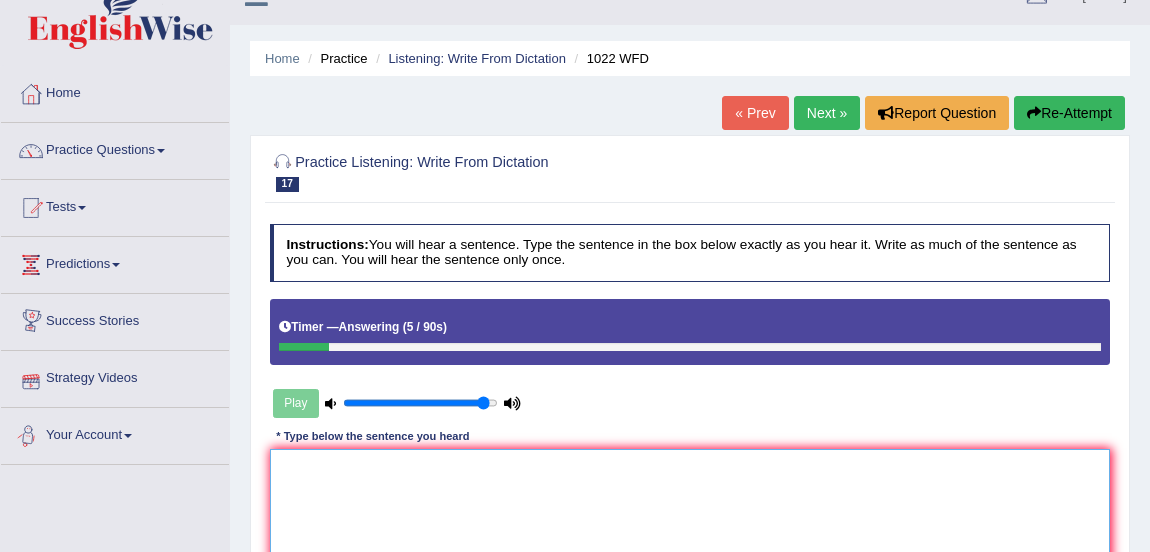click at bounding box center [690, 531] 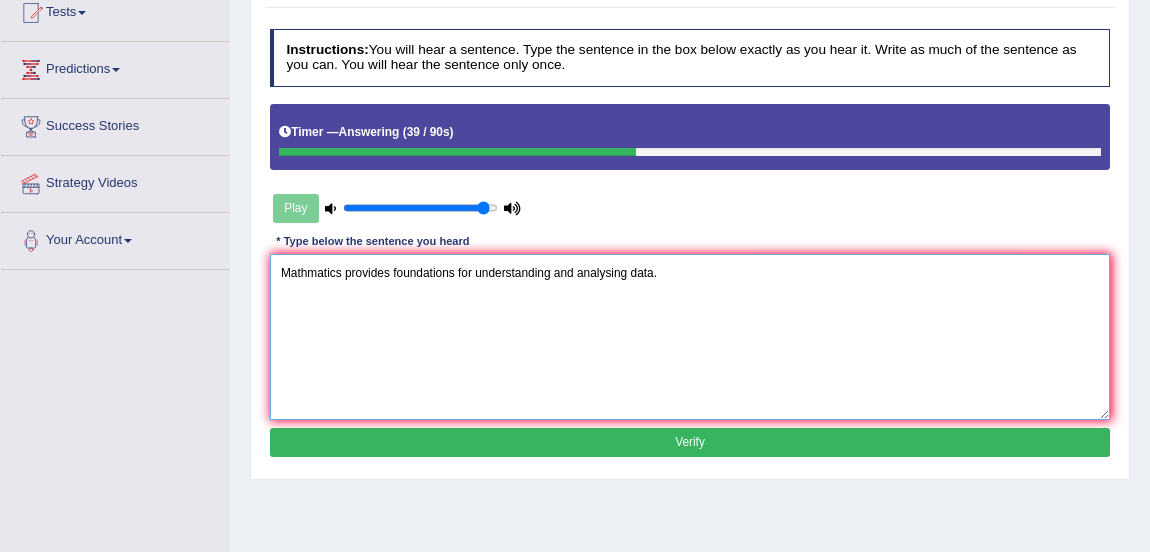 scroll, scrollTop: 248, scrollLeft: 0, axis: vertical 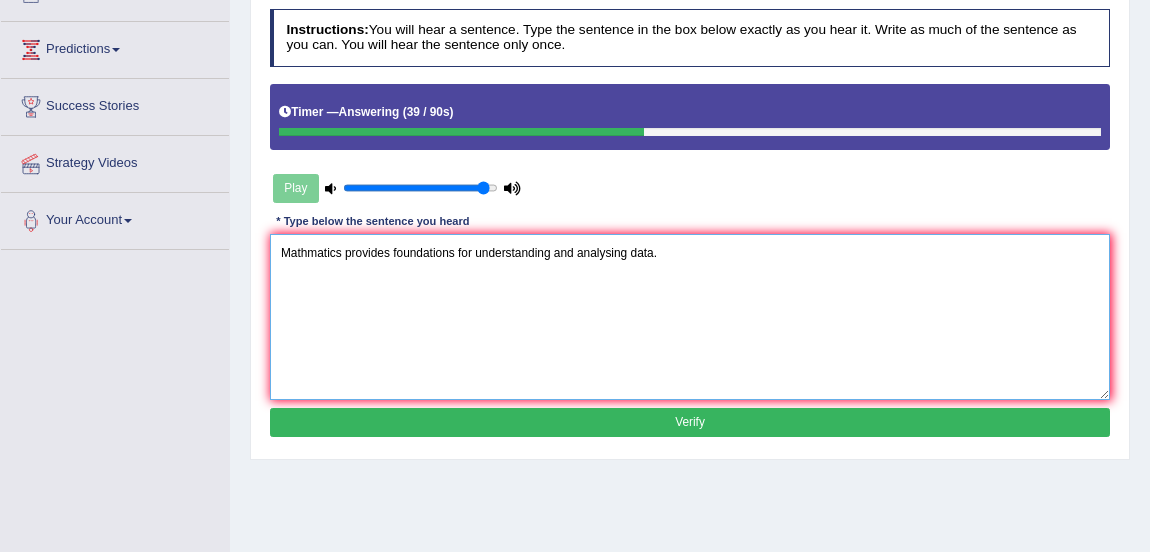 type on "Mathmatics provides foundations for understanding and analysing data." 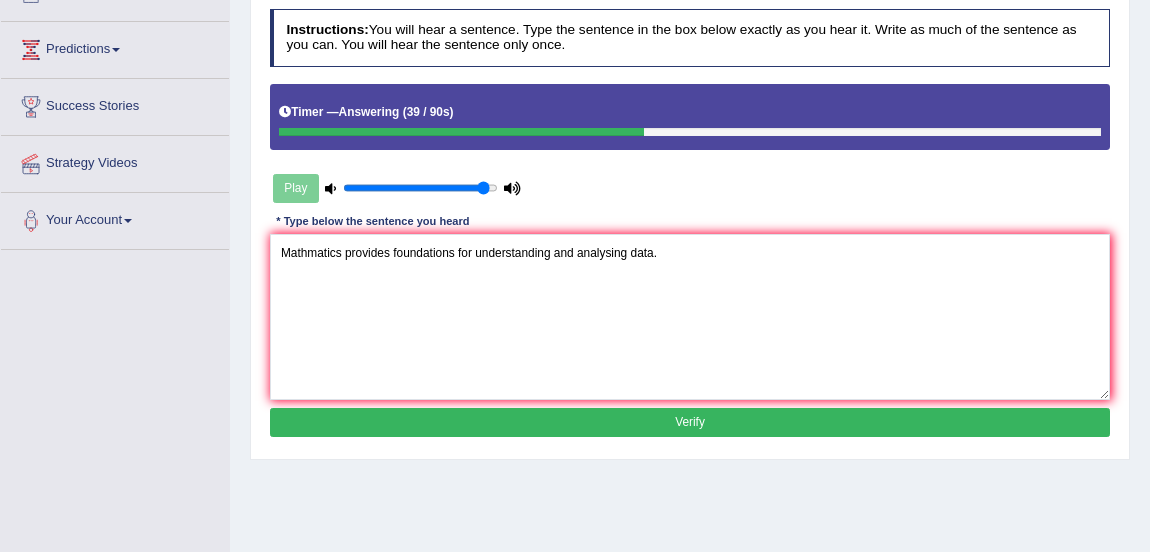 click on "Verify" at bounding box center (690, 422) 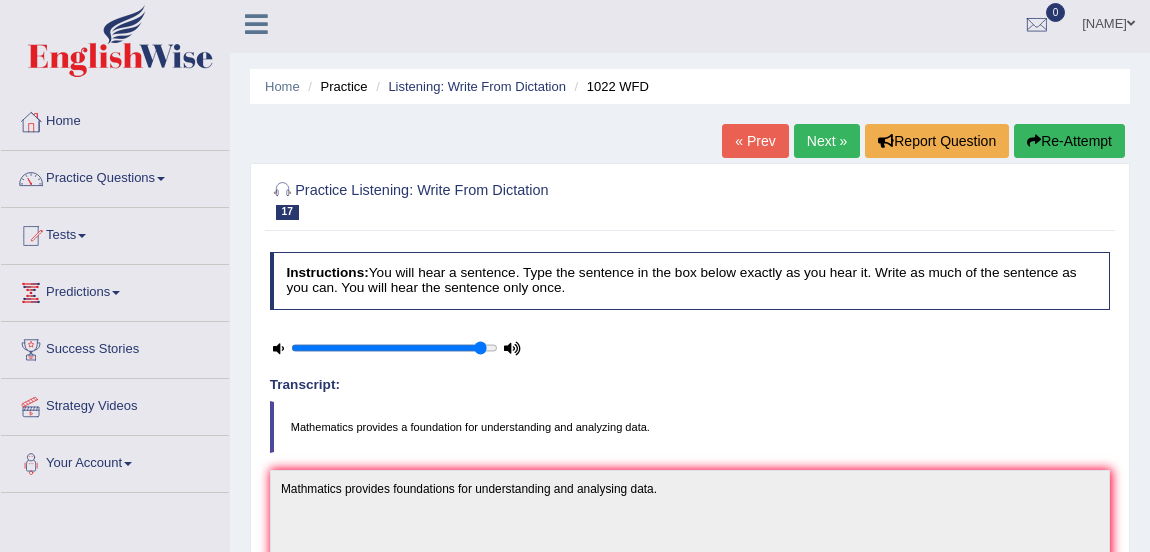 scroll, scrollTop: 2, scrollLeft: 0, axis: vertical 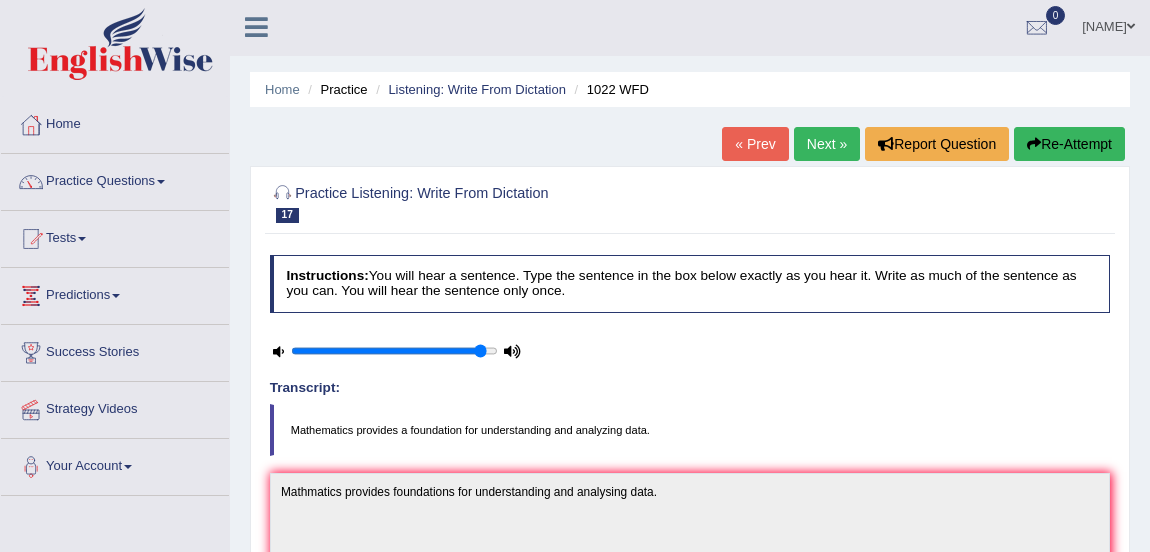 click on "Next »" at bounding box center (827, 144) 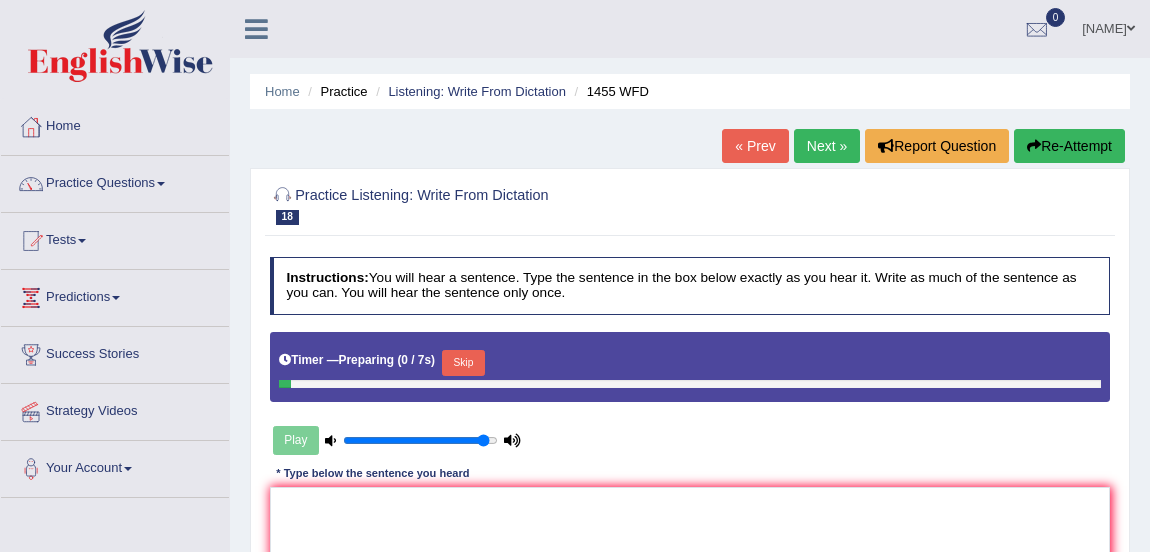 scroll, scrollTop: 0, scrollLeft: 0, axis: both 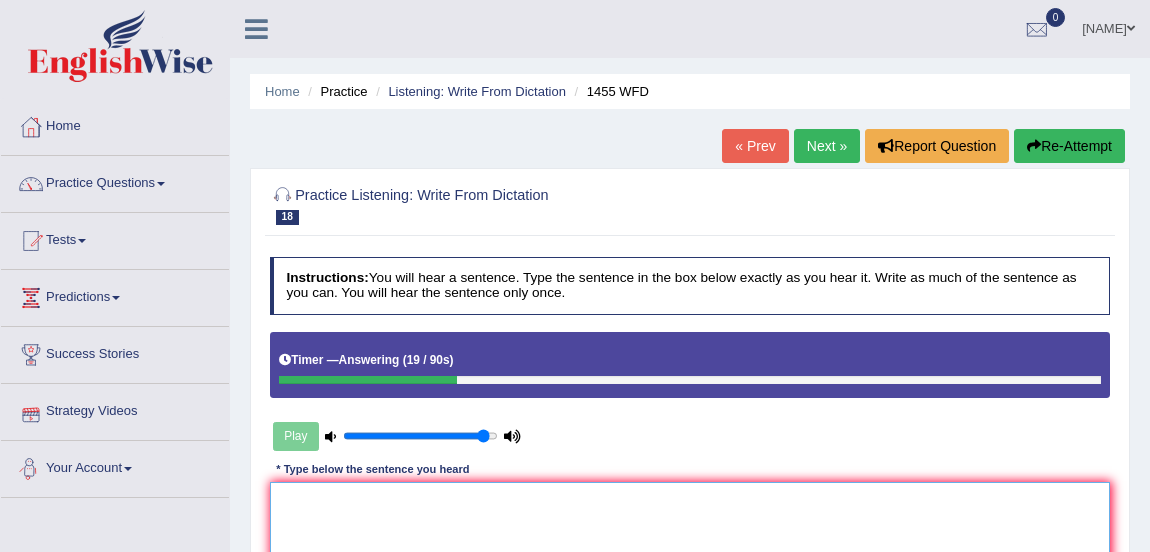 click at bounding box center (690, 564) 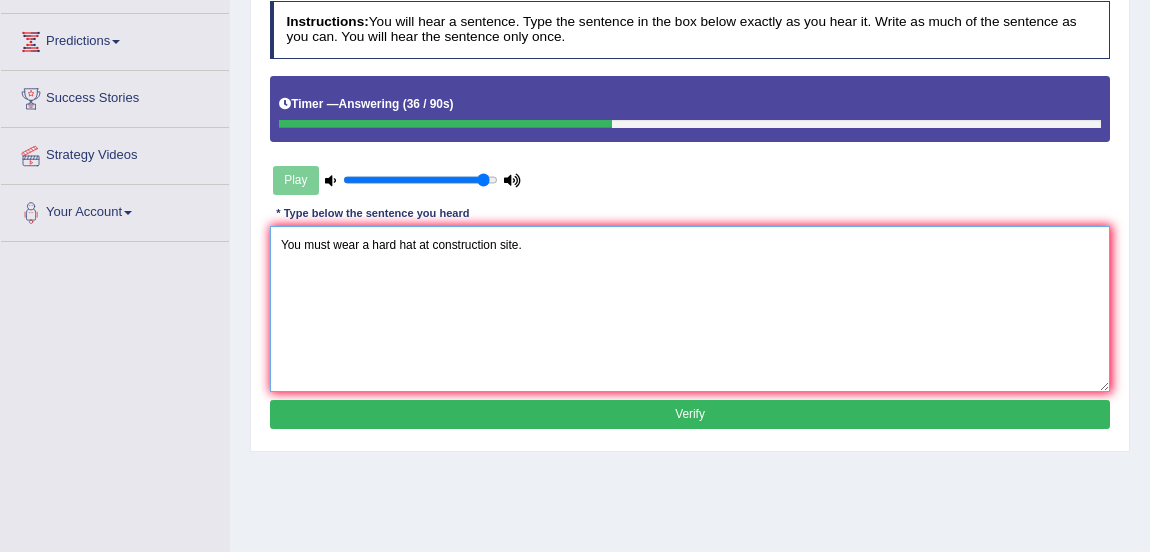 scroll, scrollTop: 259, scrollLeft: 0, axis: vertical 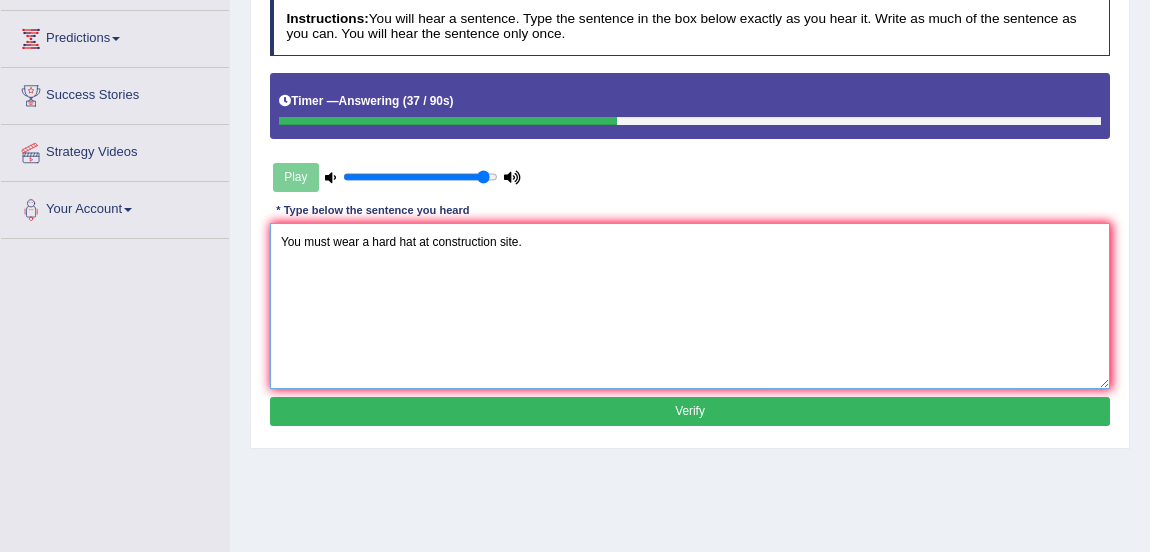 type on "You must wear a hard hat at construction site." 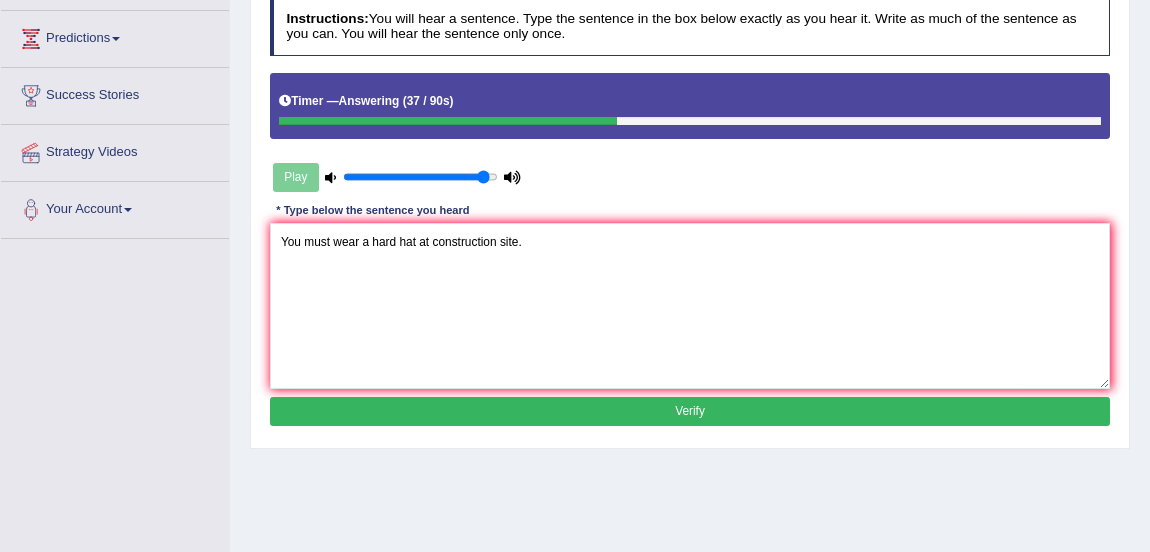 click on "Verify" at bounding box center (690, 411) 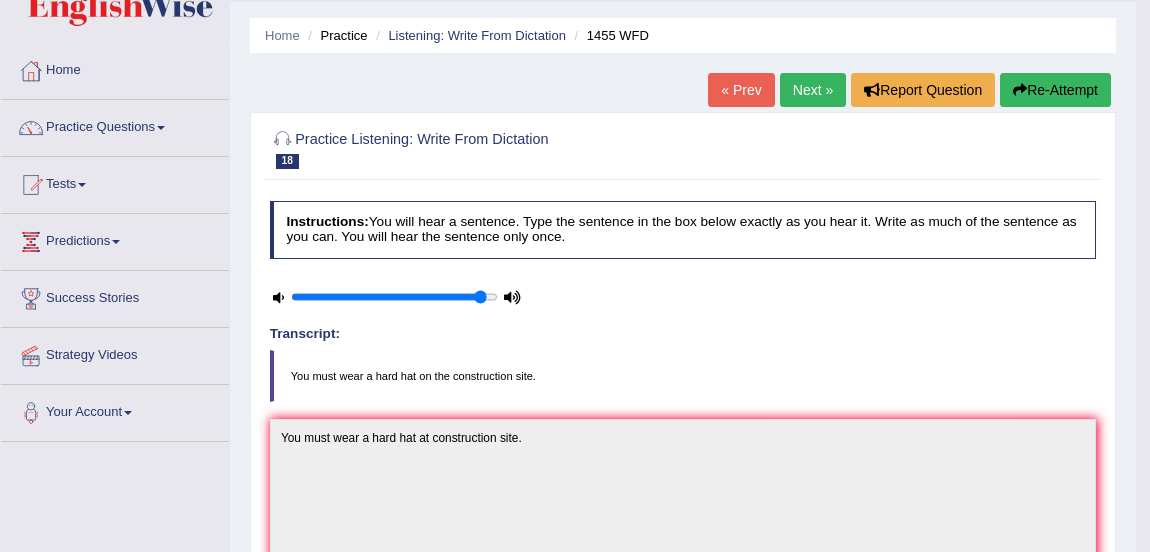 scroll, scrollTop: 0, scrollLeft: 0, axis: both 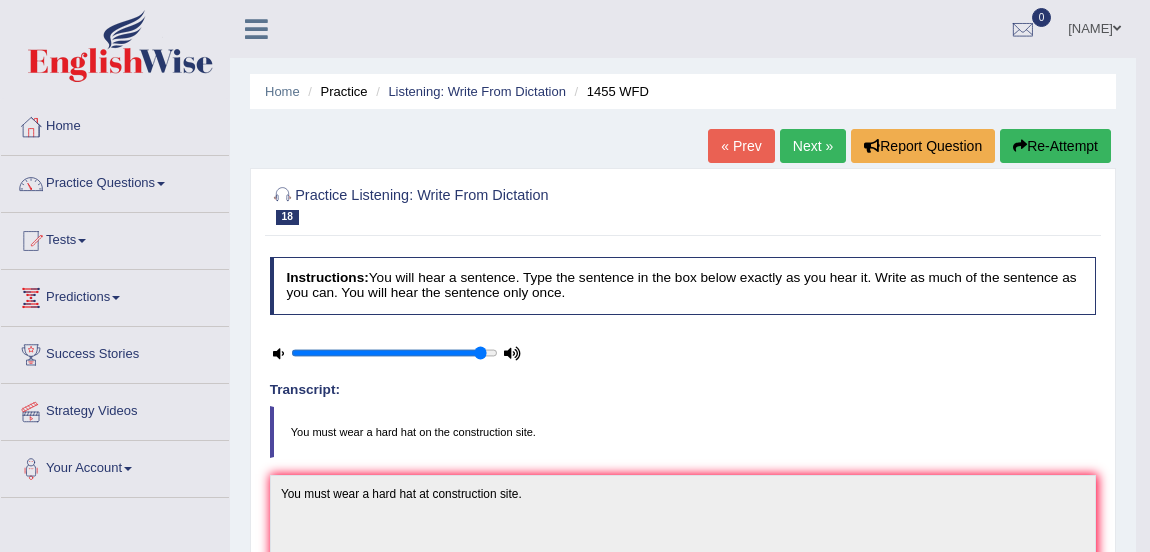 click on "Next »" at bounding box center [813, 146] 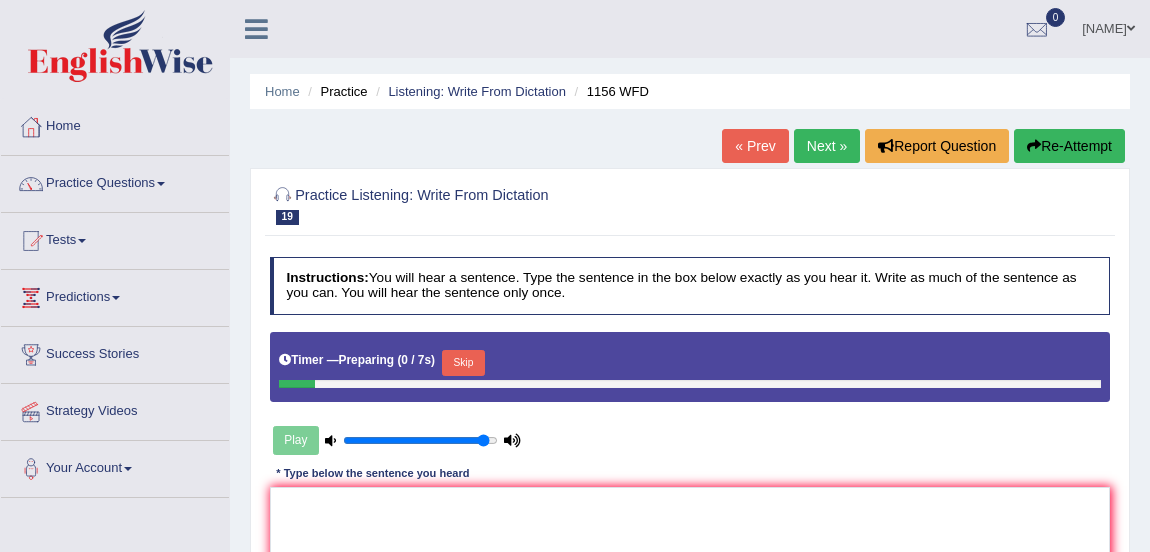 scroll, scrollTop: 0, scrollLeft: 0, axis: both 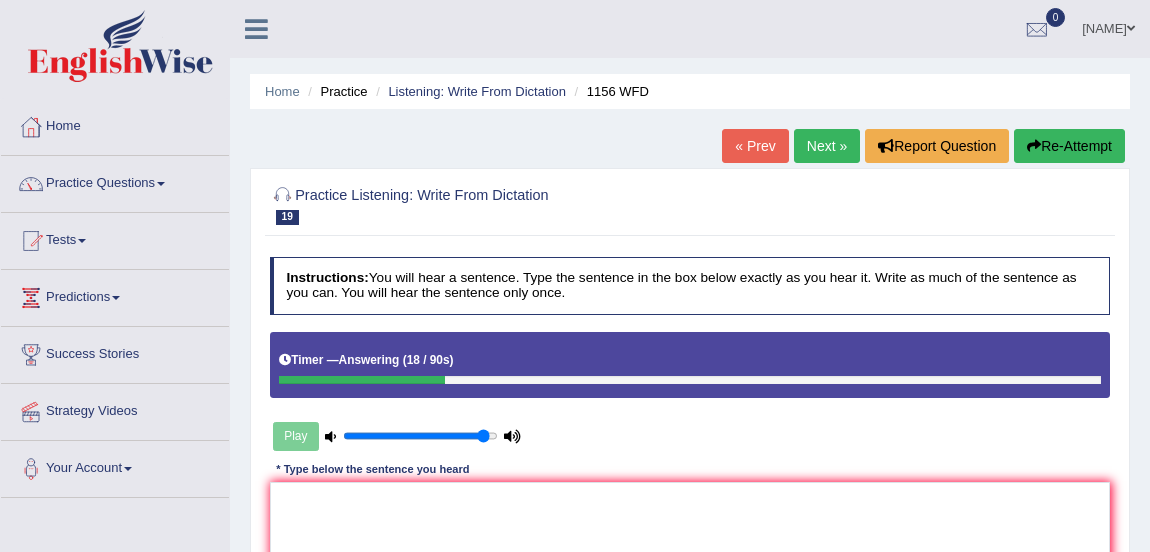 click on "Re-Attempt" at bounding box center (1069, 146) 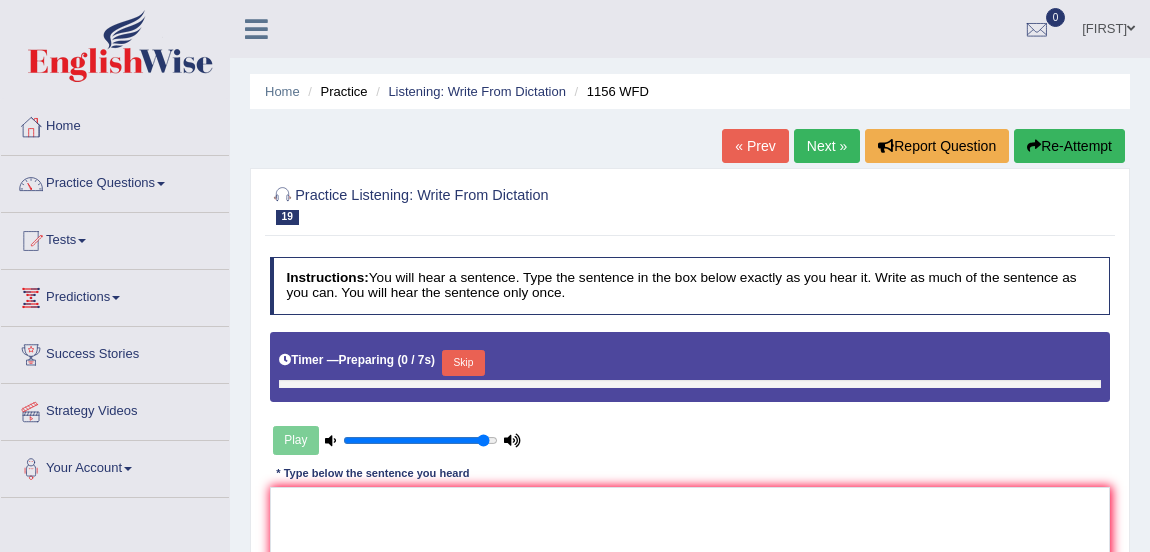 scroll, scrollTop: 0, scrollLeft: 0, axis: both 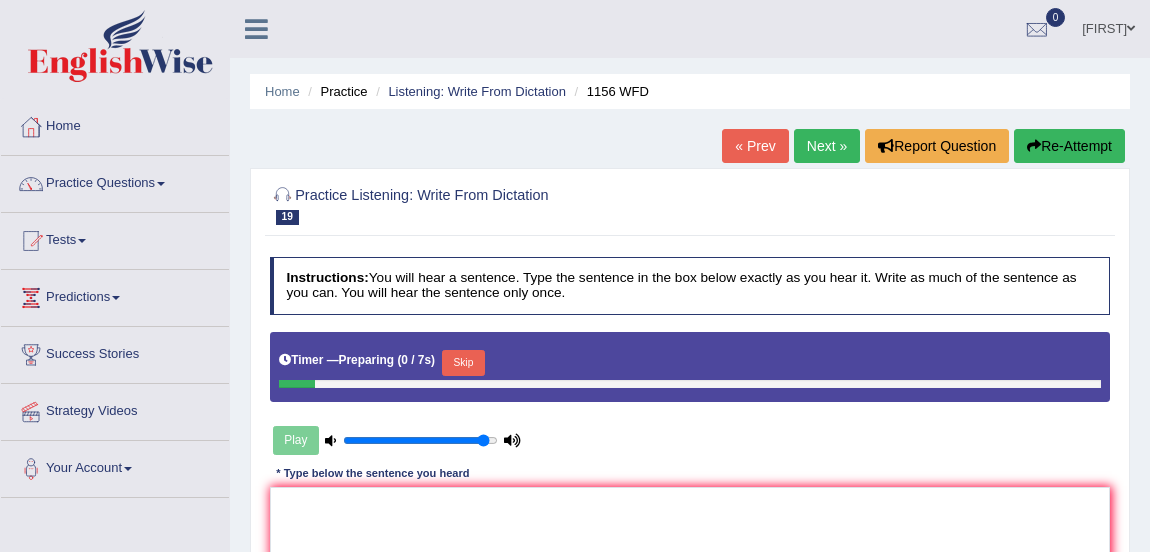 click on "Skip" at bounding box center (463, 363) 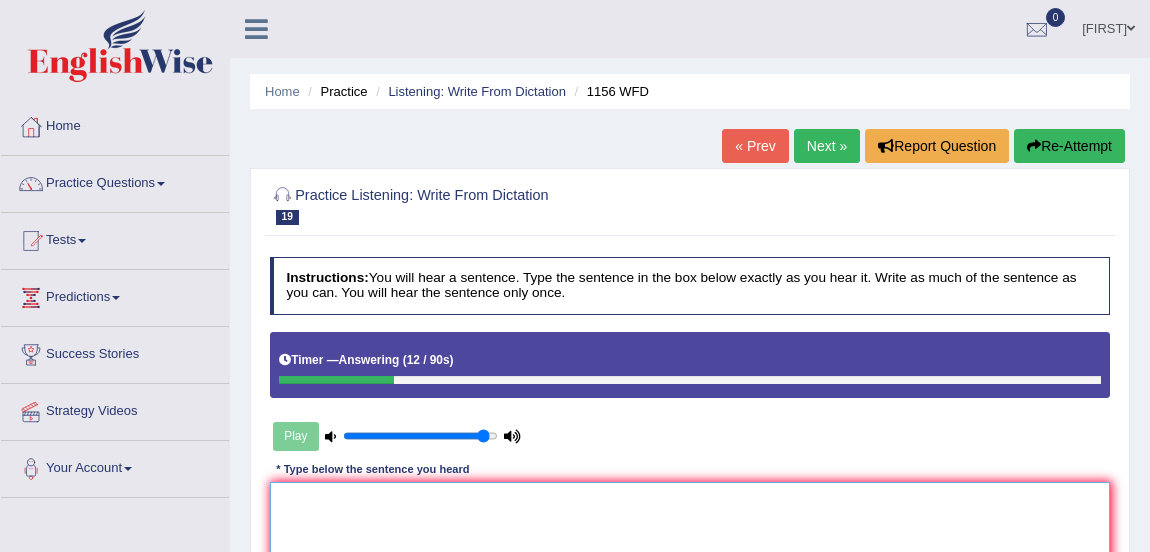 click at bounding box center (690, 564) 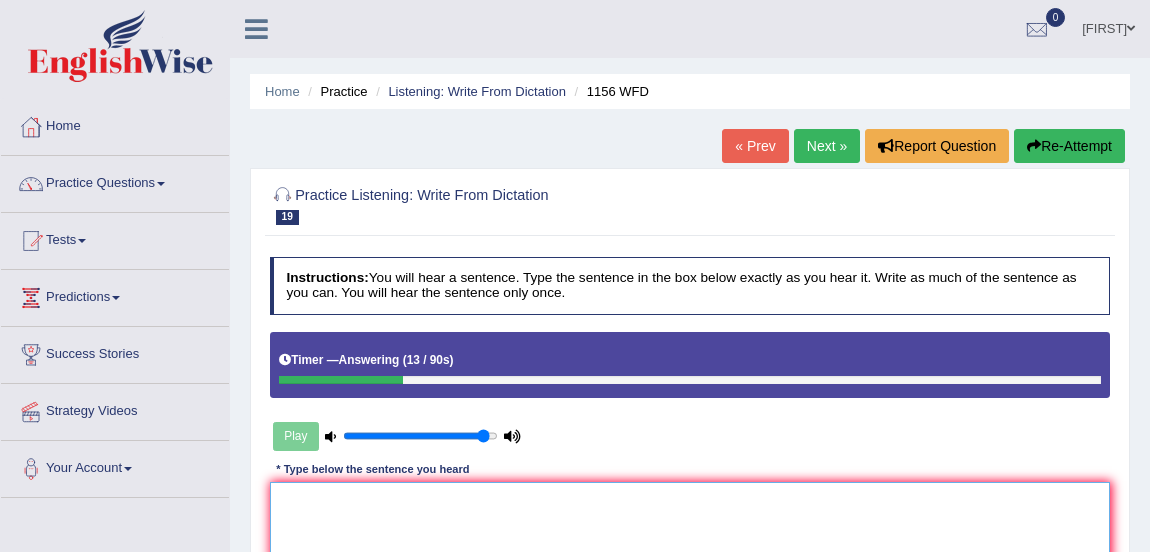 type on "c" 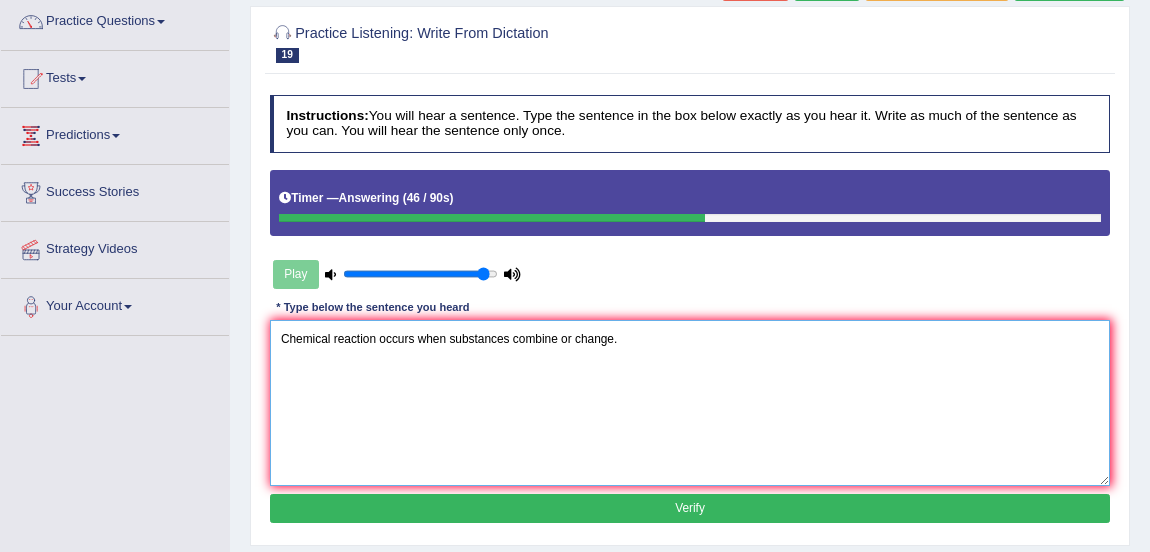 scroll, scrollTop: 172, scrollLeft: 0, axis: vertical 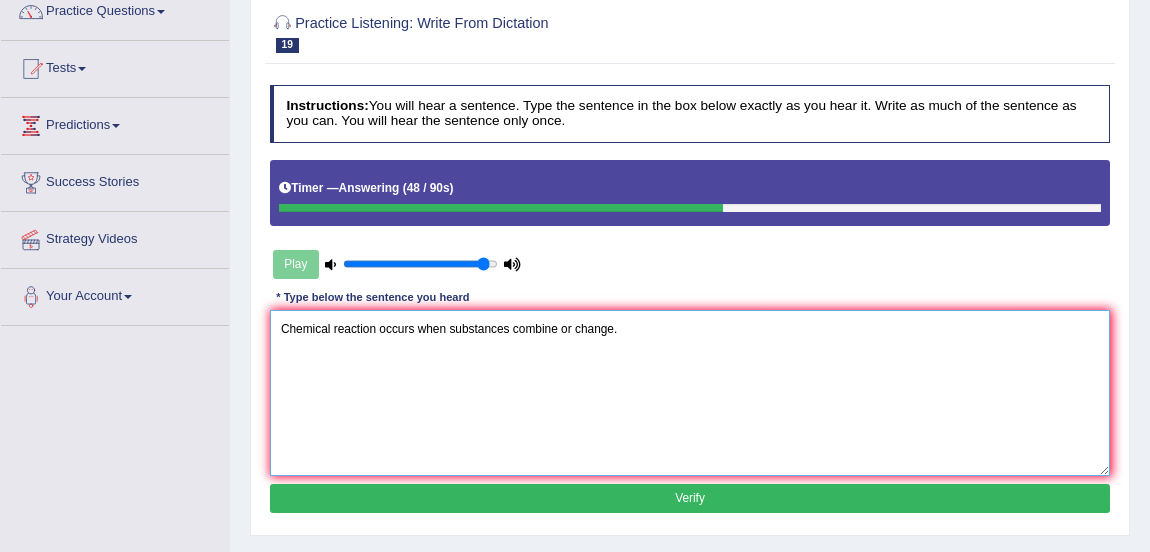 type on "Chemical reaction occurs when substances combine or change." 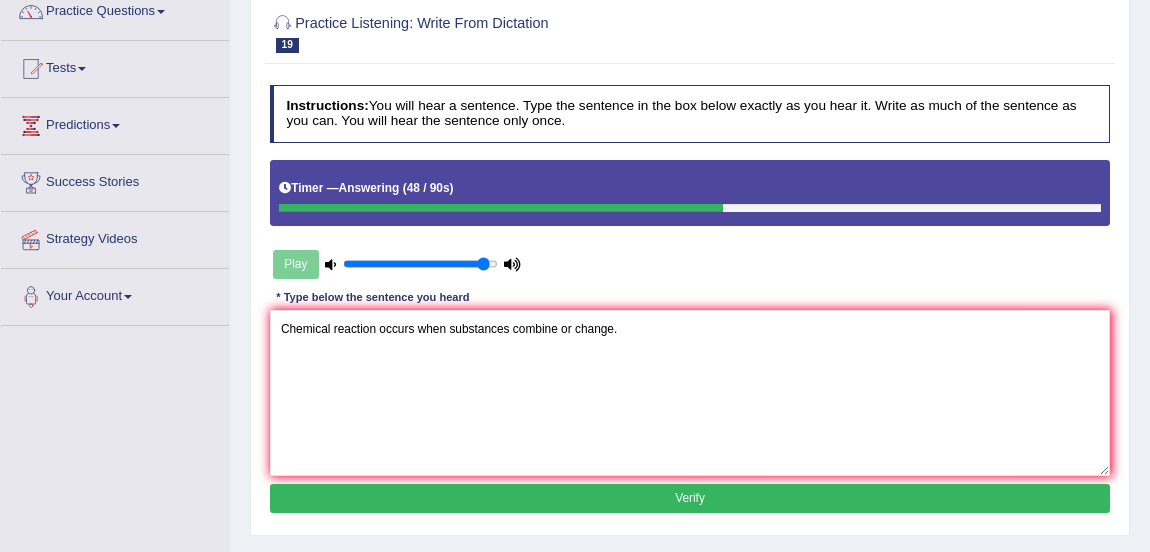 click on "Verify" at bounding box center (690, 498) 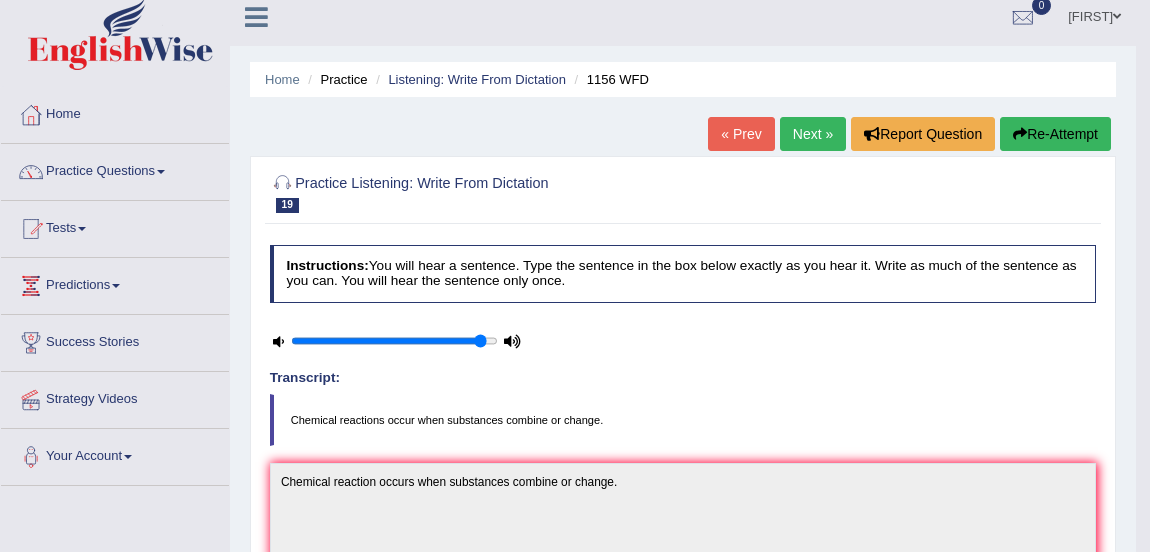 scroll, scrollTop: 1, scrollLeft: 0, axis: vertical 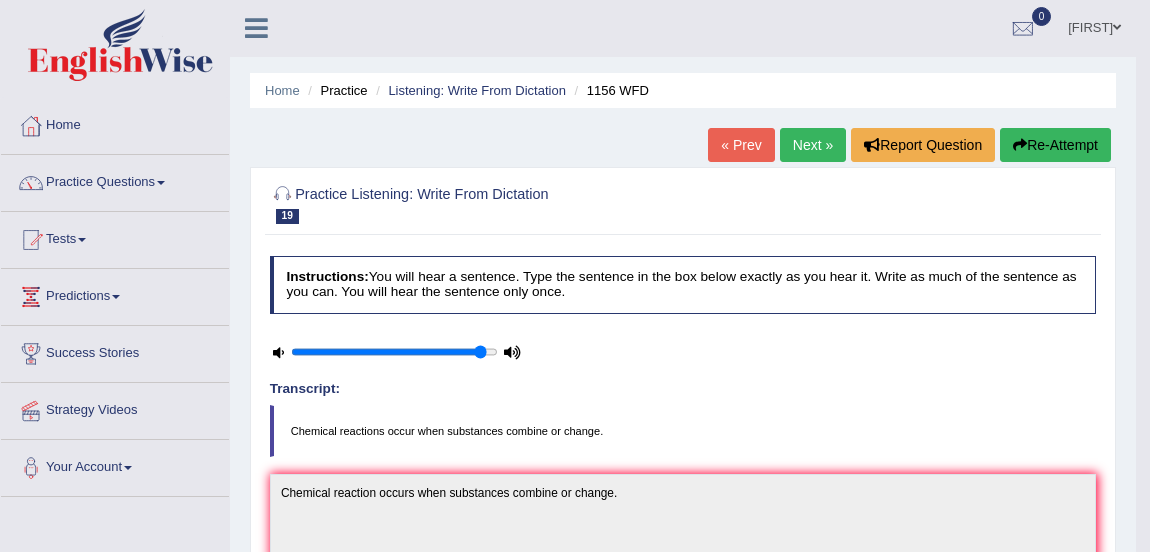 click on "Next »" at bounding box center [813, 145] 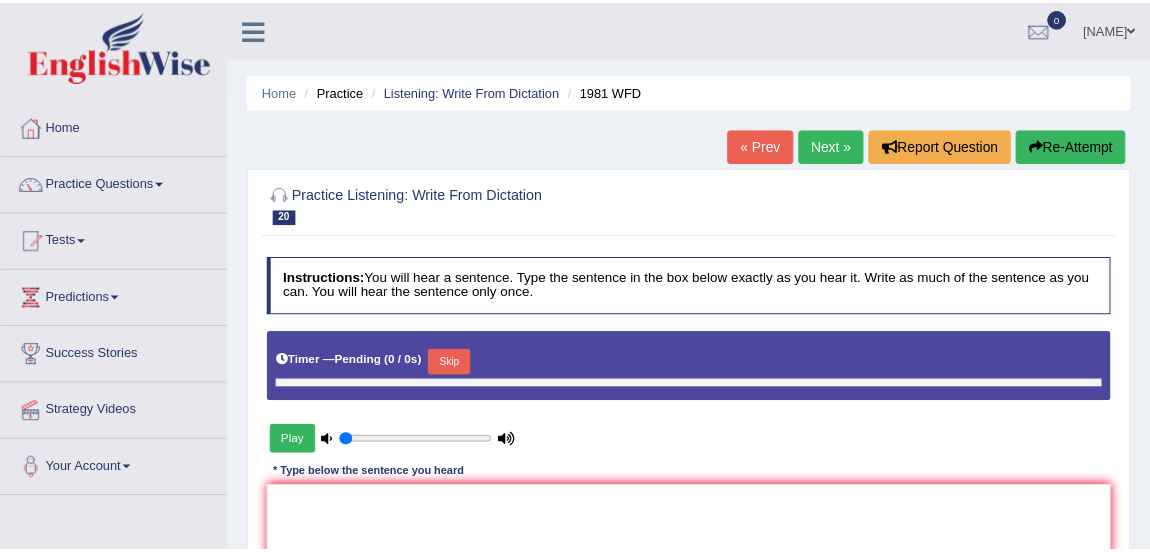 scroll, scrollTop: 142, scrollLeft: 0, axis: vertical 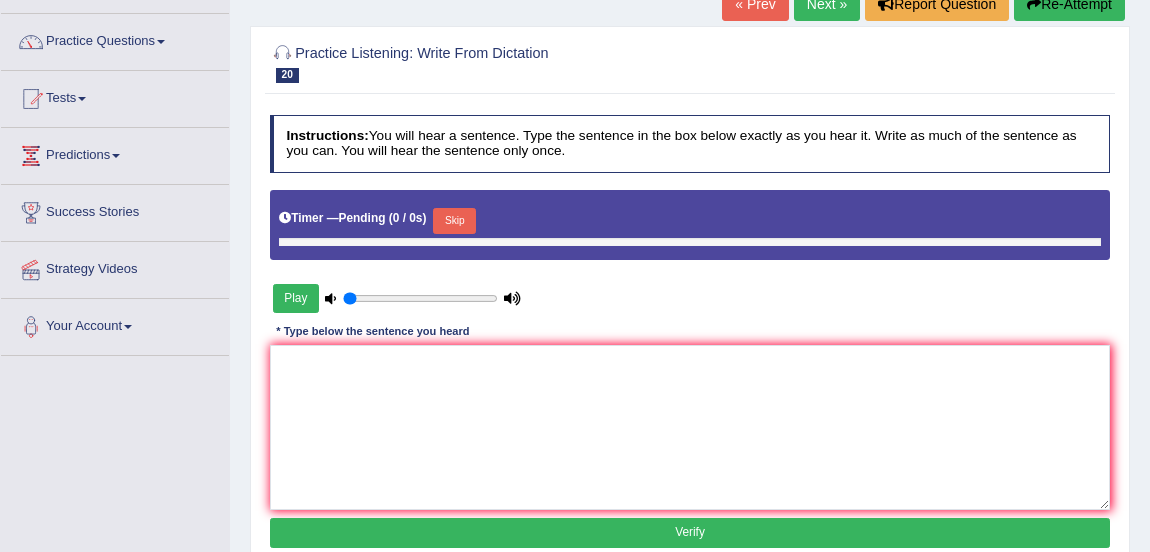 type on "0.95" 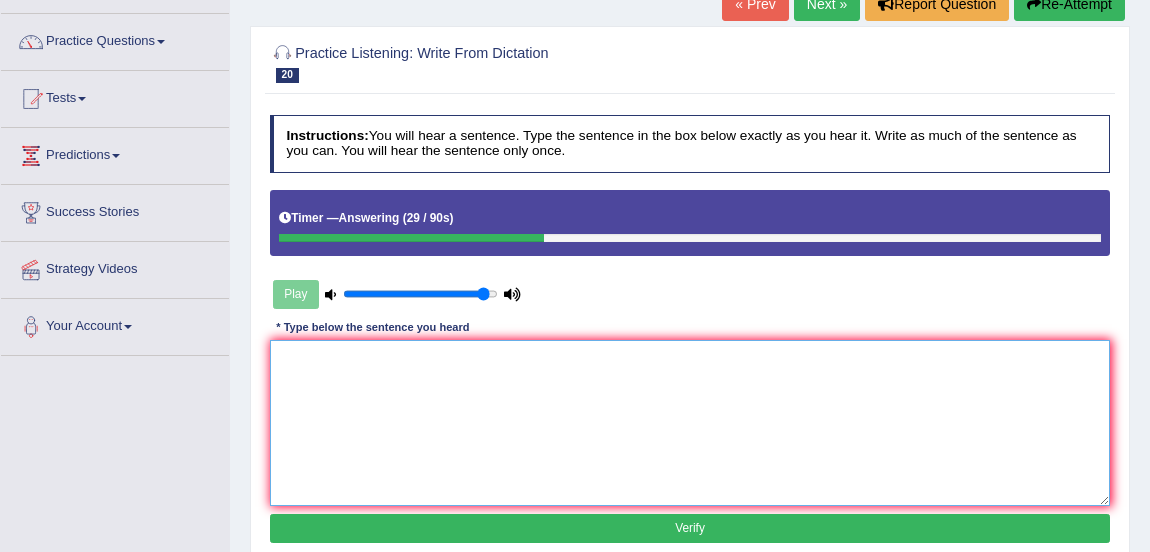 click at bounding box center [690, 422] 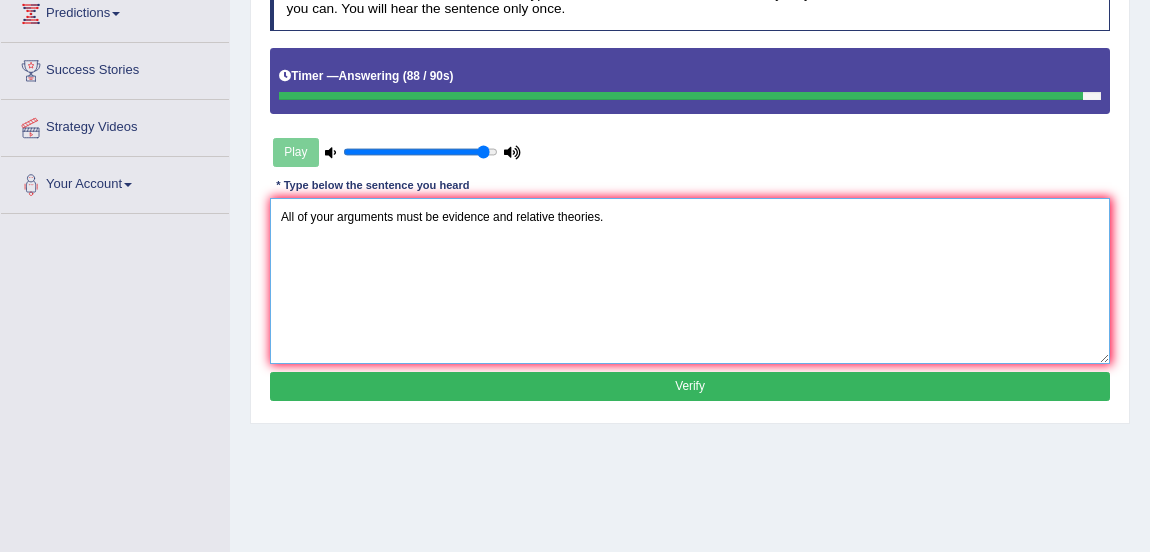 scroll, scrollTop: 285, scrollLeft: 0, axis: vertical 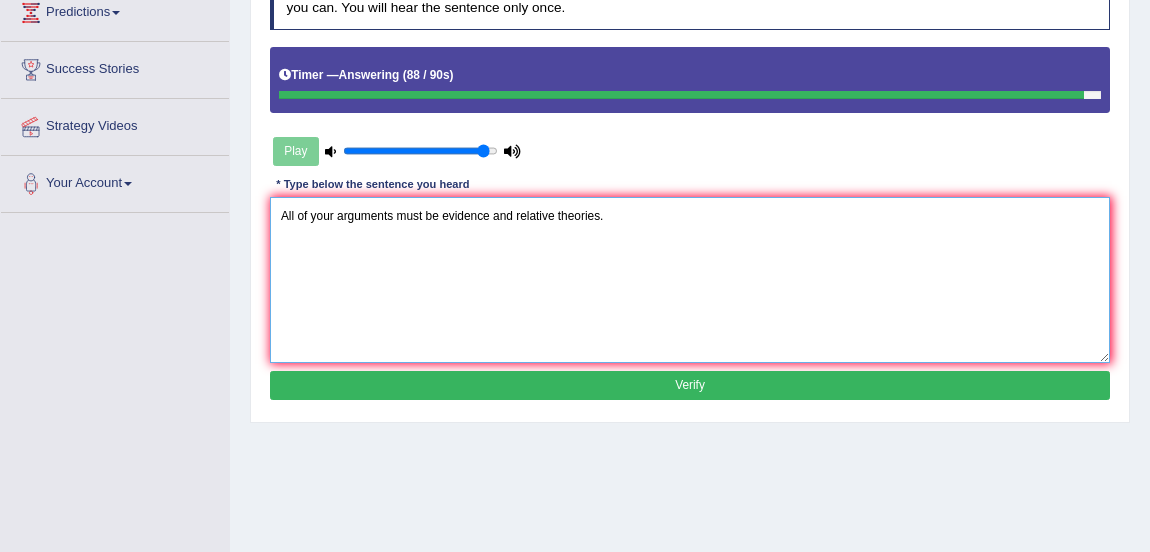type on "All of your arguments must be evidence and relative theories." 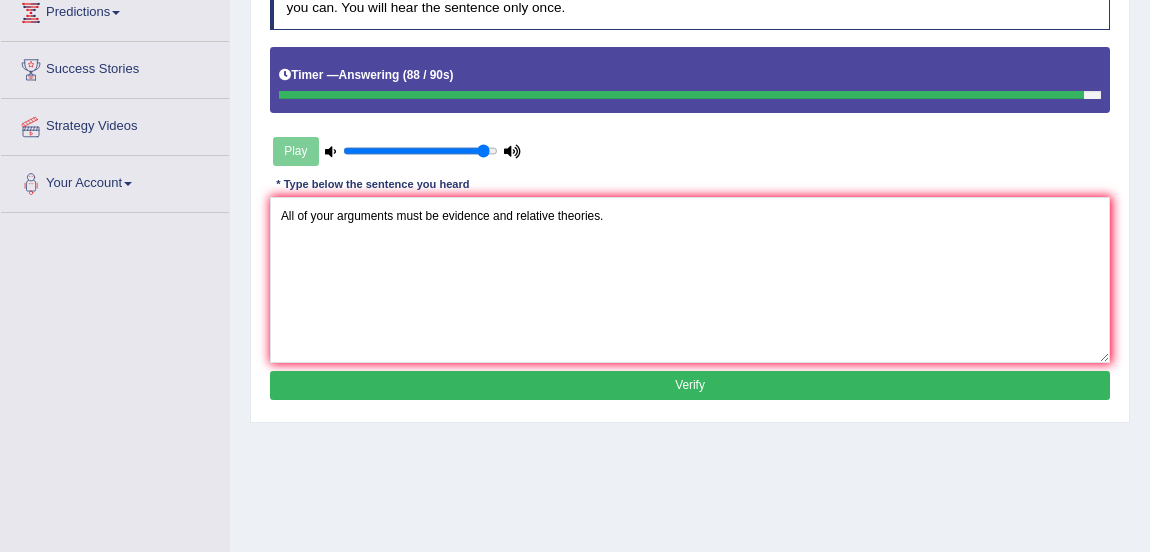 click on "Verify" at bounding box center (690, 385) 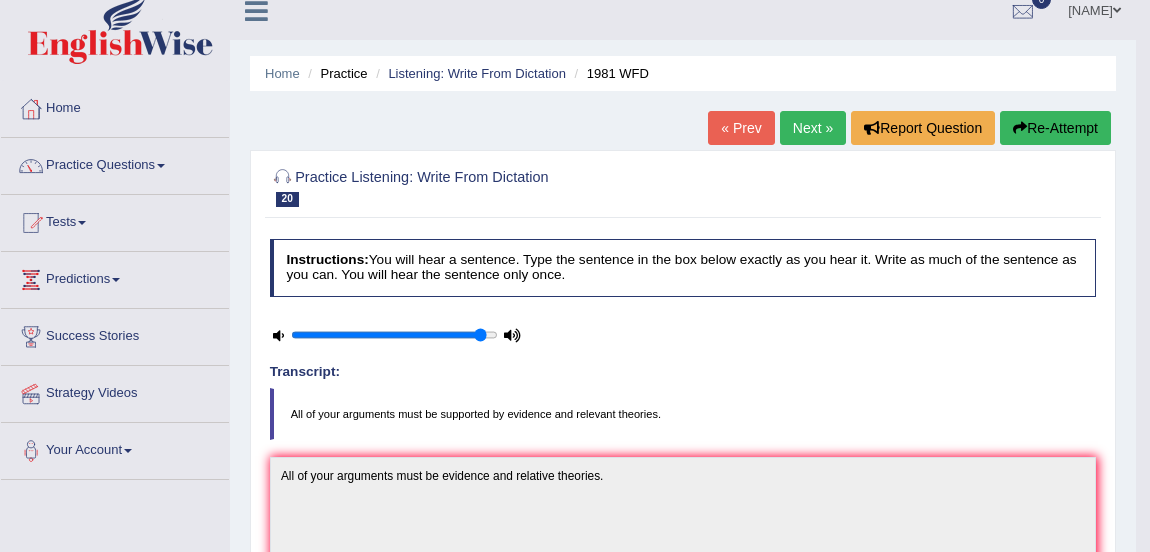 scroll, scrollTop: 15, scrollLeft: 0, axis: vertical 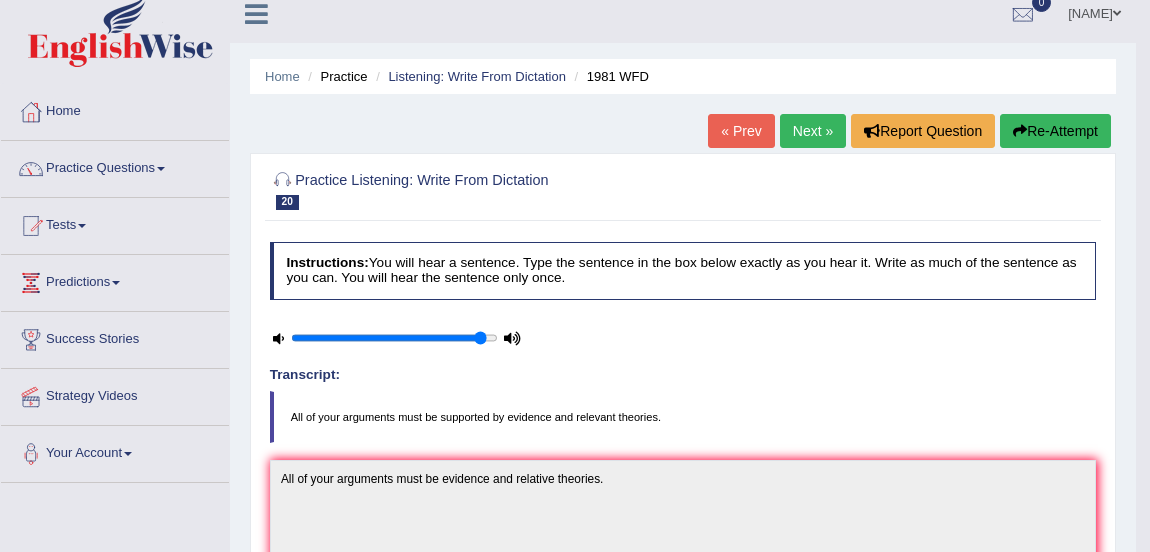 click on "Practice Questions" at bounding box center (115, 166) 